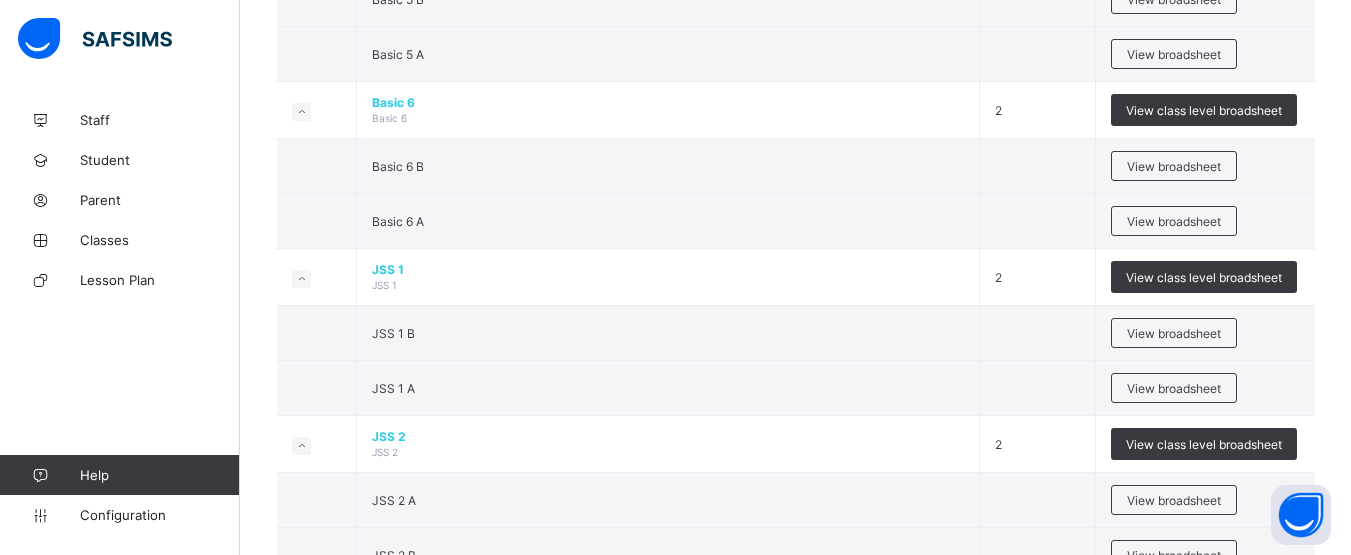 scroll, scrollTop: 1481, scrollLeft: 0, axis: vertical 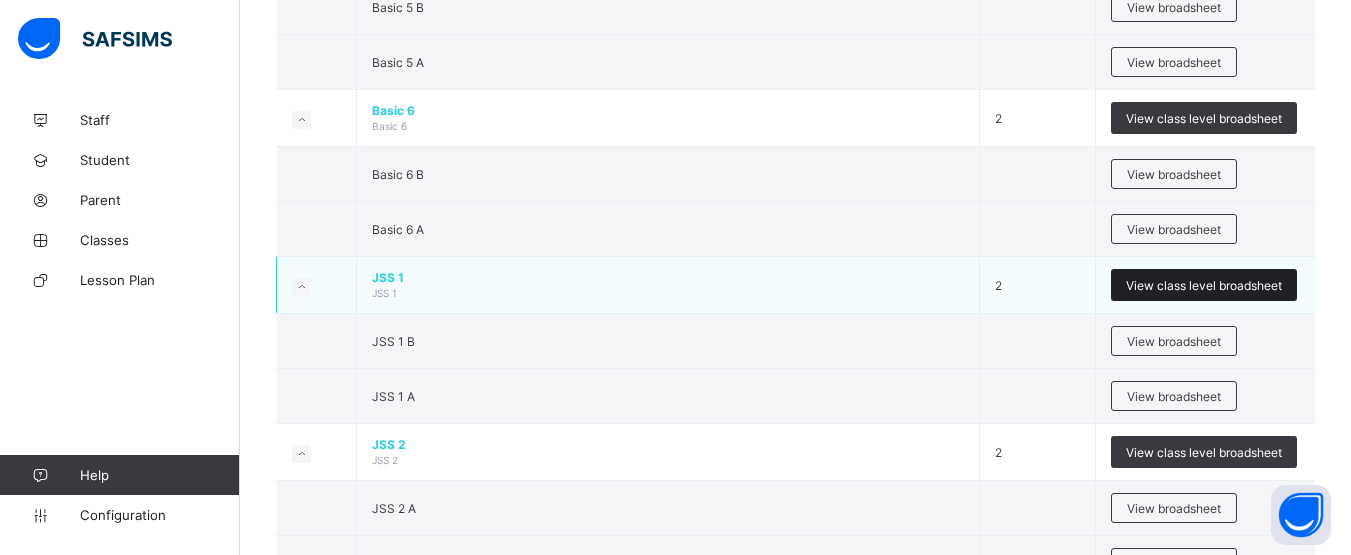 click on "View class level broadsheet" at bounding box center [1204, 285] 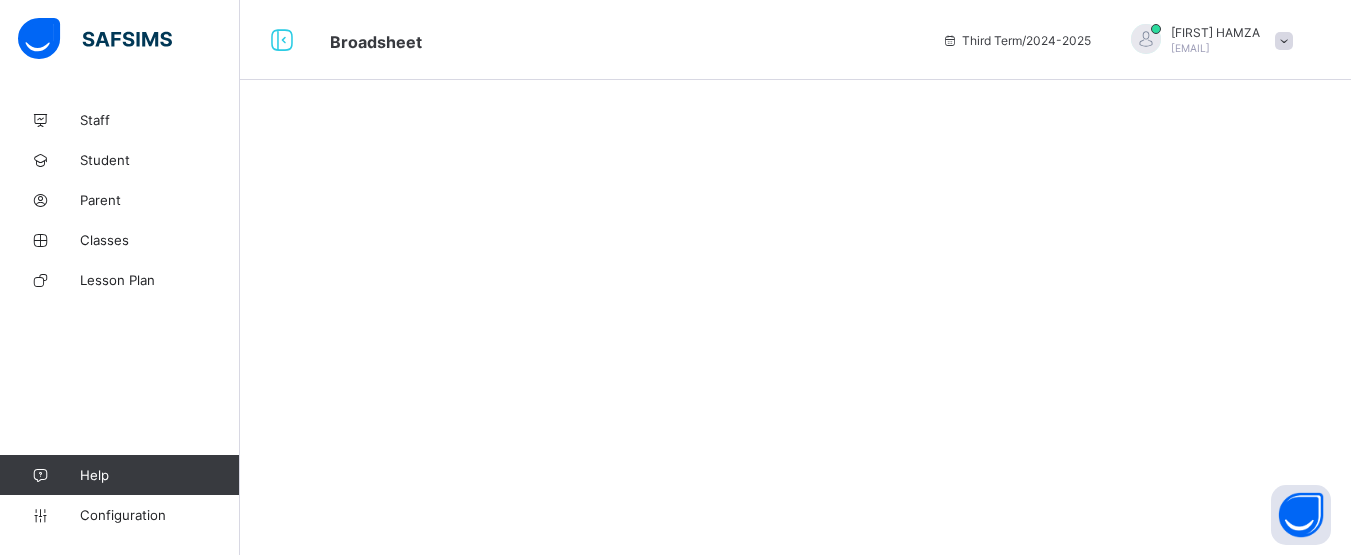 scroll, scrollTop: 0, scrollLeft: 0, axis: both 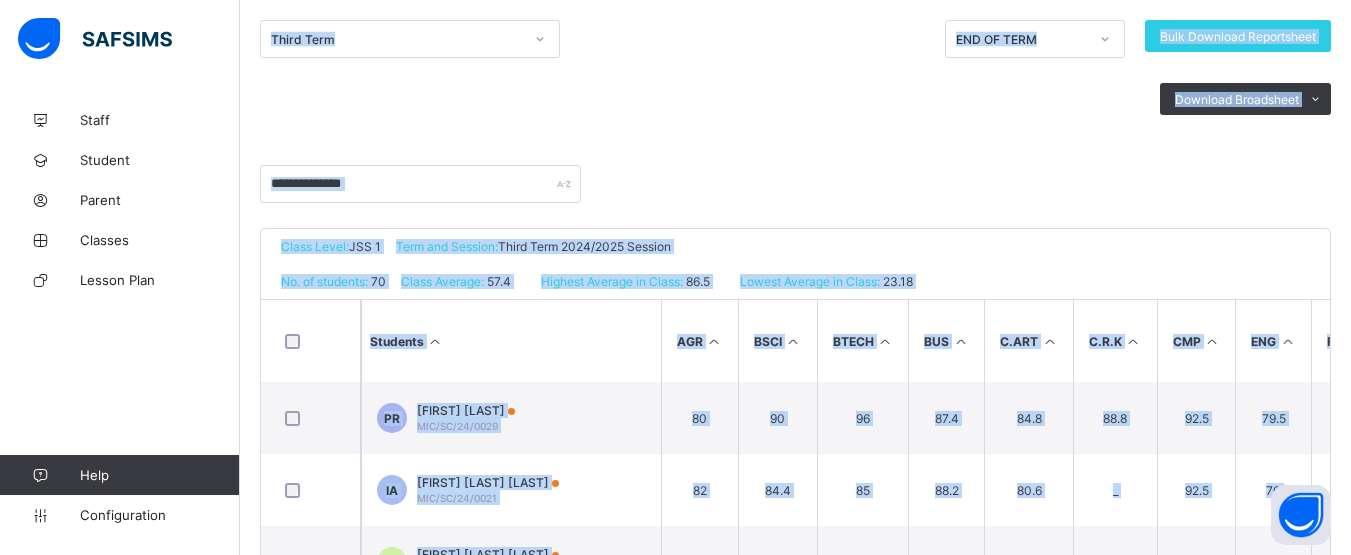 click on "Class Level:  JSS 1  Term and Session:  Third Term 2024/2025 Session" at bounding box center (795, 246) 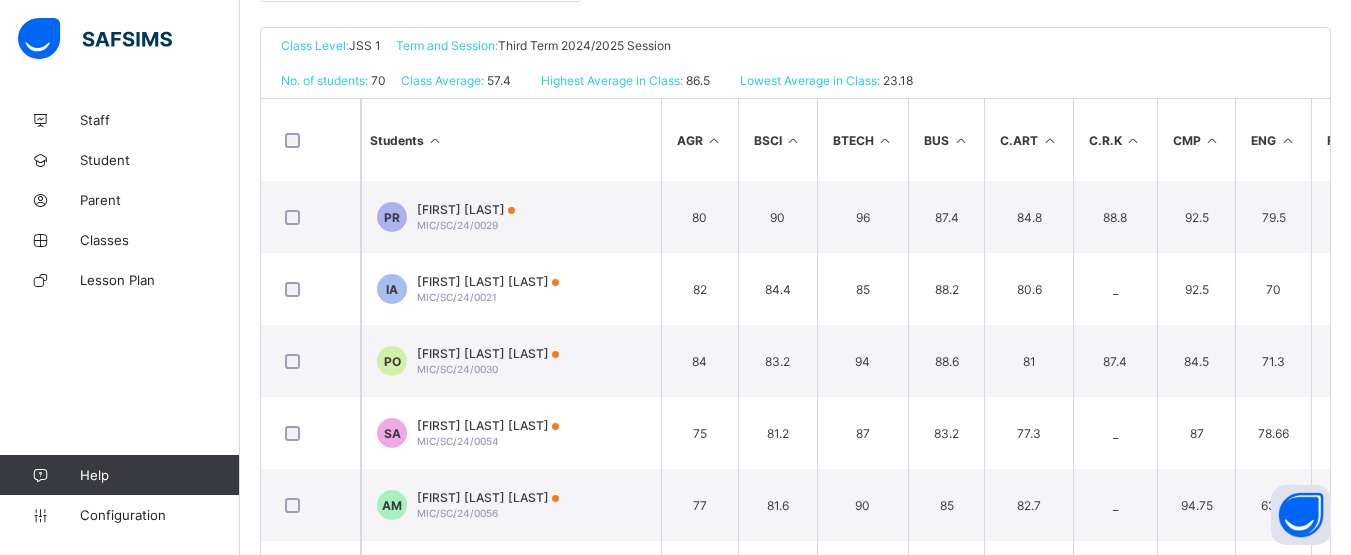 scroll, scrollTop: 478, scrollLeft: 0, axis: vertical 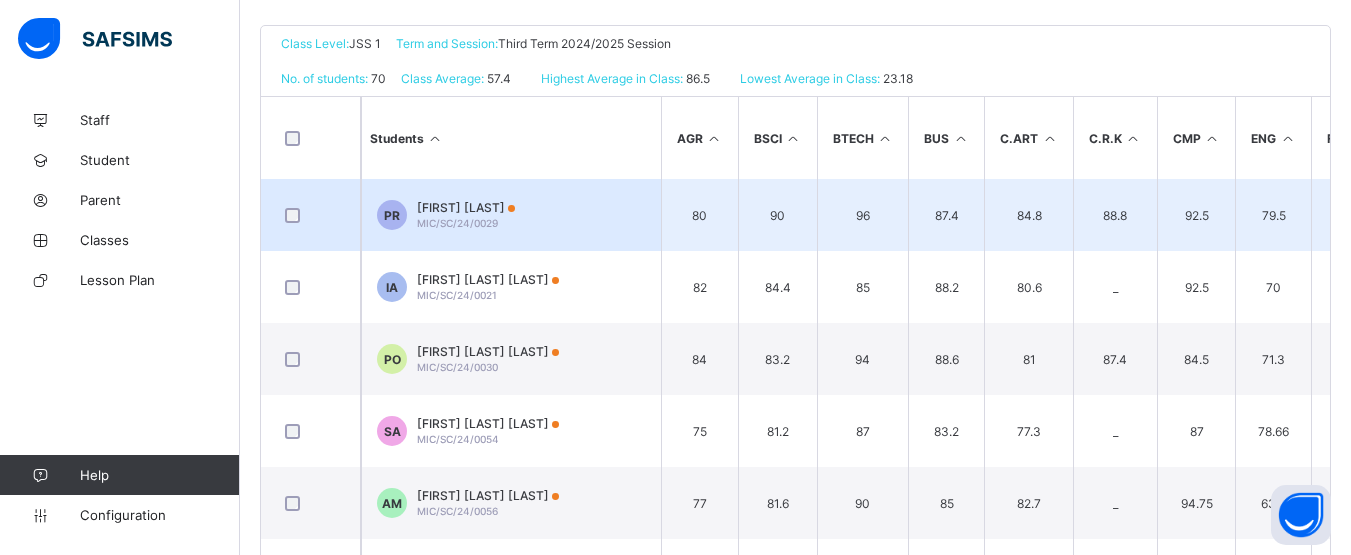 click on "80" at bounding box center [699, 215] 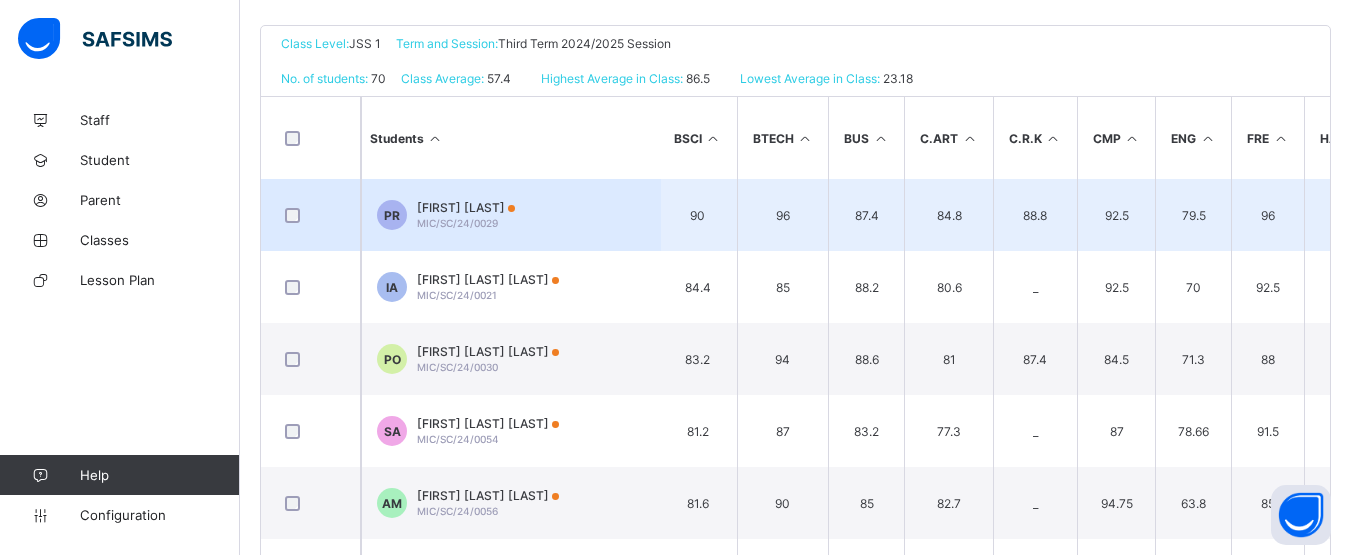 scroll, scrollTop: 0, scrollLeft: 120, axis: horizontal 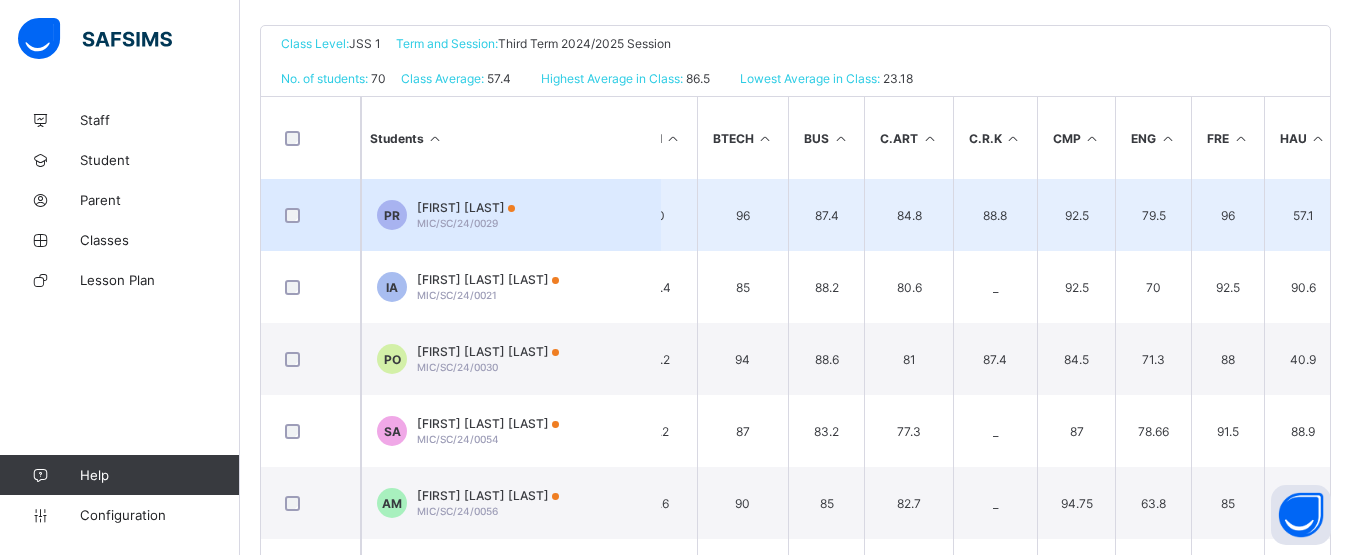 click on "96" at bounding box center [743, 215] 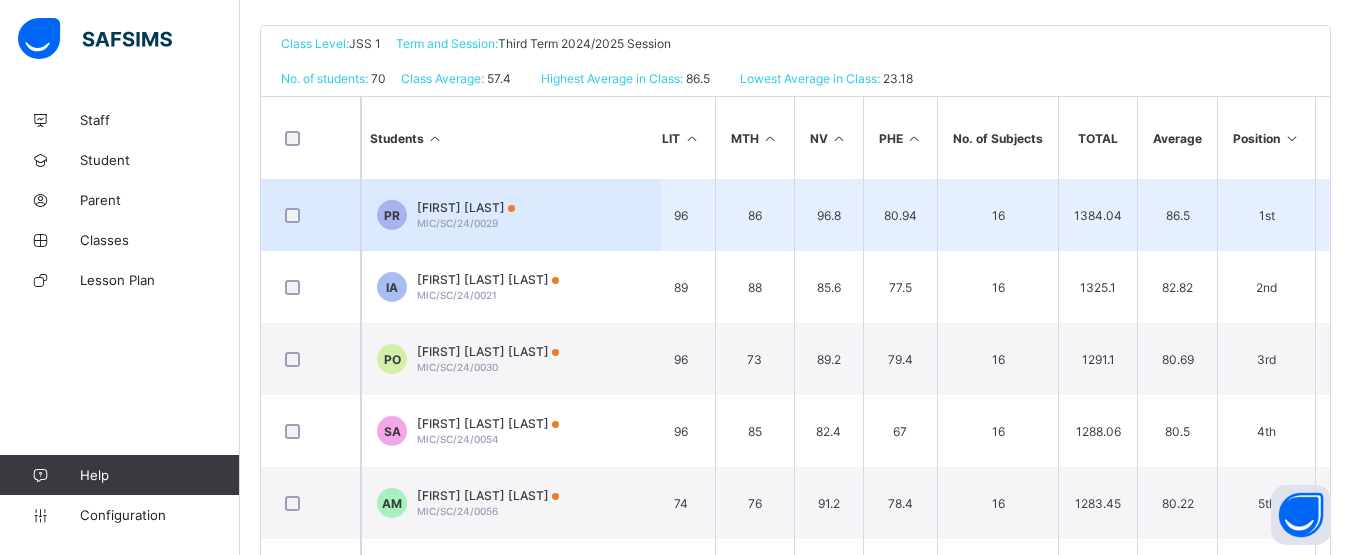scroll, scrollTop: 0, scrollLeft: 1000, axis: horizontal 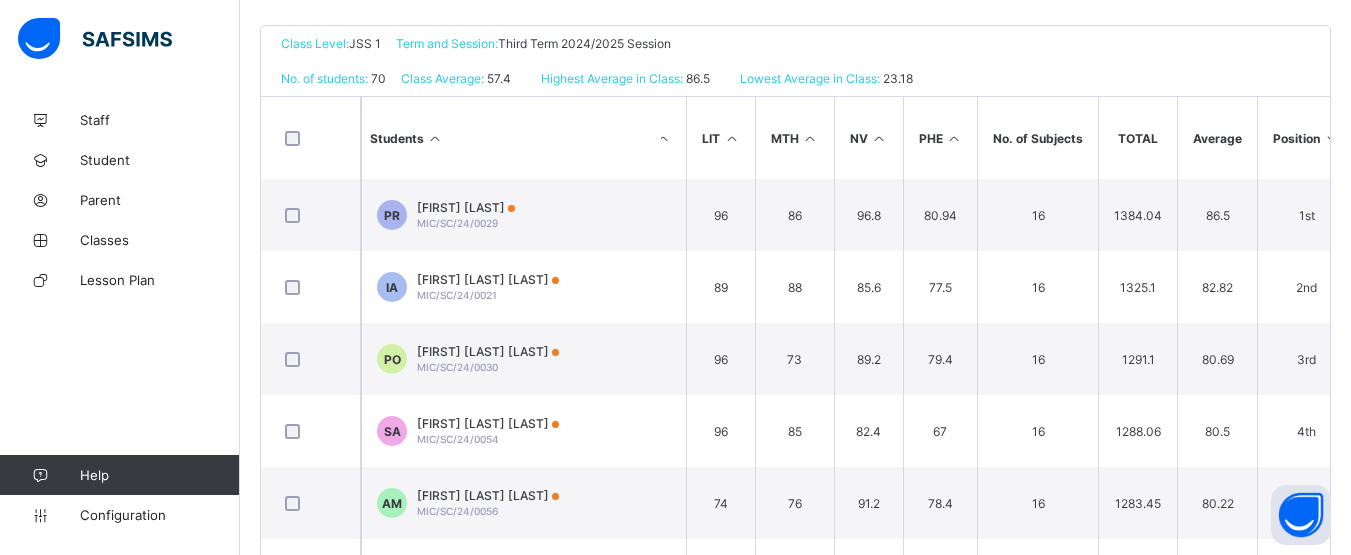 click on "Average" at bounding box center (1217, 138) 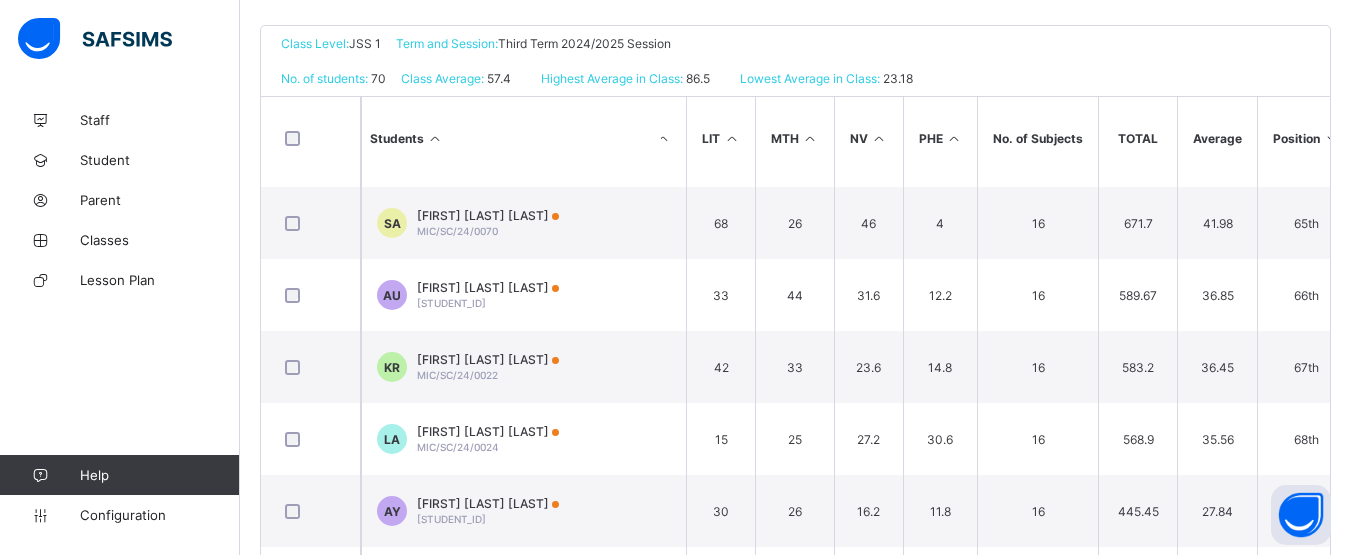 scroll, scrollTop: 4631, scrollLeft: 1000, axis: both 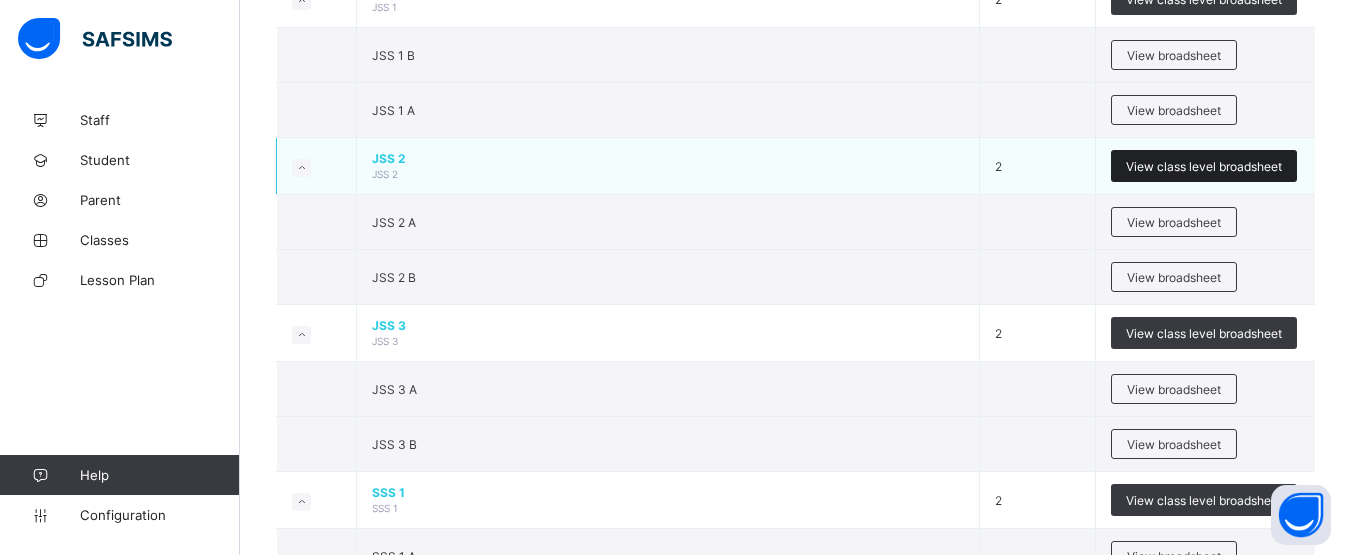 click on "View class level broadsheet" at bounding box center (1204, 166) 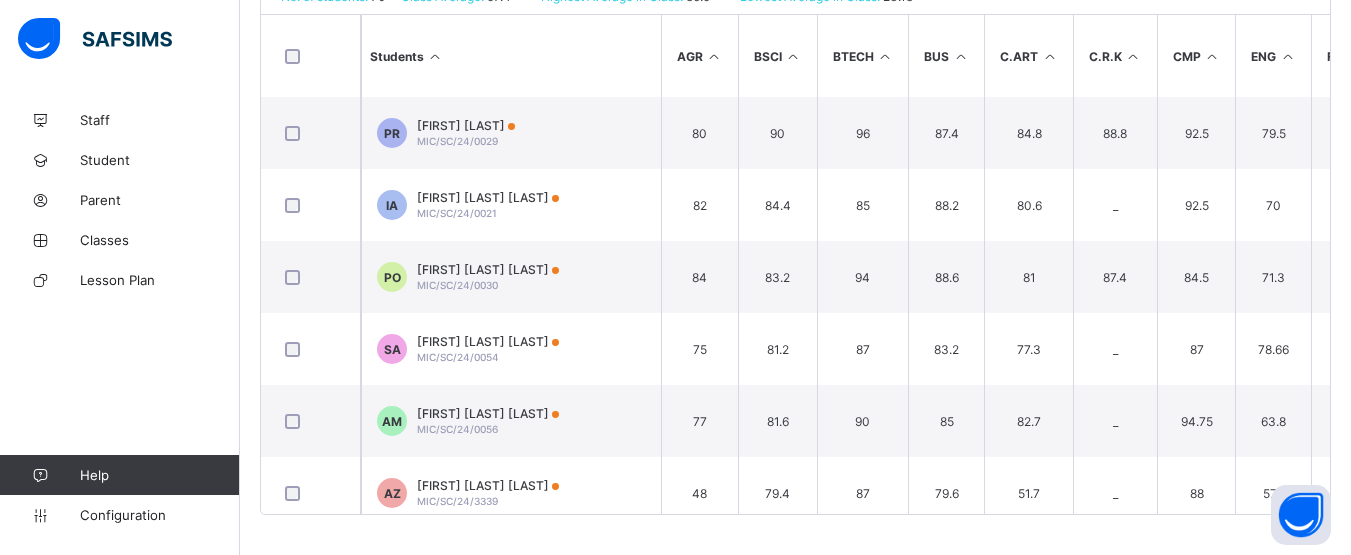 scroll, scrollTop: 0, scrollLeft: 0, axis: both 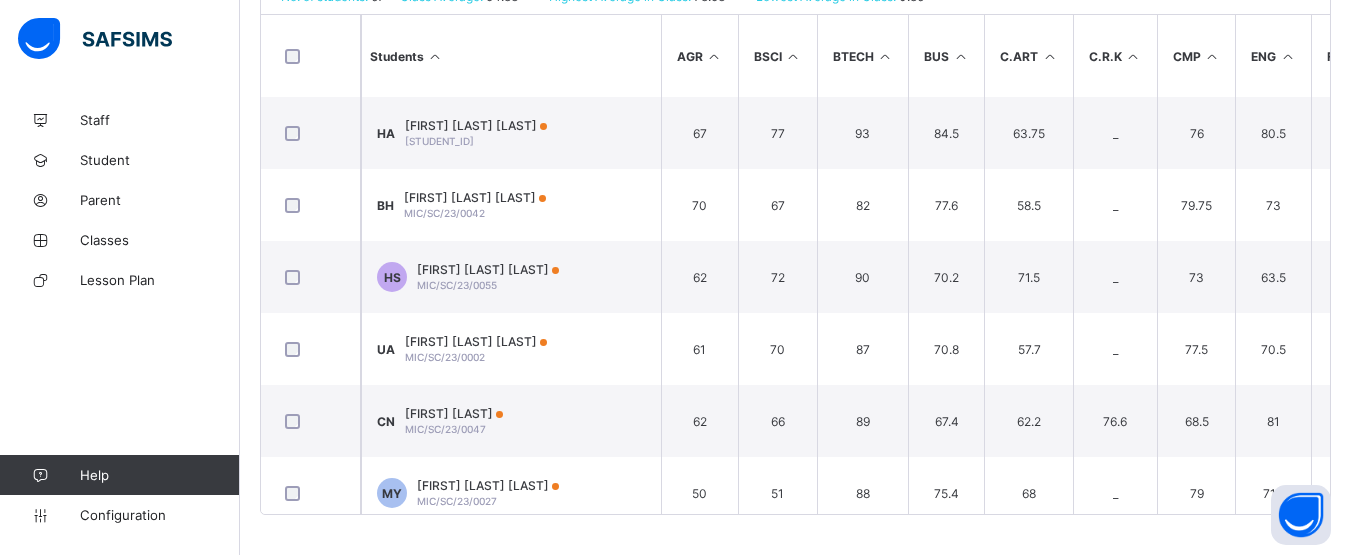 click on "BUS" at bounding box center [946, 56] 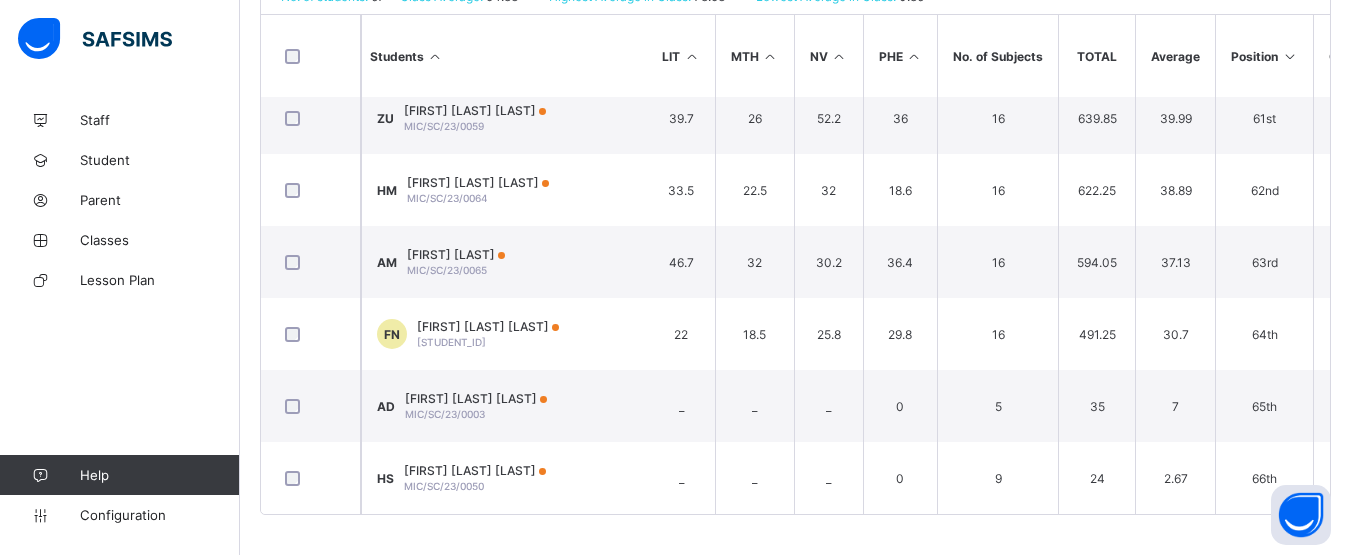 scroll, scrollTop: 4375, scrollLeft: 1040, axis: both 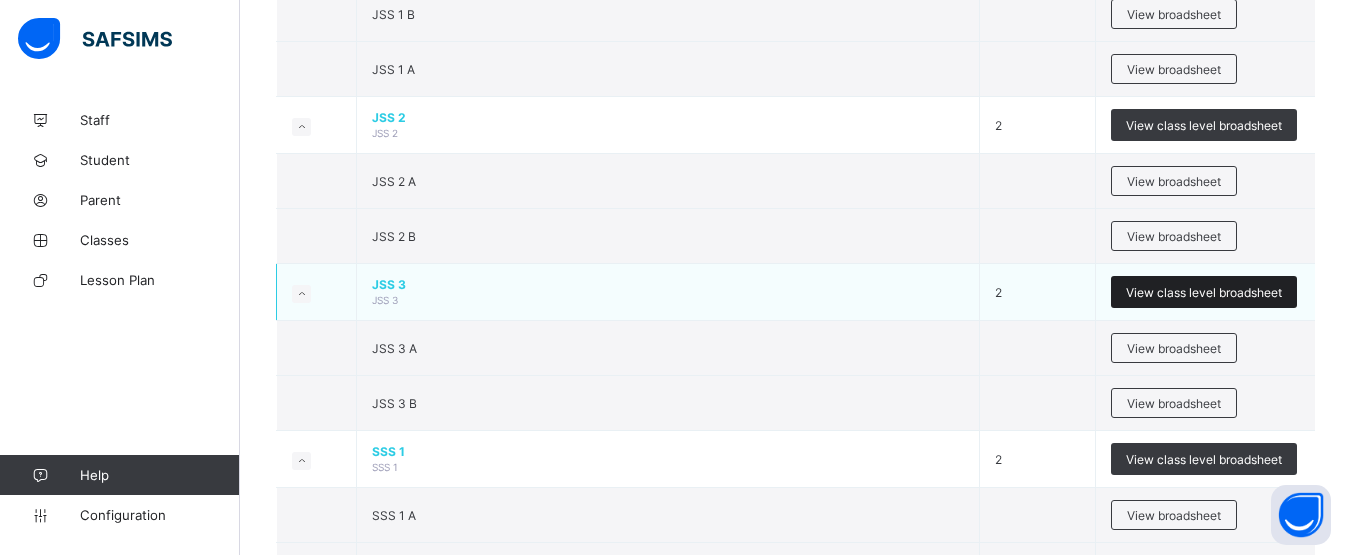 click on "View class level broadsheet" at bounding box center (1204, 292) 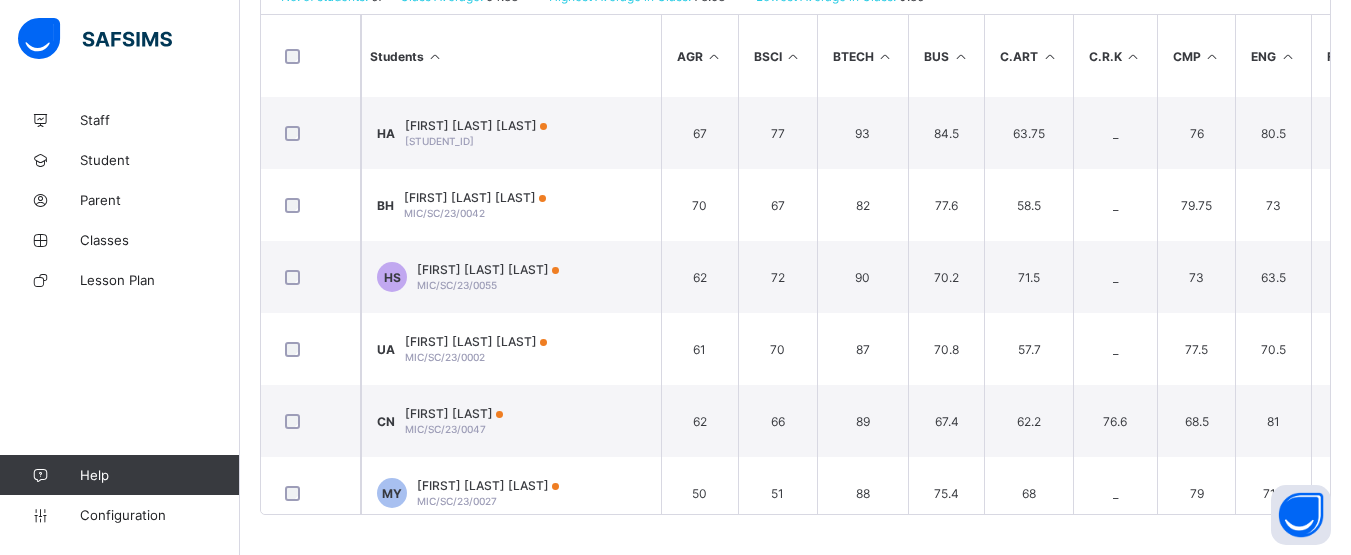 scroll, scrollTop: 560, scrollLeft: 0, axis: vertical 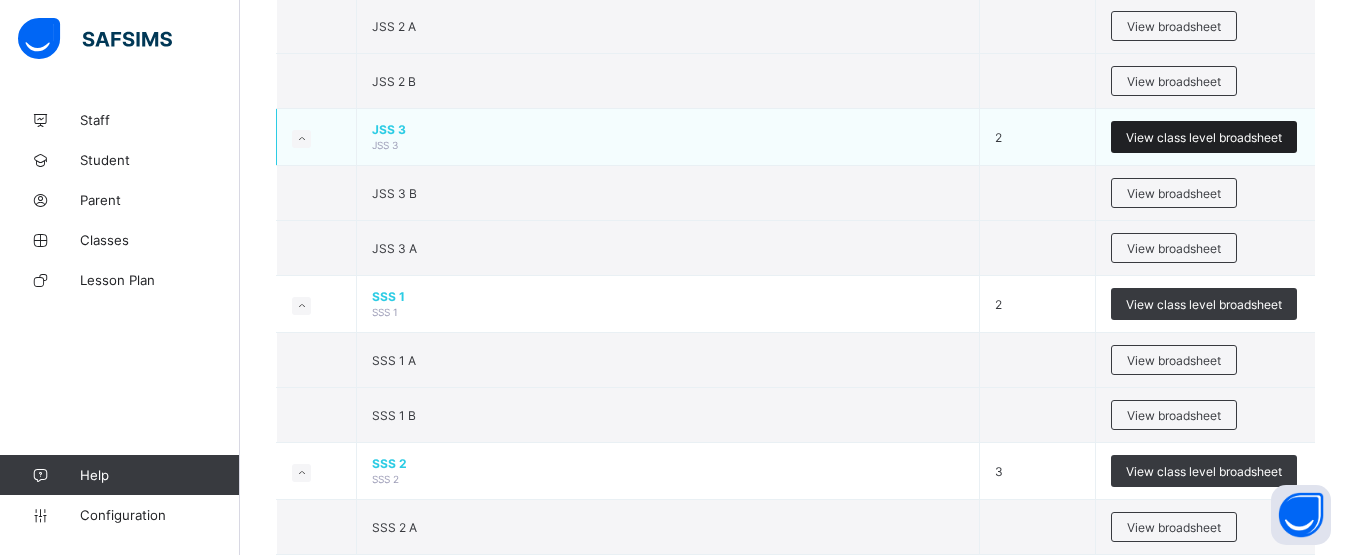 click on "View class level broadsheet" at bounding box center [1204, 137] 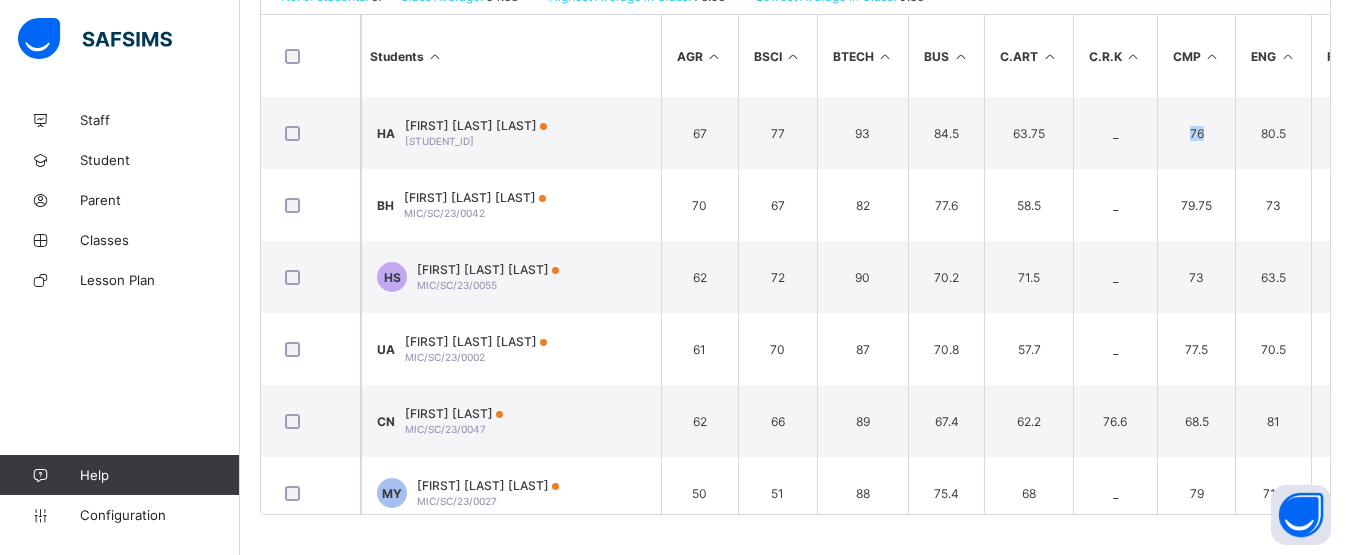 scroll, scrollTop: 0, scrollLeft: 0, axis: both 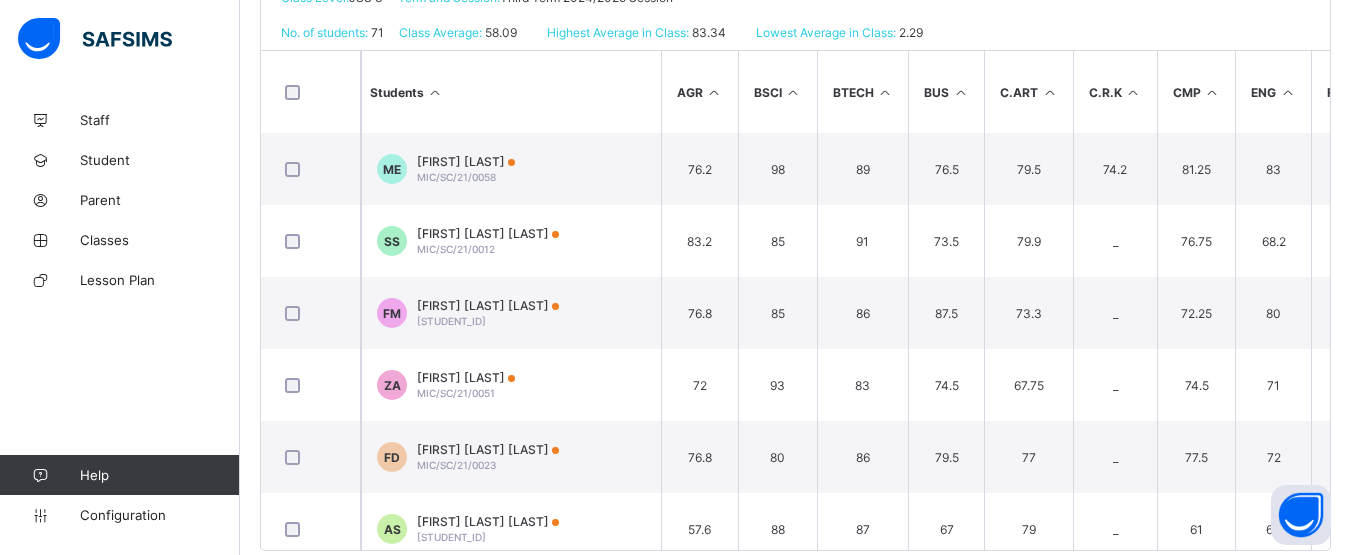 click on "BTECH" at bounding box center (863, 92) 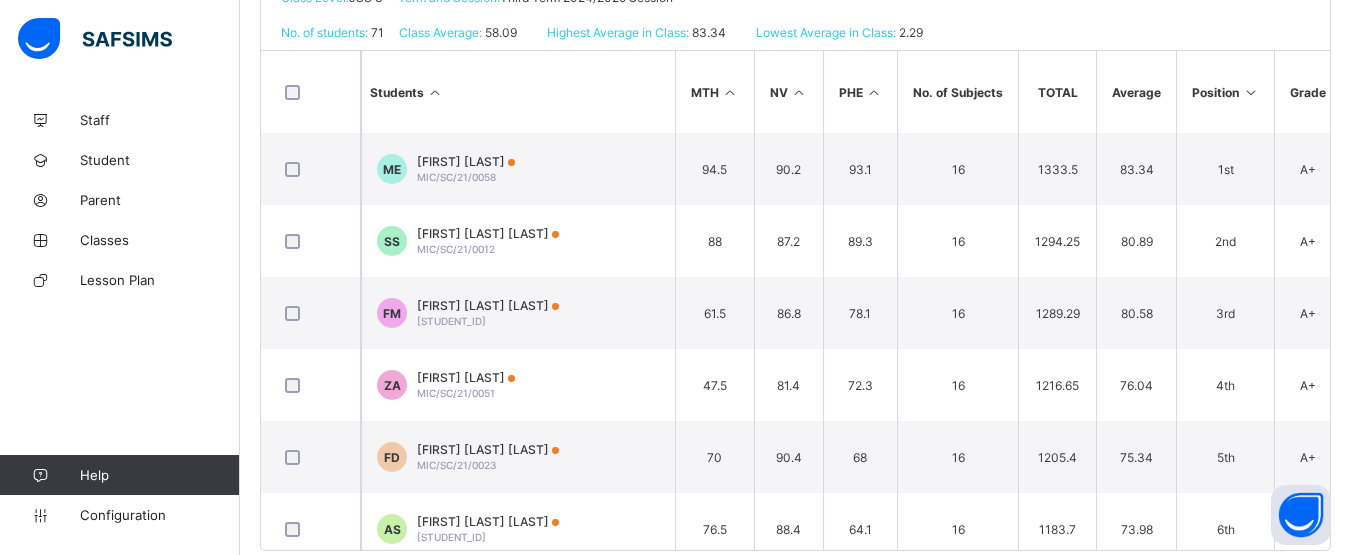 scroll, scrollTop: 0, scrollLeft: 1082, axis: horizontal 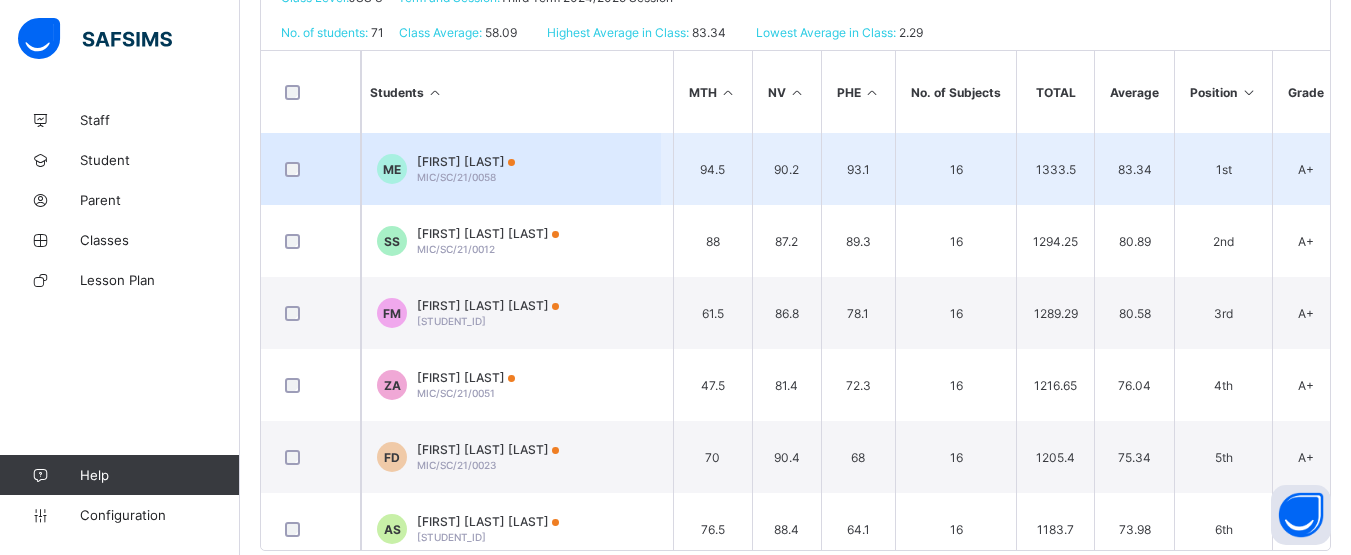 click on "1st" at bounding box center [1223, 169] 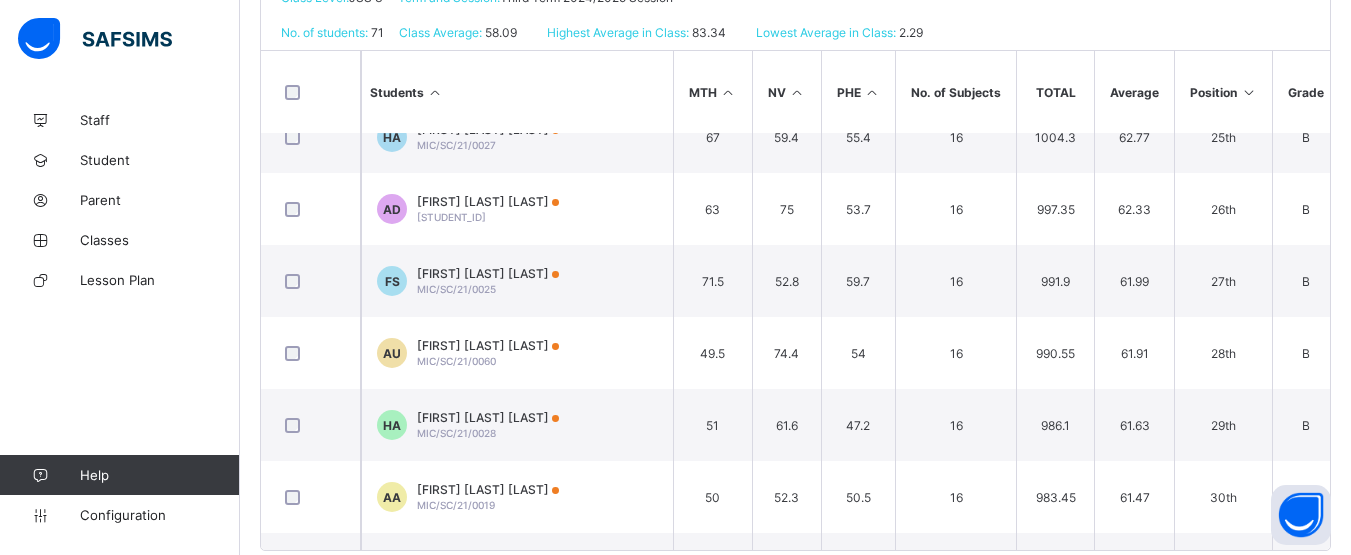 scroll, scrollTop: 1800, scrollLeft: 1082, axis: both 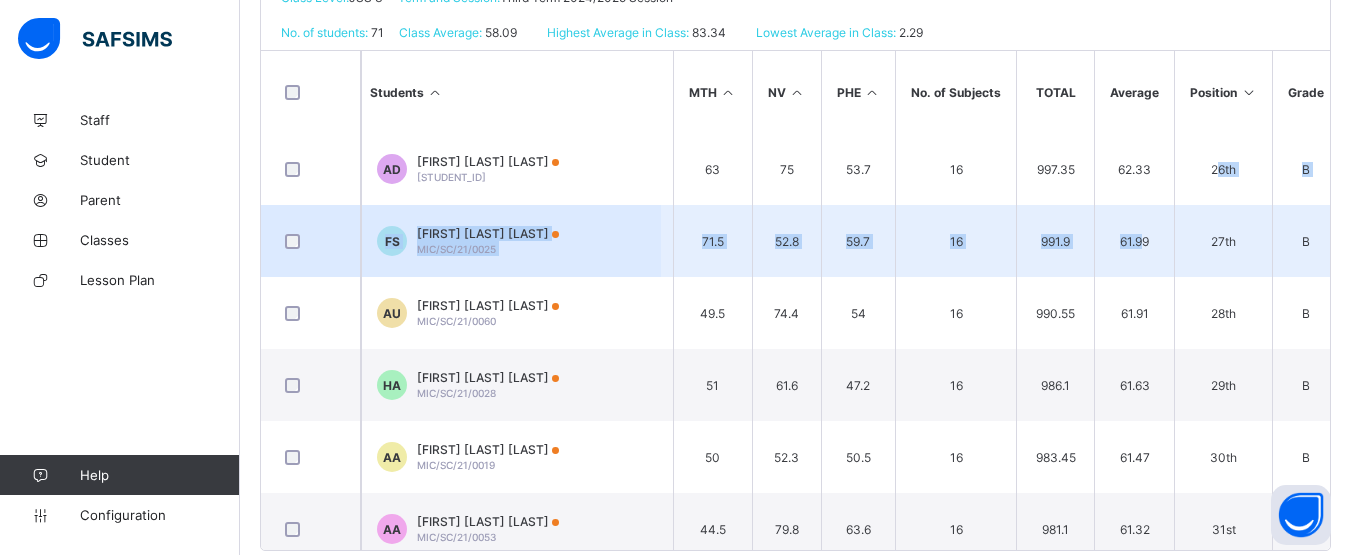drag, startPoint x: 1218, startPoint y: 144, endPoint x: 1138, endPoint y: 236, distance: 121.91801 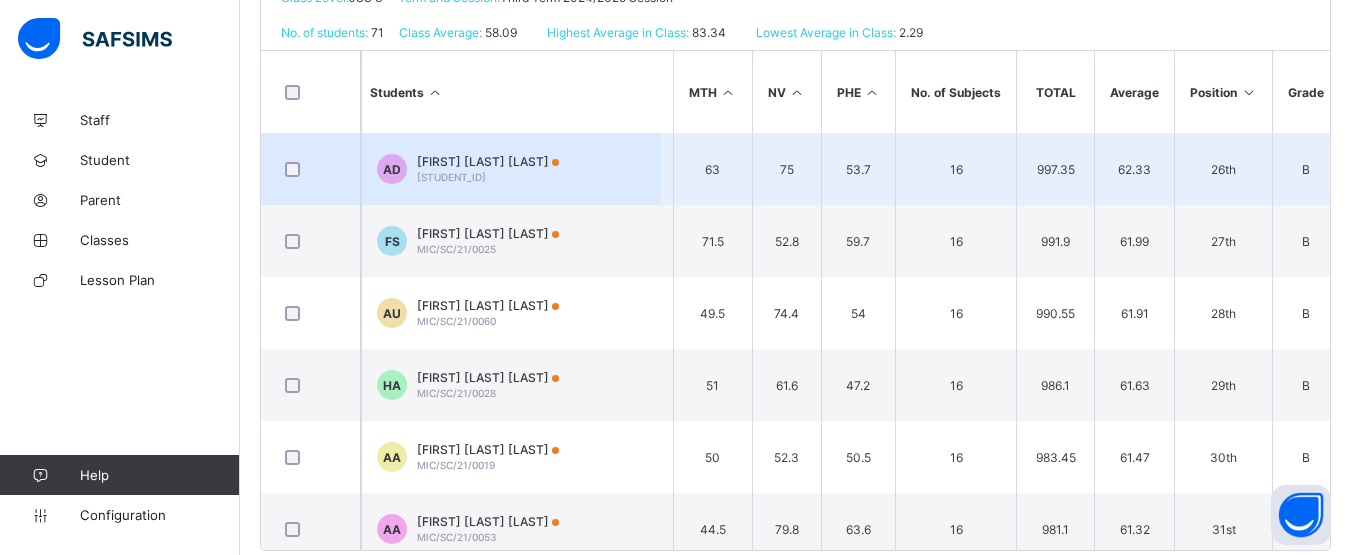 click on "62.33" at bounding box center (1134, 169) 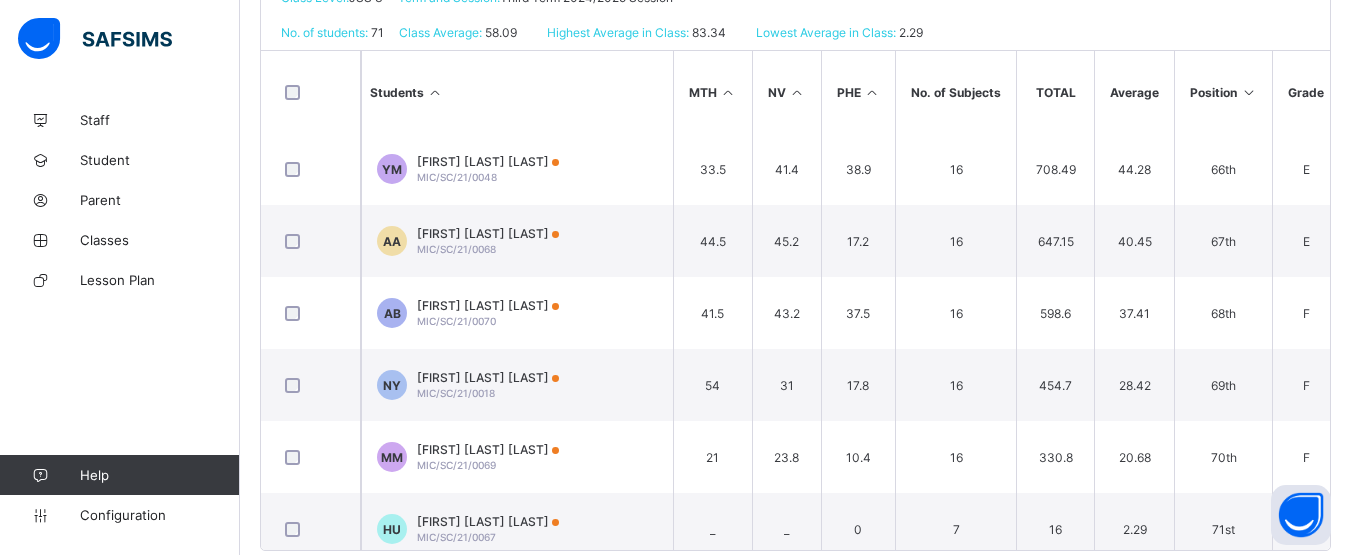 scroll, scrollTop: 4703, scrollLeft: 1082, axis: both 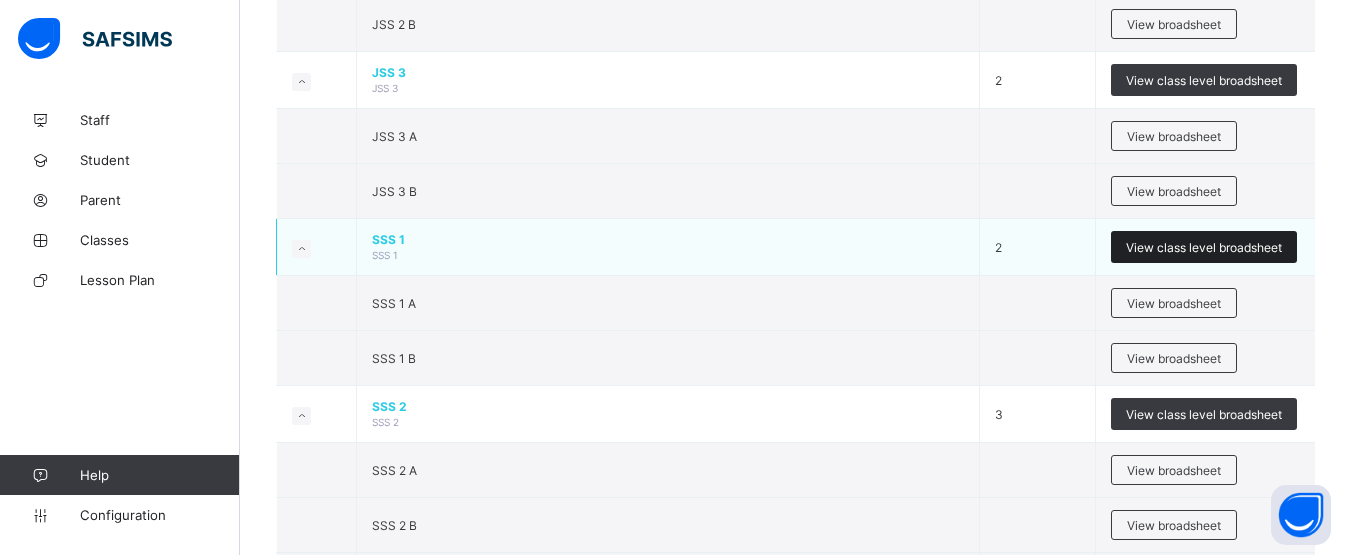 click on "View class level broadsheet" at bounding box center (1204, 247) 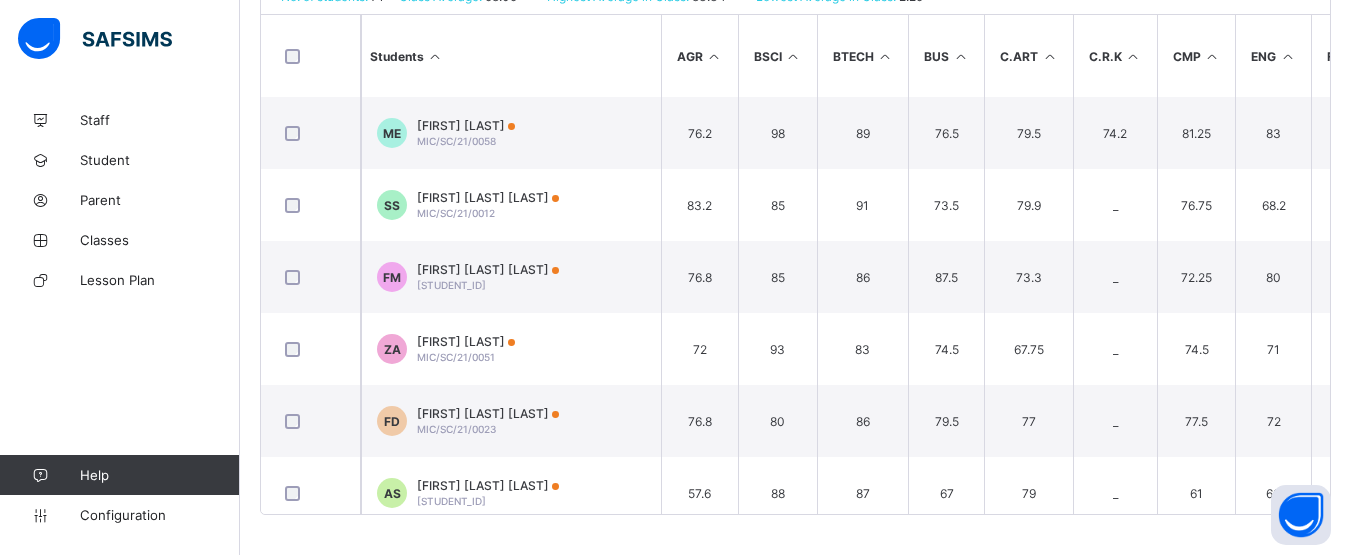 scroll, scrollTop: 560, scrollLeft: 0, axis: vertical 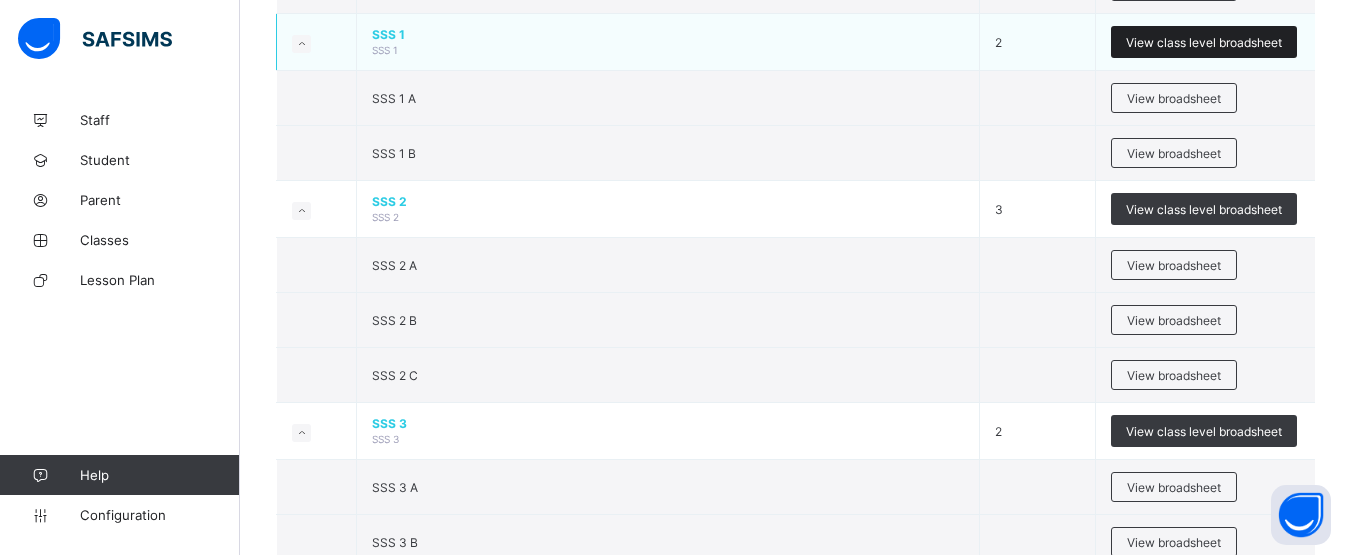 click on "View class level broadsheet" at bounding box center [1204, 42] 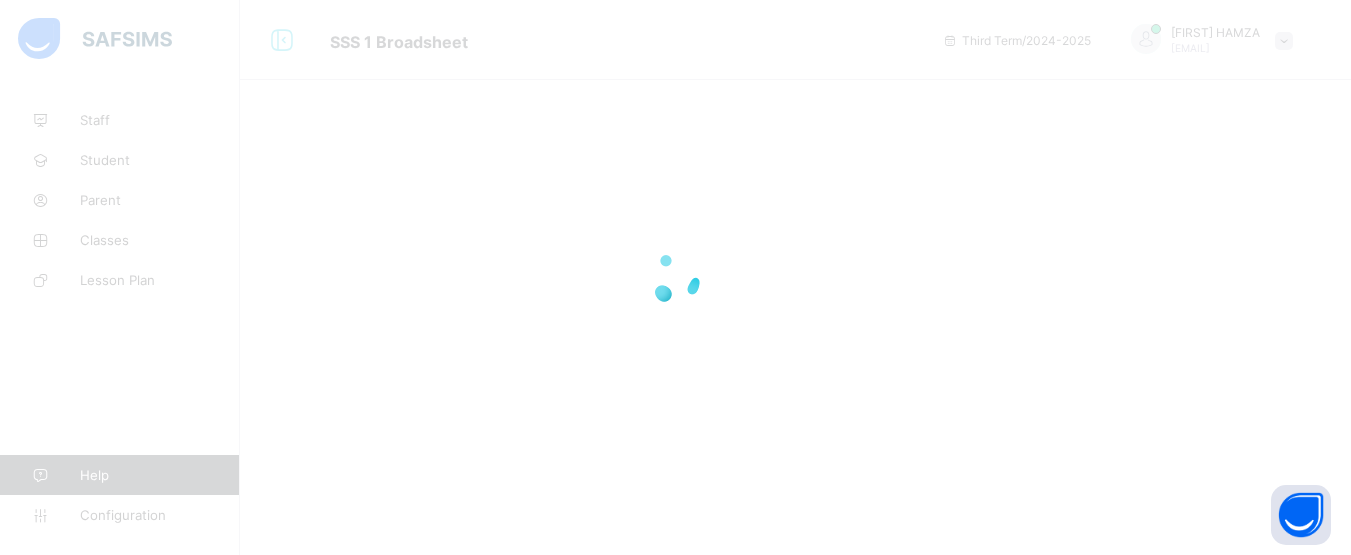 scroll, scrollTop: 0, scrollLeft: 0, axis: both 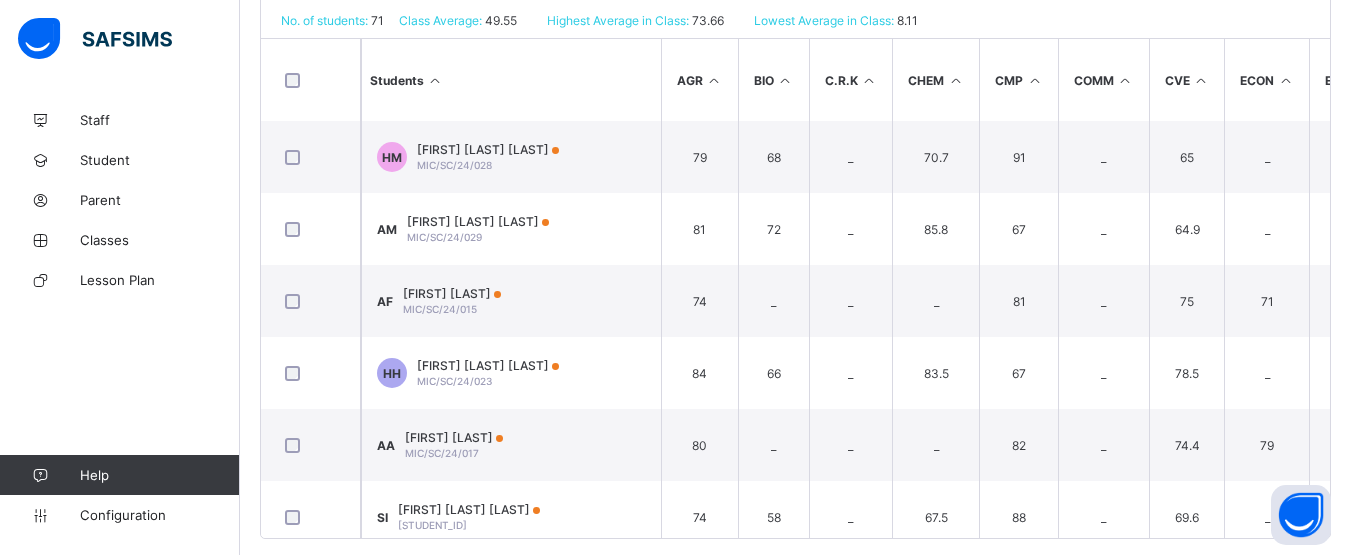 click on "CHEM" at bounding box center [935, 80] 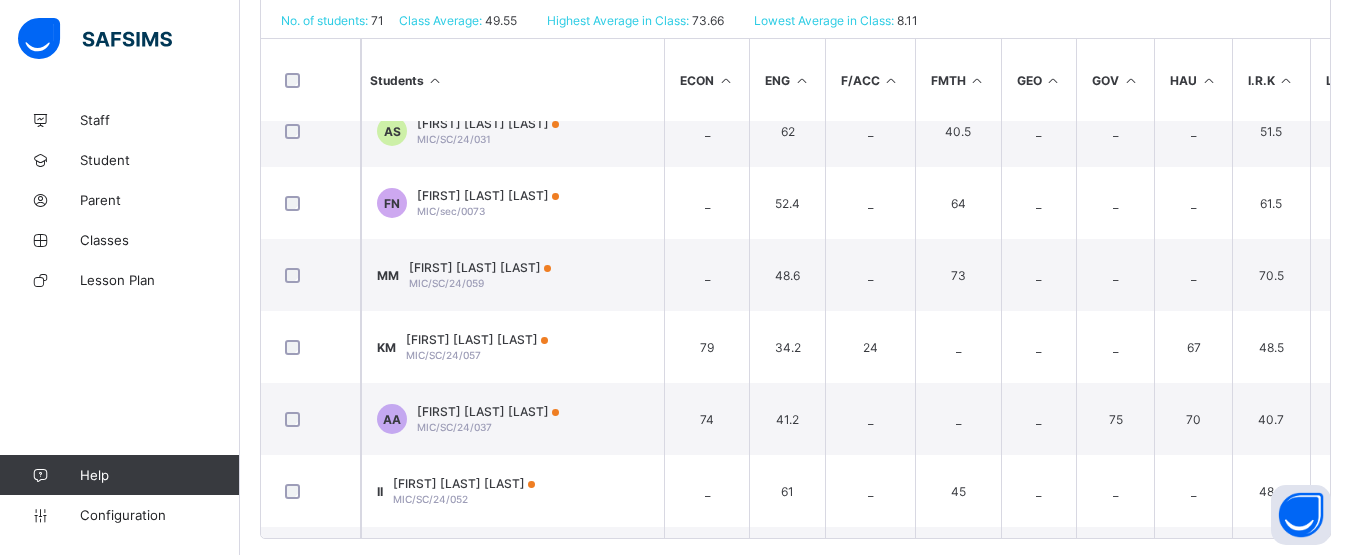 scroll, scrollTop: 645, scrollLeft: 560, axis: both 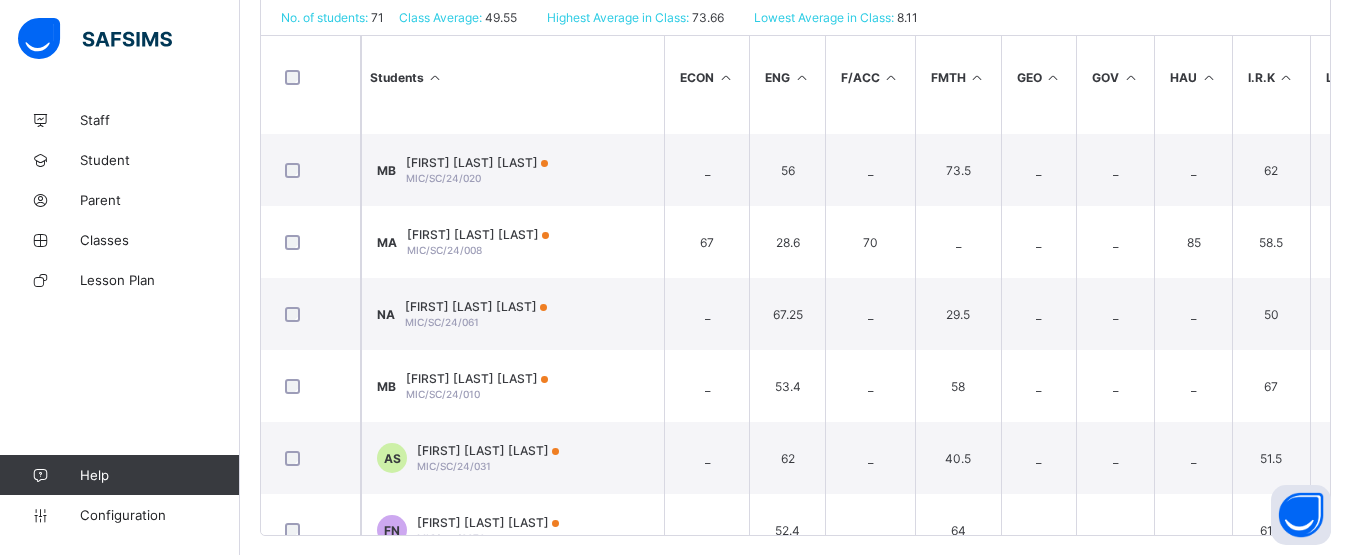 click on "GOV" at bounding box center (1115, 77) 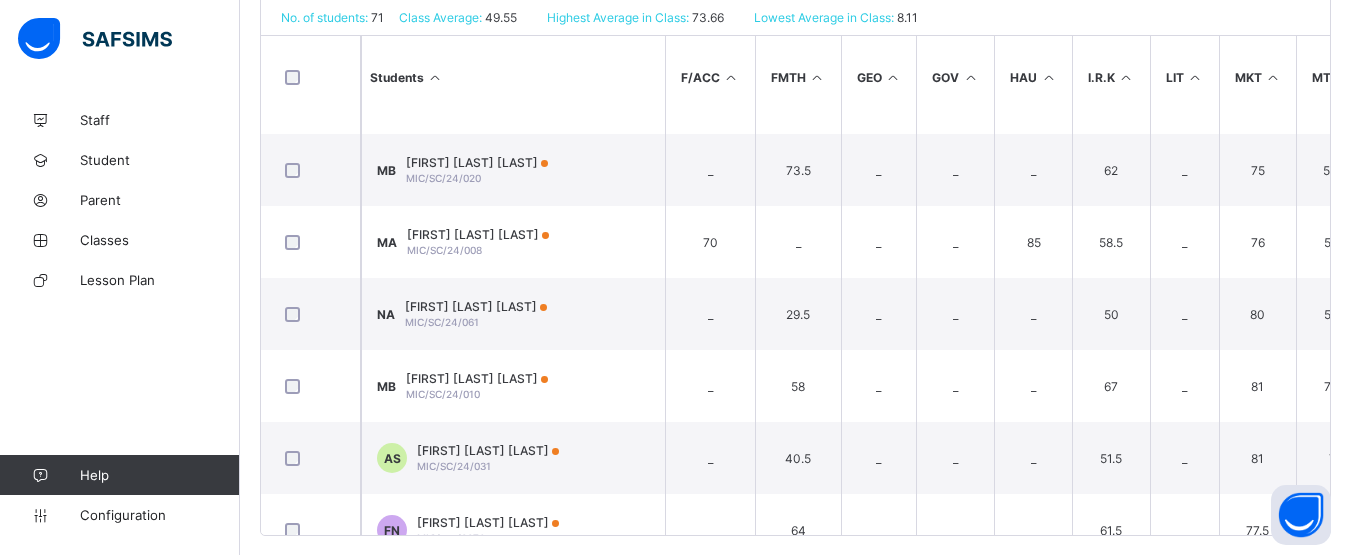 scroll, scrollTop: 560, scrollLeft: 760, axis: both 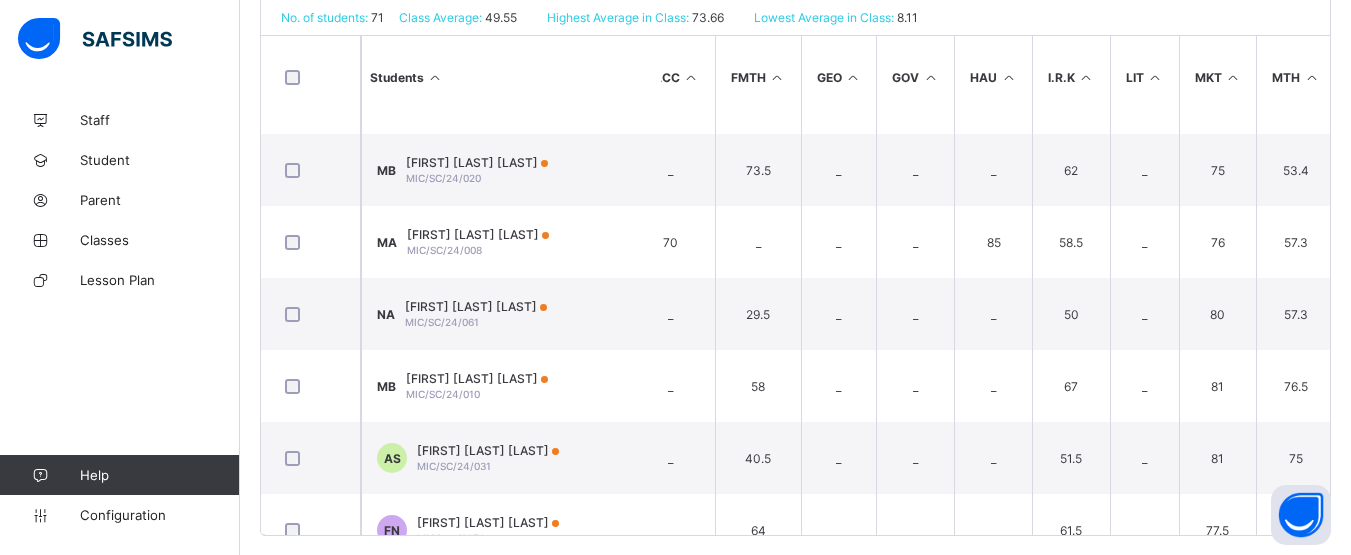 click on "LIT" at bounding box center (1144, 77) 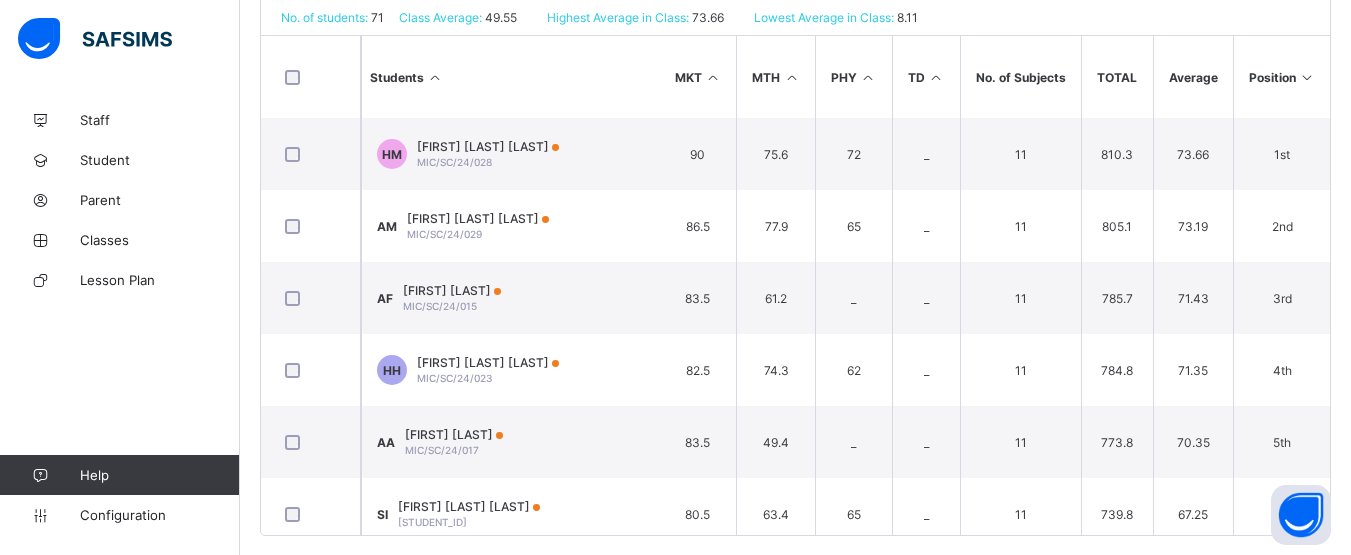 scroll, scrollTop: 40, scrollLeft: 1280, axis: both 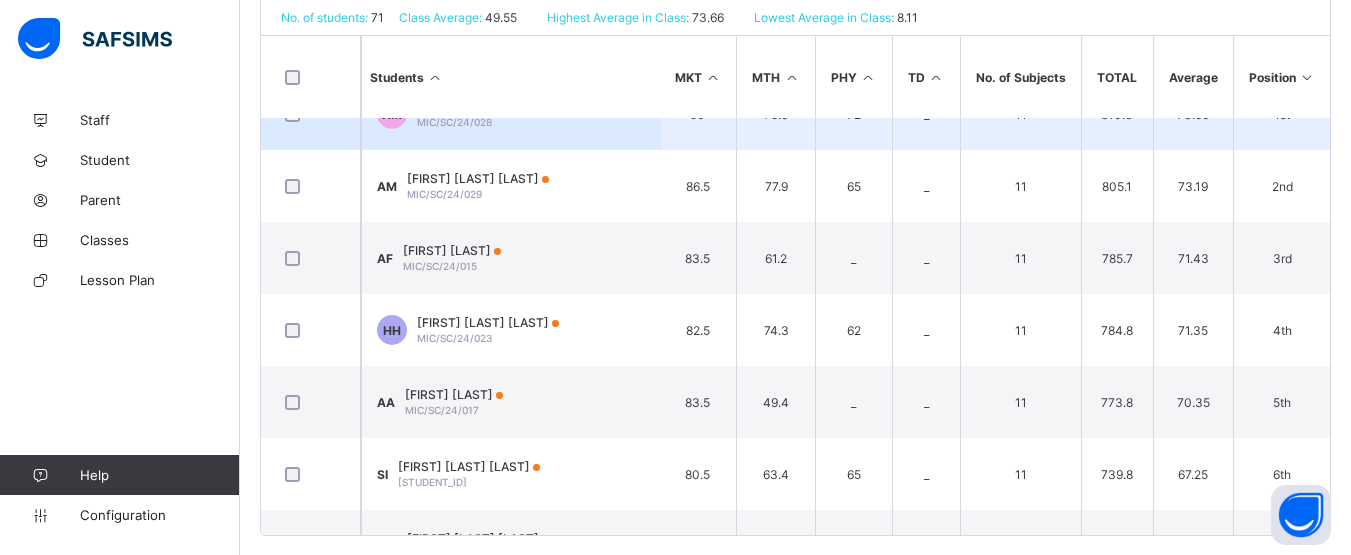 click on "73.66" at bounding box center (1193, 114) 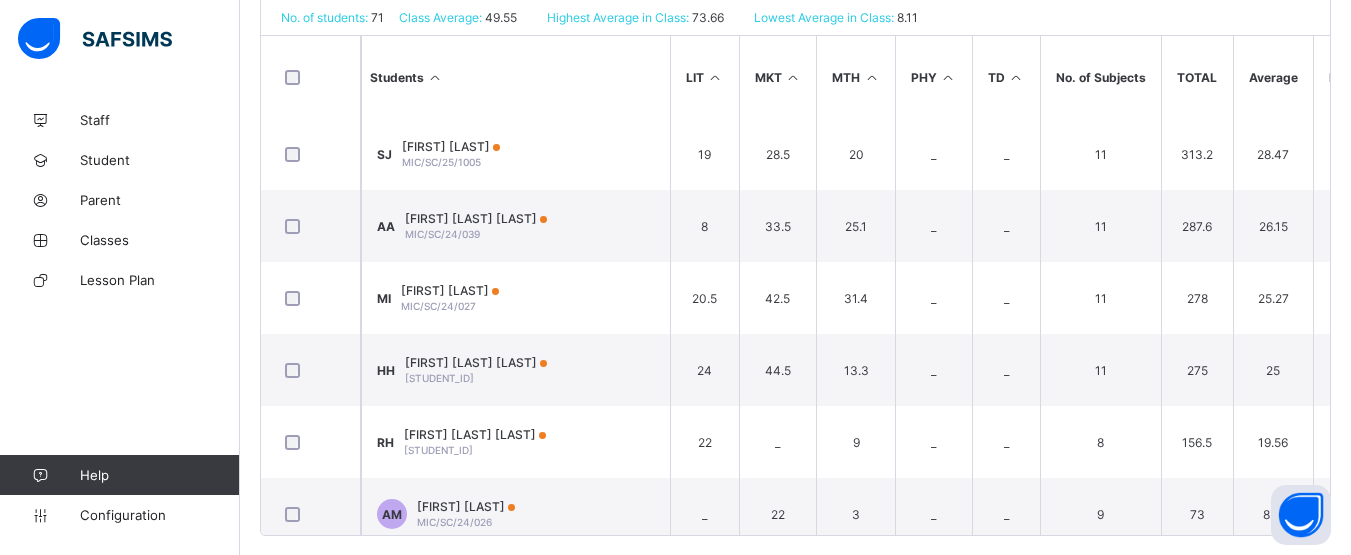 scroll, scrollTop: 4703, scrollLeft: 1200, axis: both 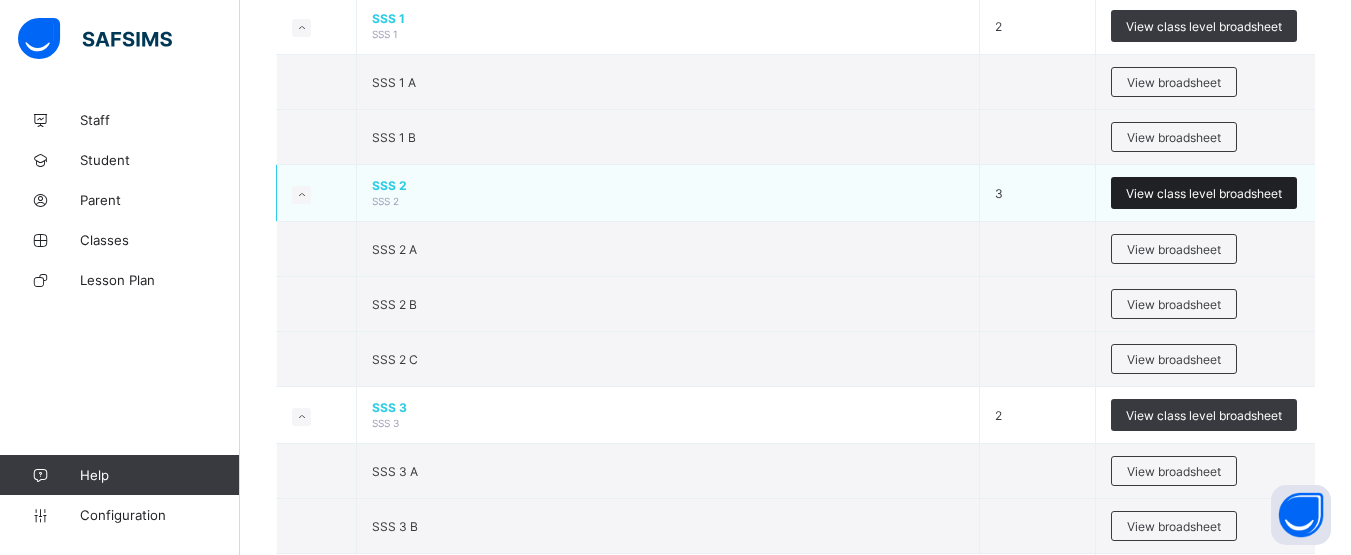 click on "View class level broadsheet" at bounding box center (1204, 193) 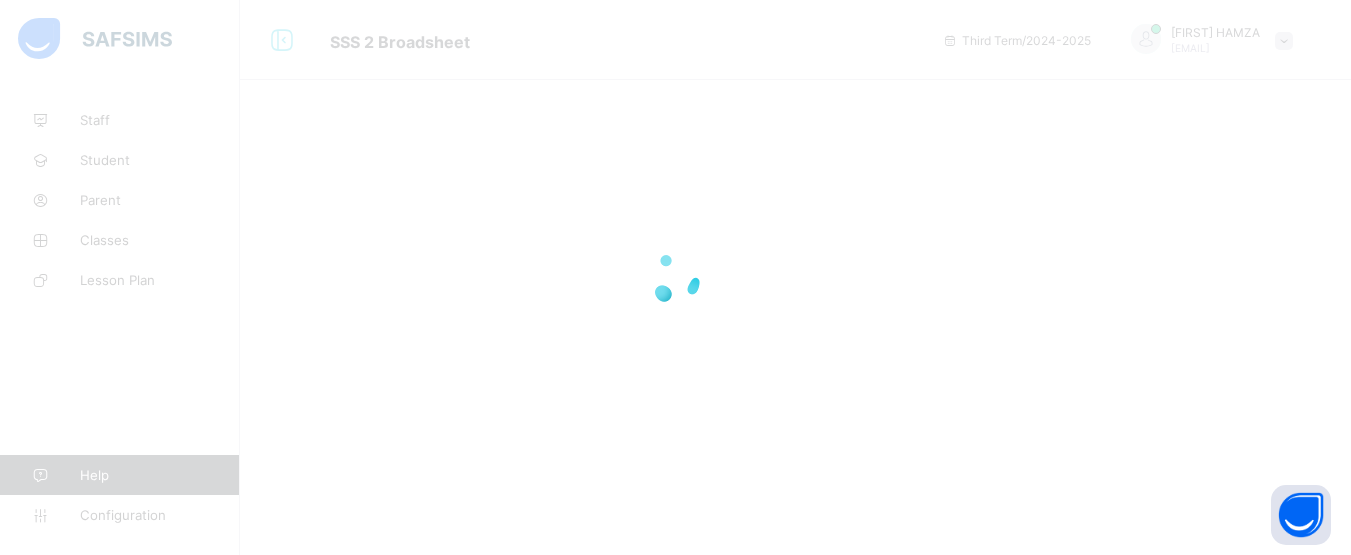 scroll, scrollTop: 0, scrollLeft: 0, axis: both 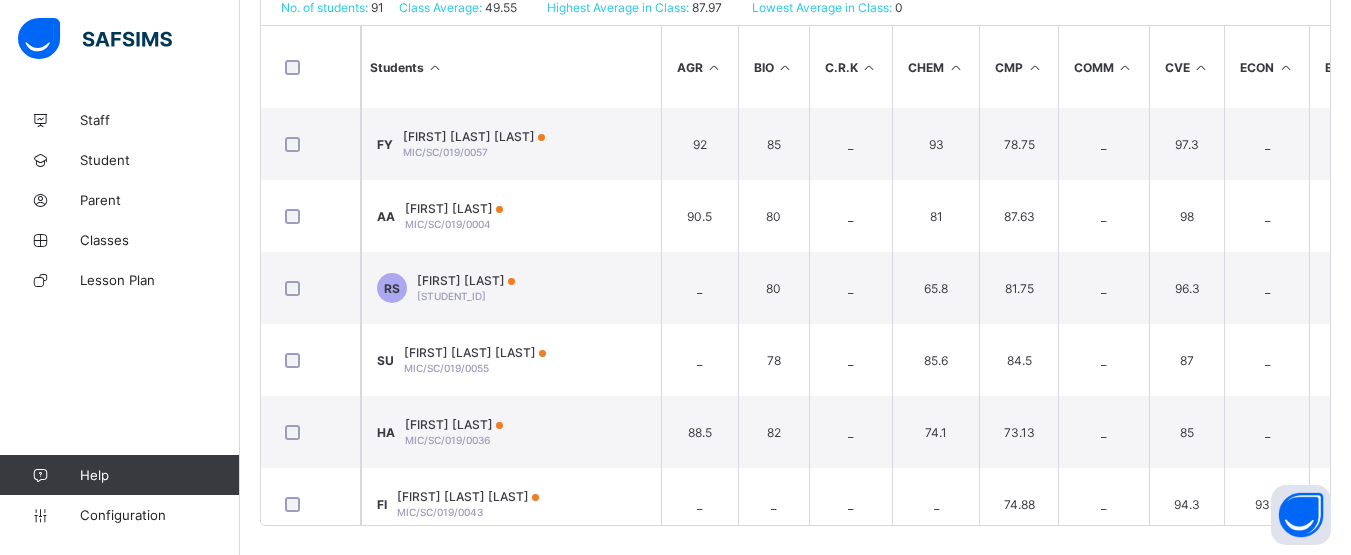 click on "CMP" at bounding box center [1018, 67] 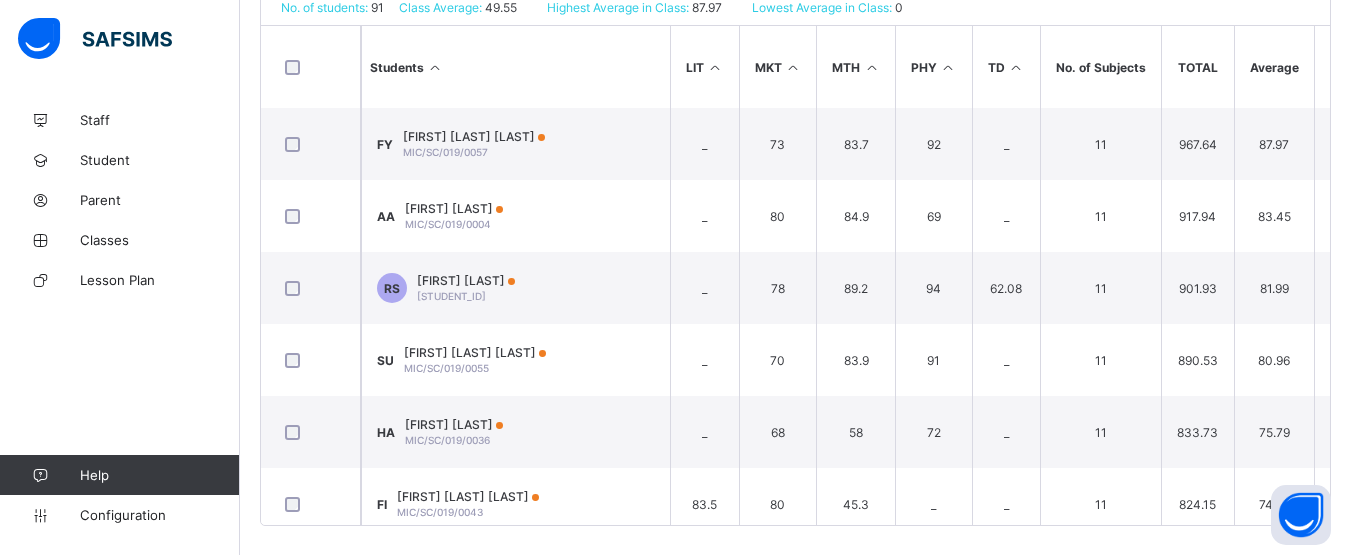 scroll, scrollTop: 0, scrollLeft: 1240, axis: horizontal 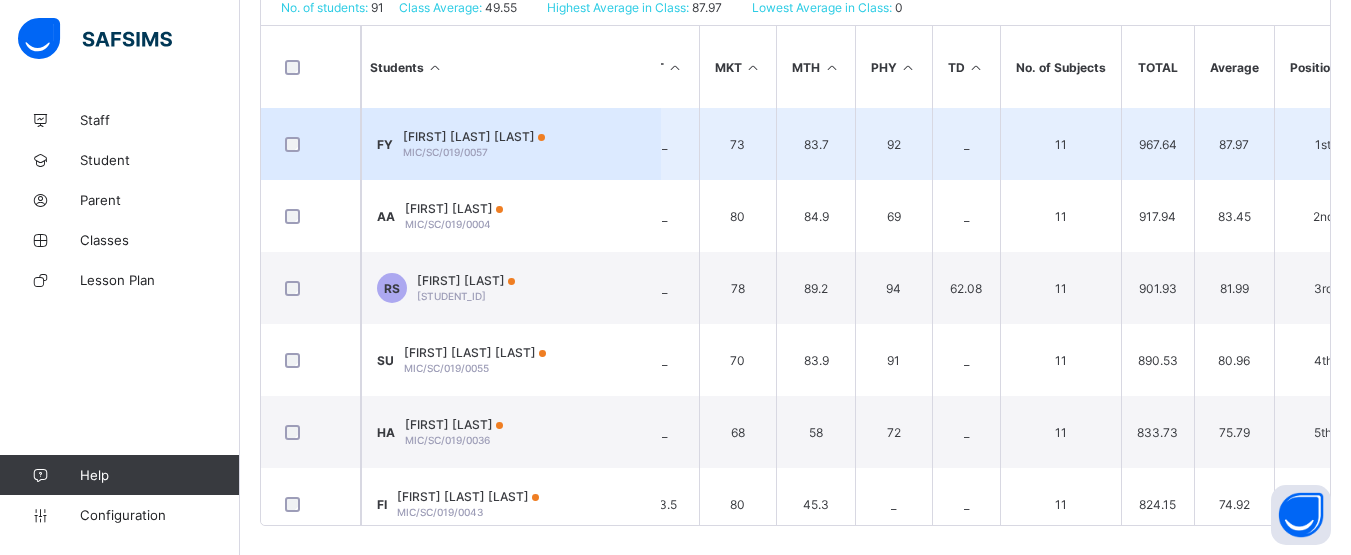click on "87.97" at bounding box center [1234, 144] 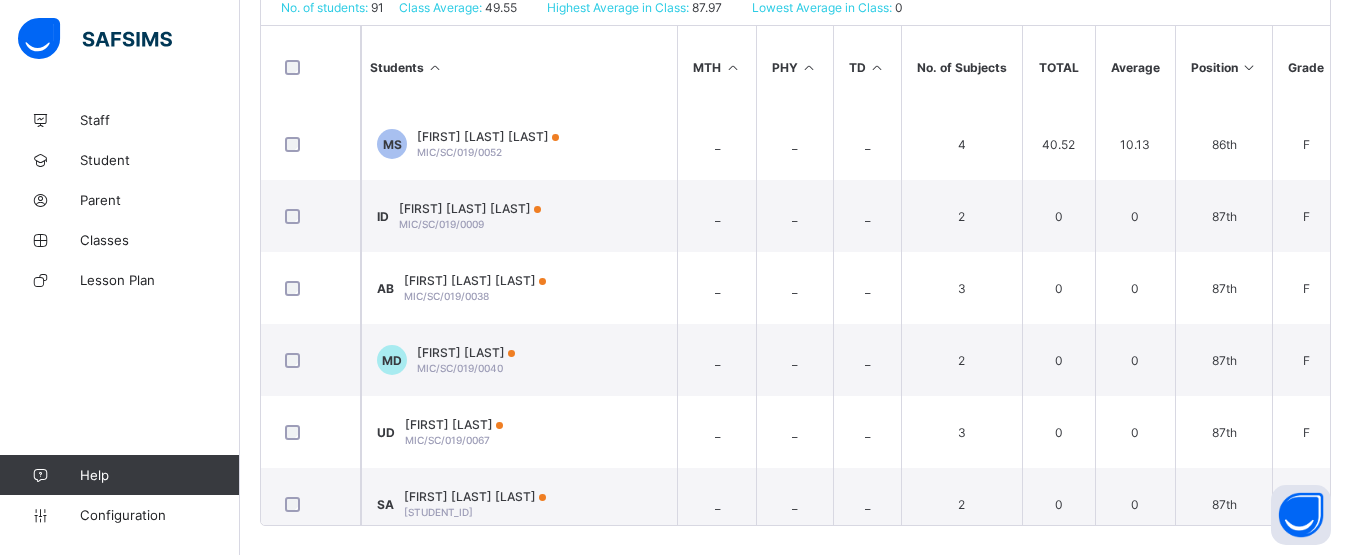 scroll, scrollTop: 6143, scrollLeft: 1339, axis: both 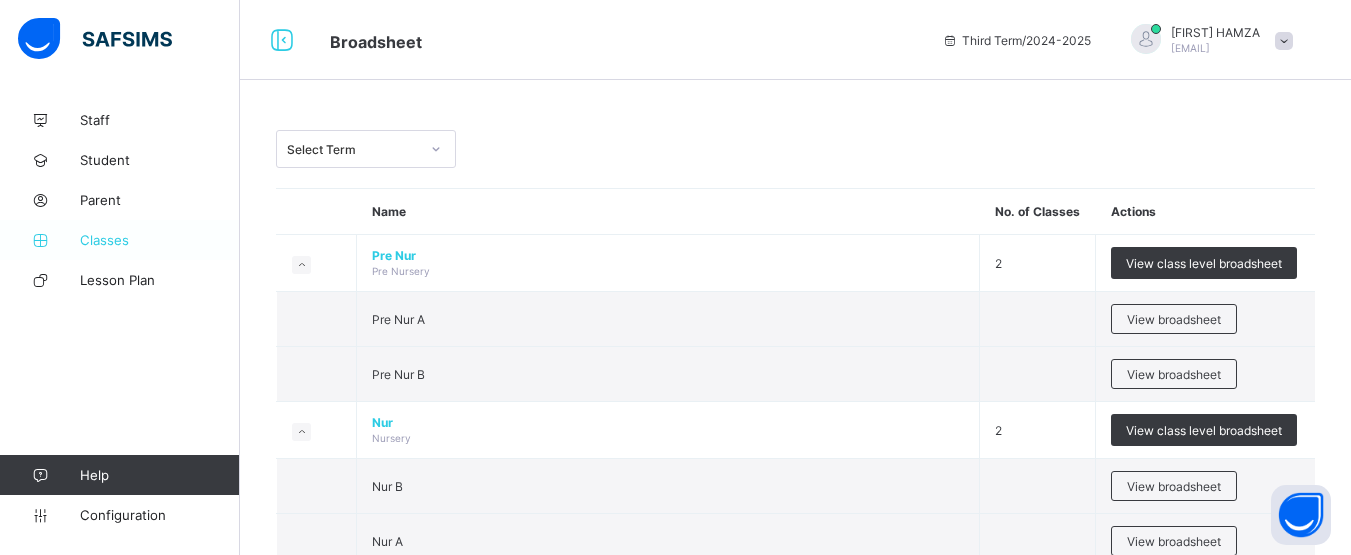 click on "Classes" at bounding box center (160, 240) 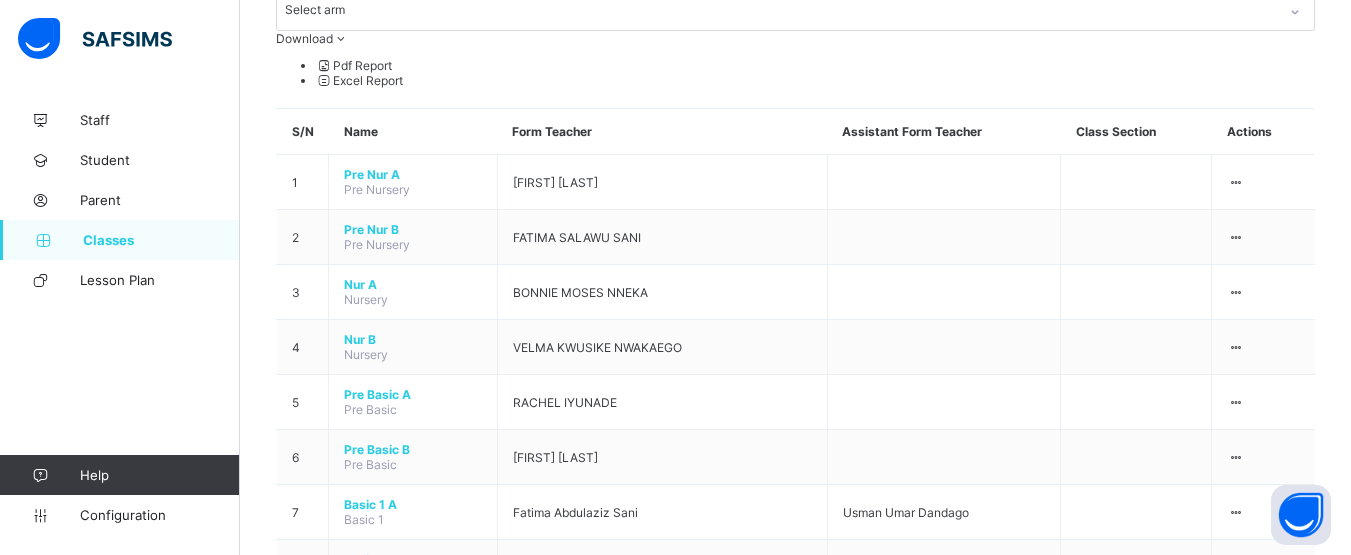scroll, scrollTop: 281, scrollLeft: 0, axis: vertical 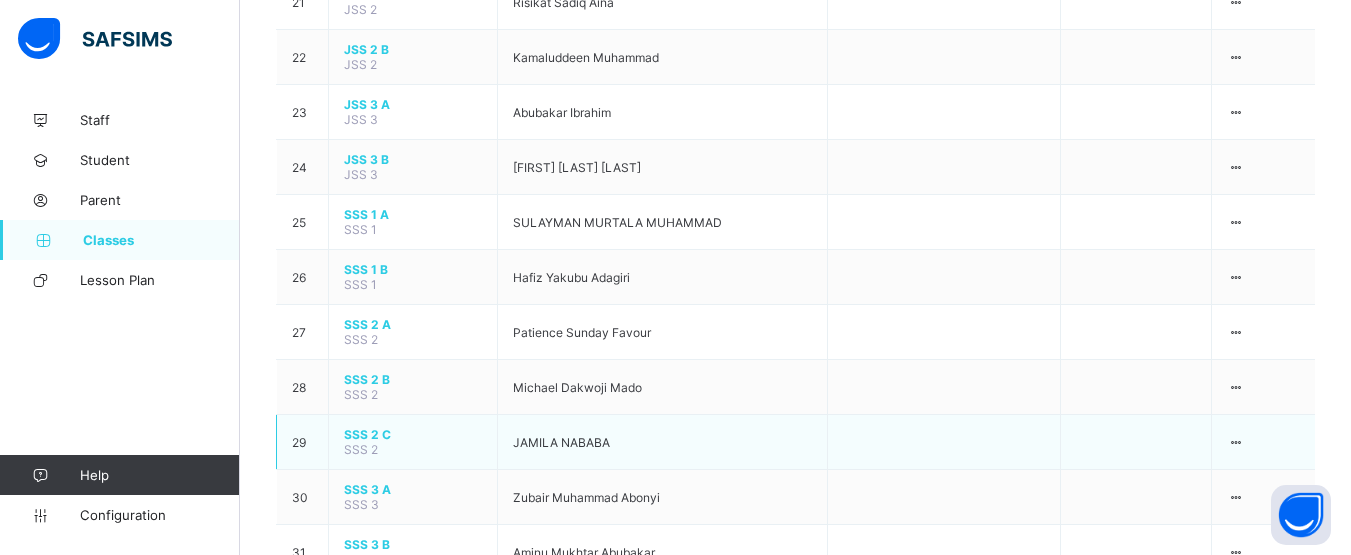 click on "SSS 2   C" at bounding box center [413, 434] 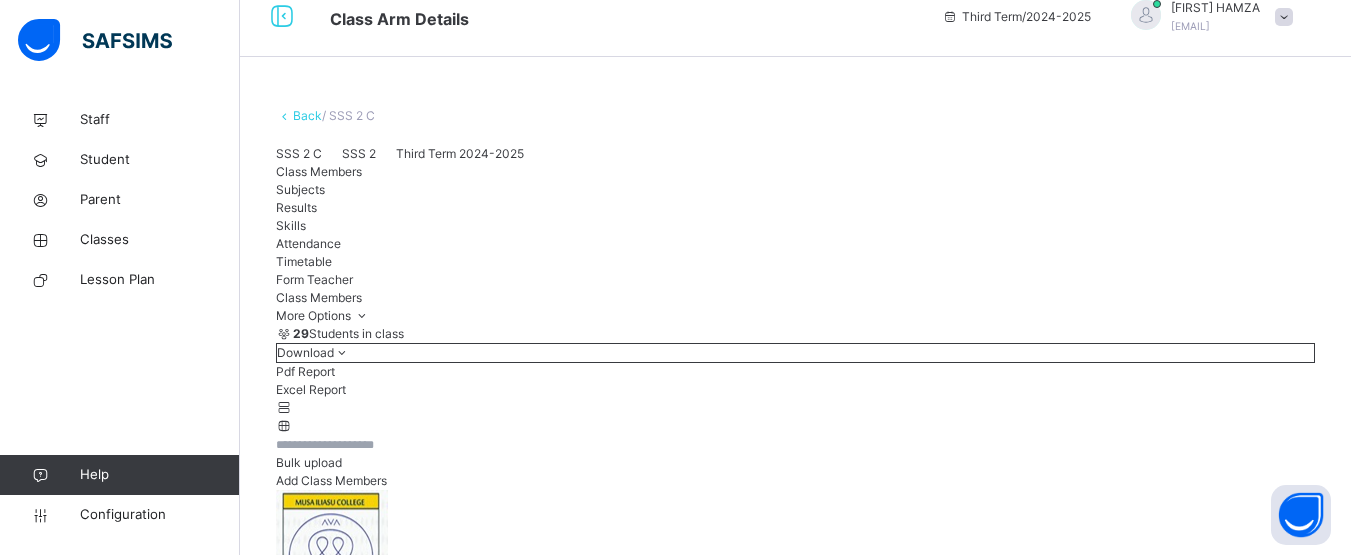 scroll, scrollTop: 1525, scrollLeft: 0, axis: vertical 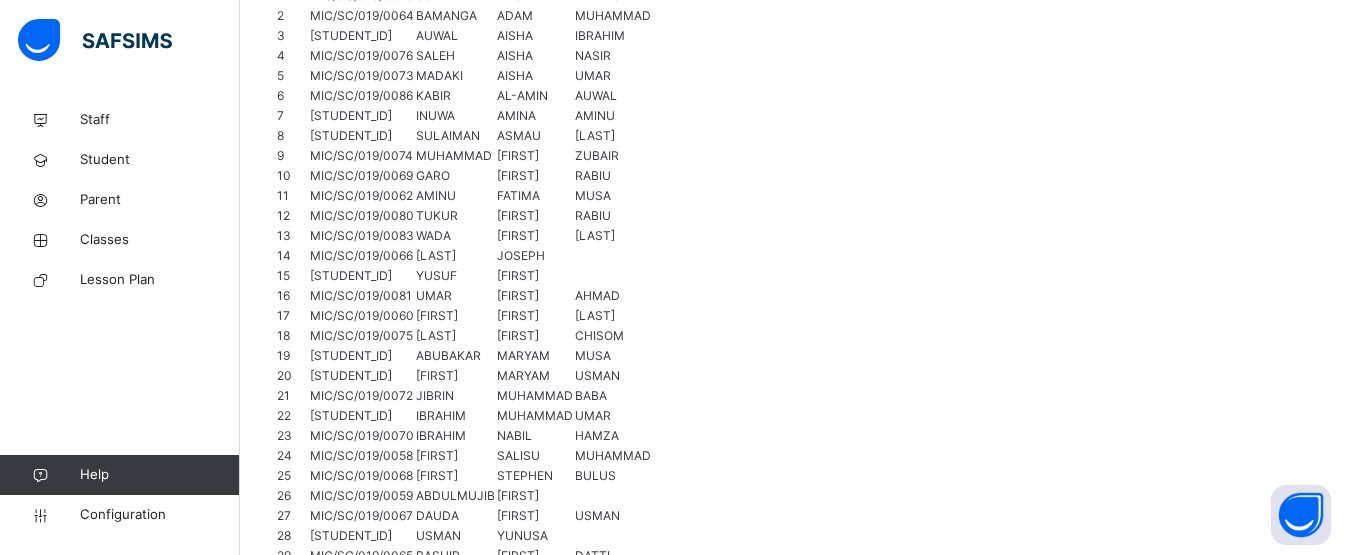 click on "Asmau Rawayau Sulaiman MIC/SC/019/0079" at bounding box center (426, 940) 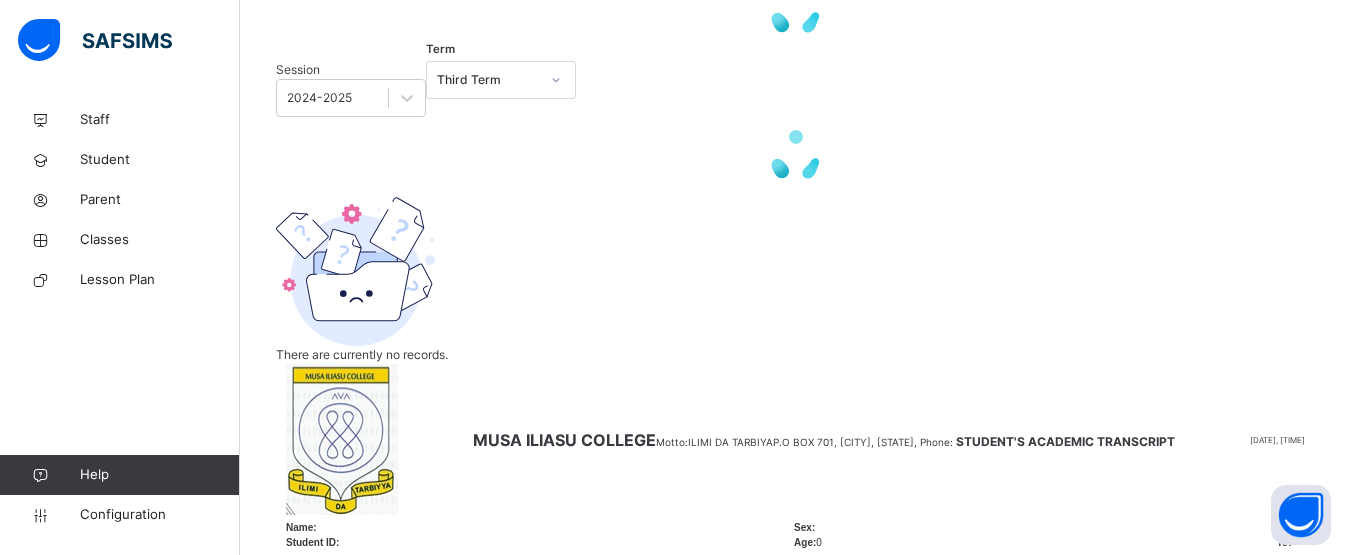 scroll, scrollTop: 842, scrollLeft: 0, axis: vertical 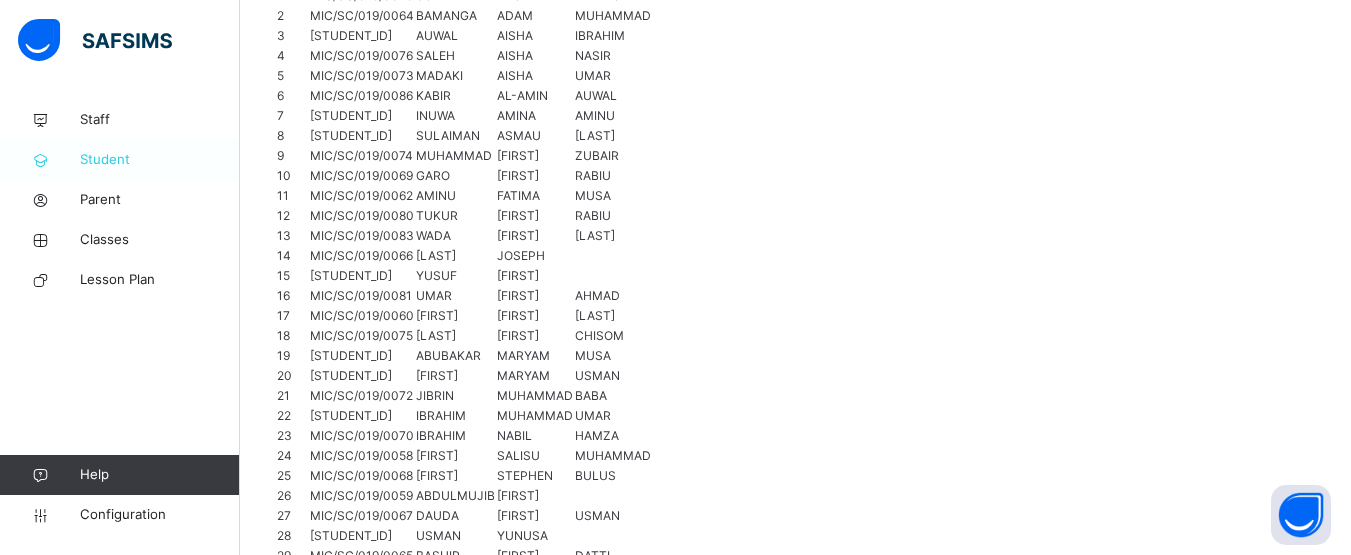 click on "Student" at bounding box center [160, 160] 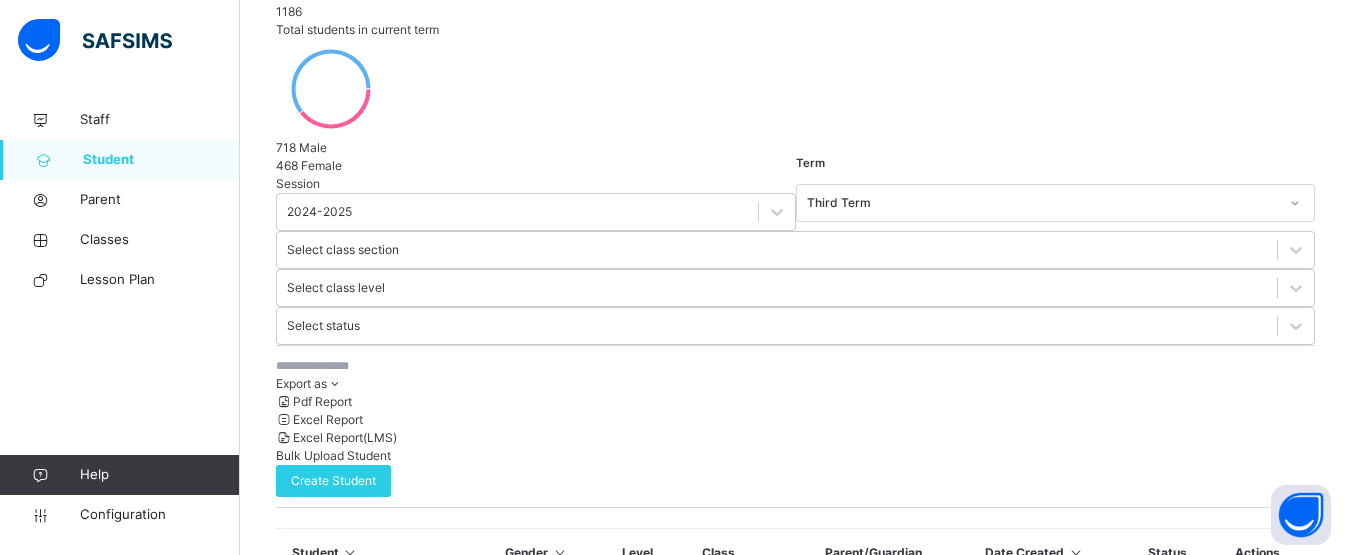 scroll, scrollTop: 737, scrollLeft: 0, axis: vertical 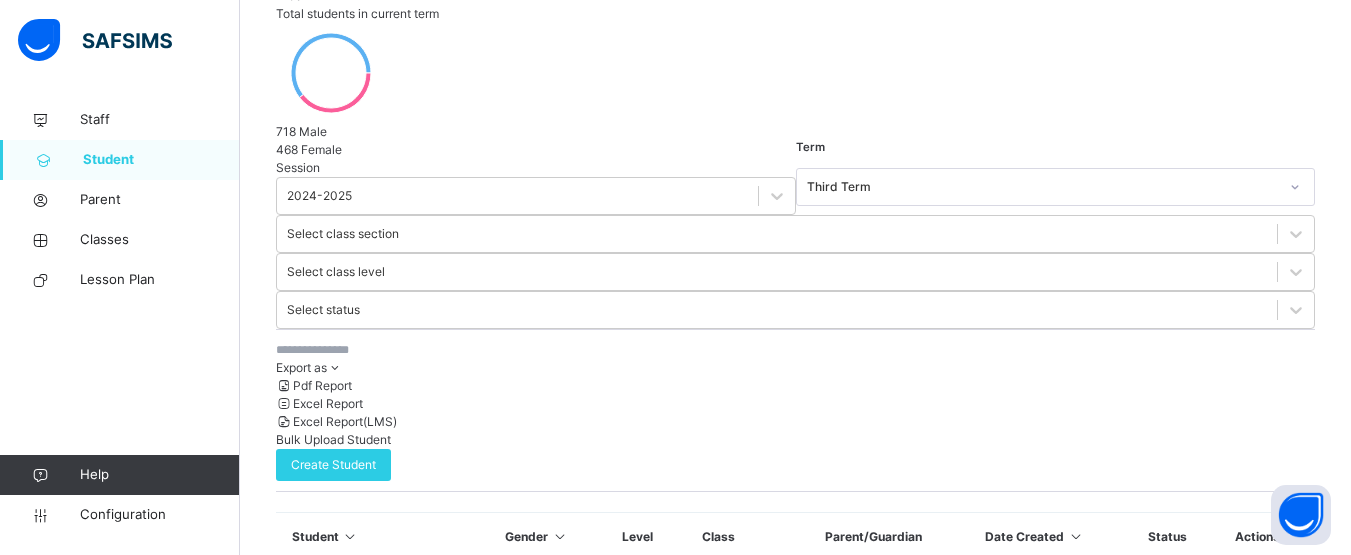 click on "MIC/SC/24/3339" at bounding box center [351, 600] 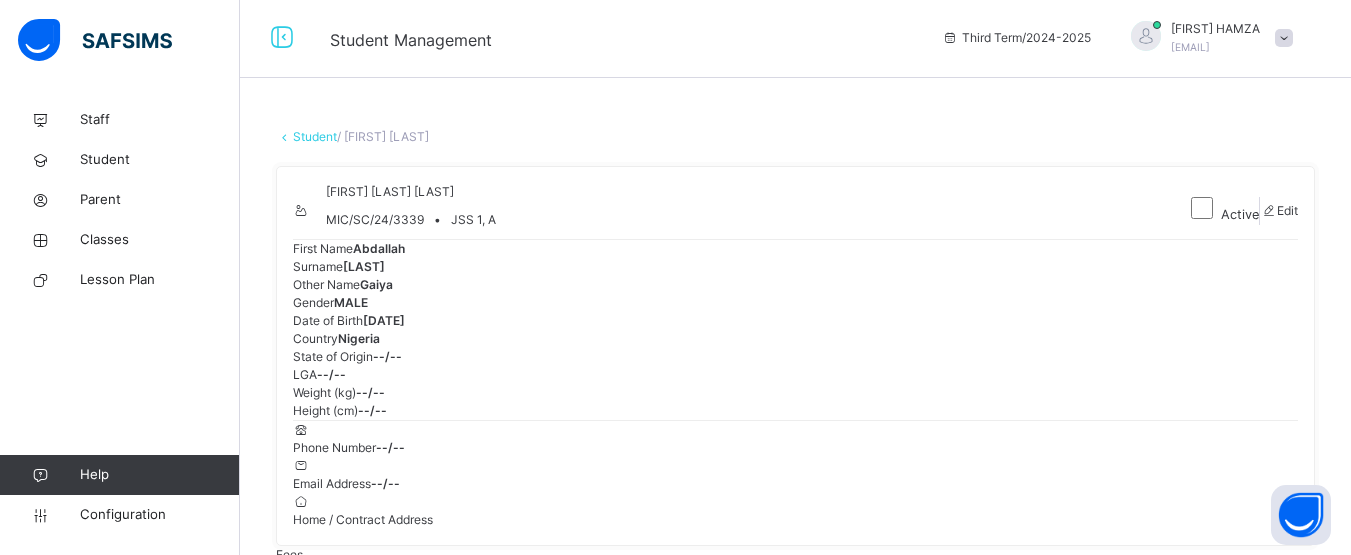 scroll, scrollTop: 0, scrollLeft: 0, axis: both 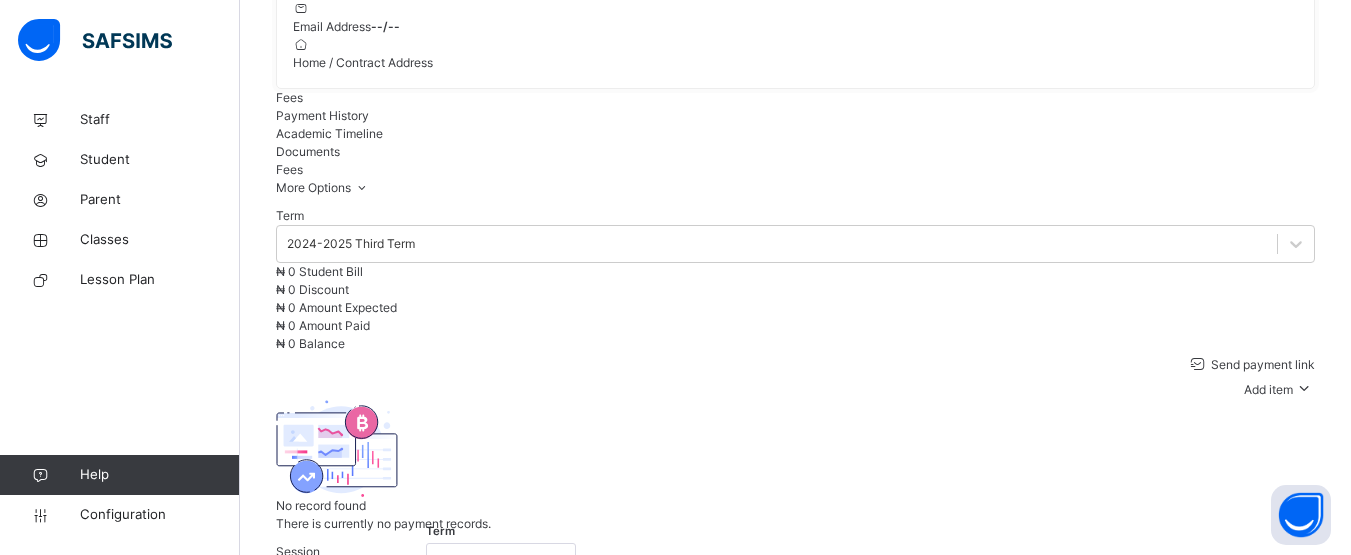 click on "Academic Timeline" at bounding box center [329, 133] 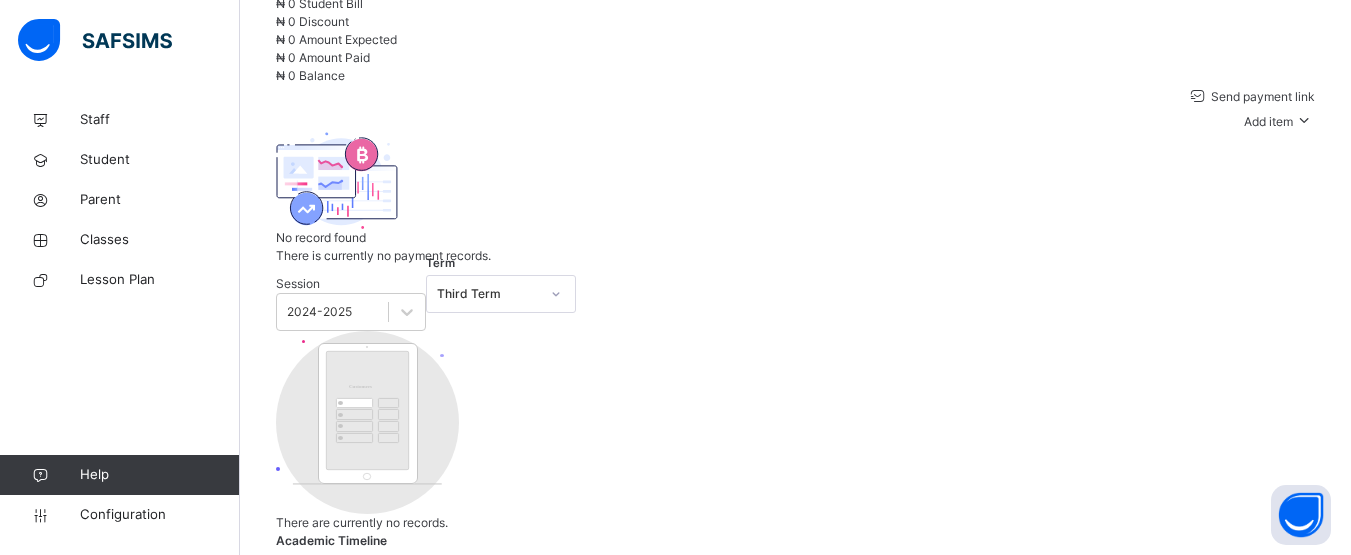 scroll, scrollTop: 733, scrollLeft: 0, axis: vertical 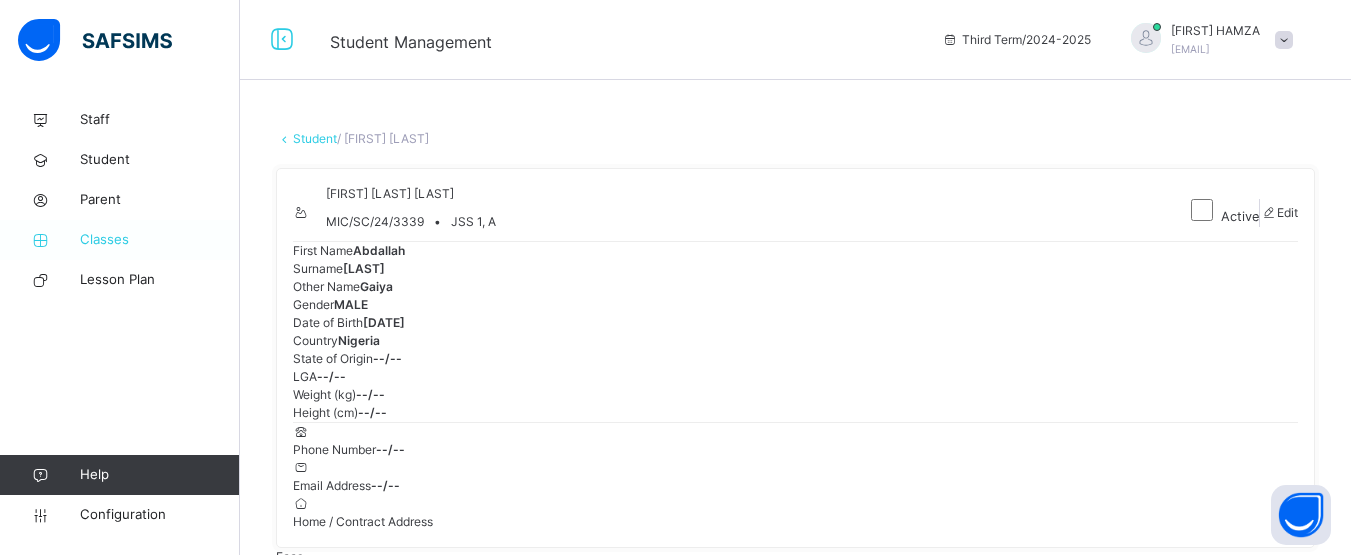 click on "Classes" at bounding box center (160, 240) 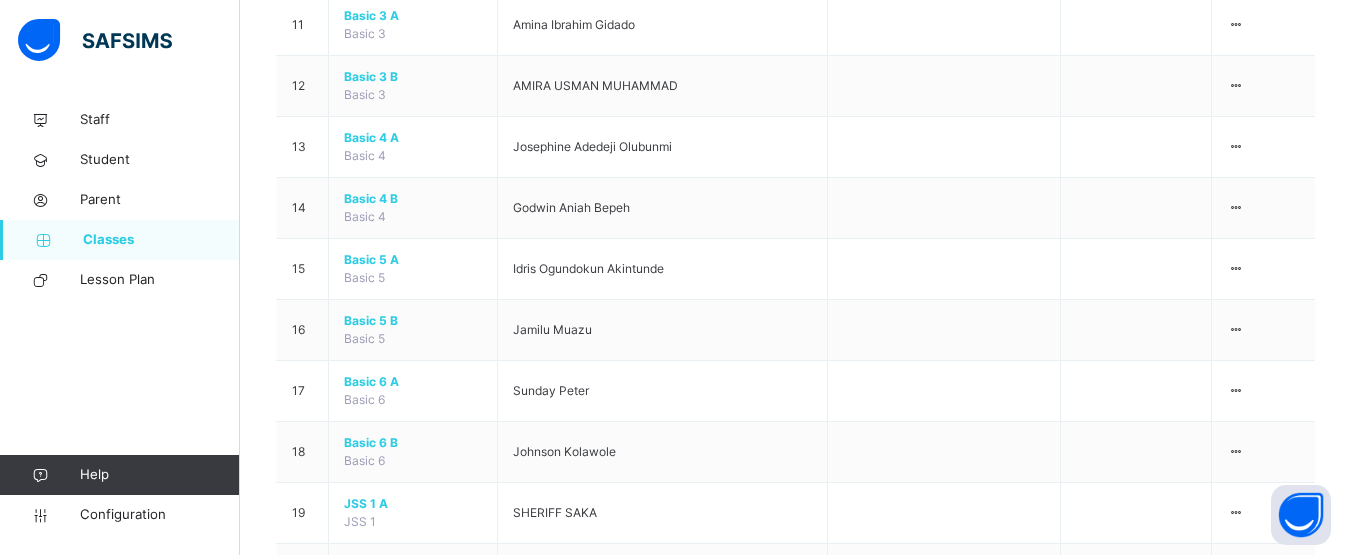 scroll, scrollTop: 1088, scrollLeft: 0, axis: vertical 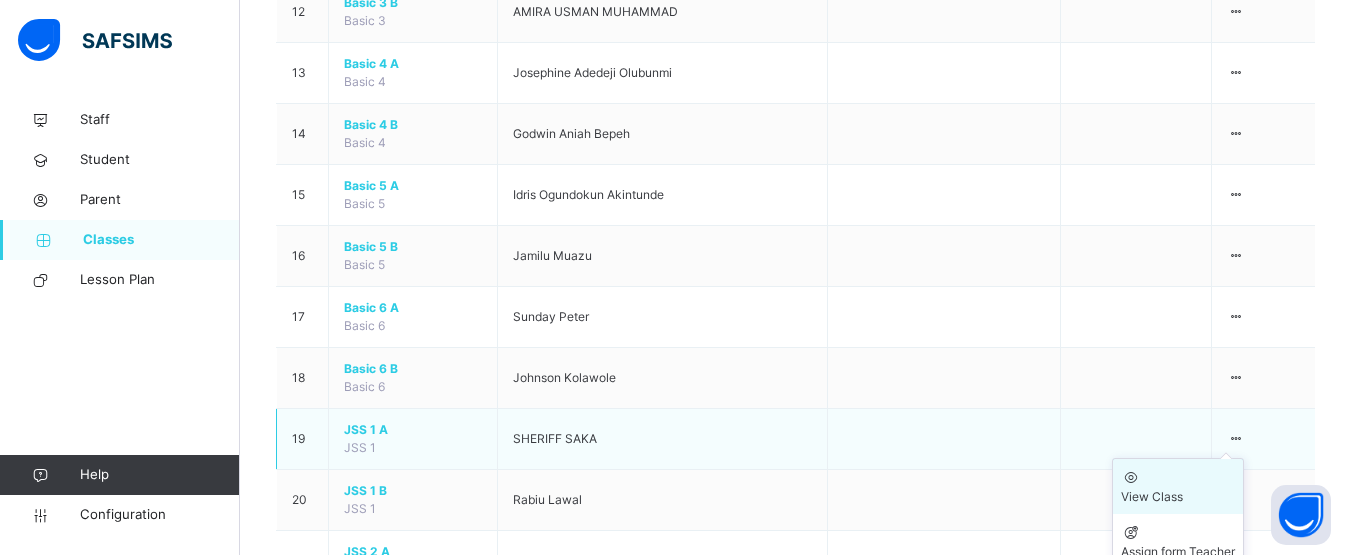 click on "View Class" at bounding box center (1178, 497) 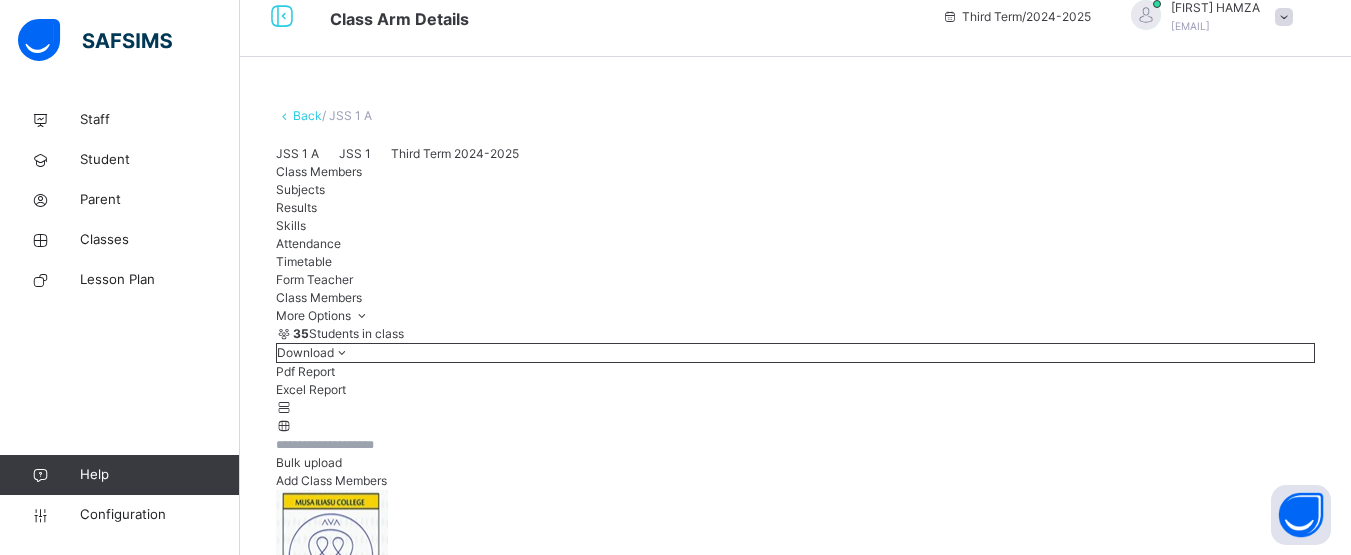 scroll, scrollTop: 1088, scrollLeft: 0, axis: vertical 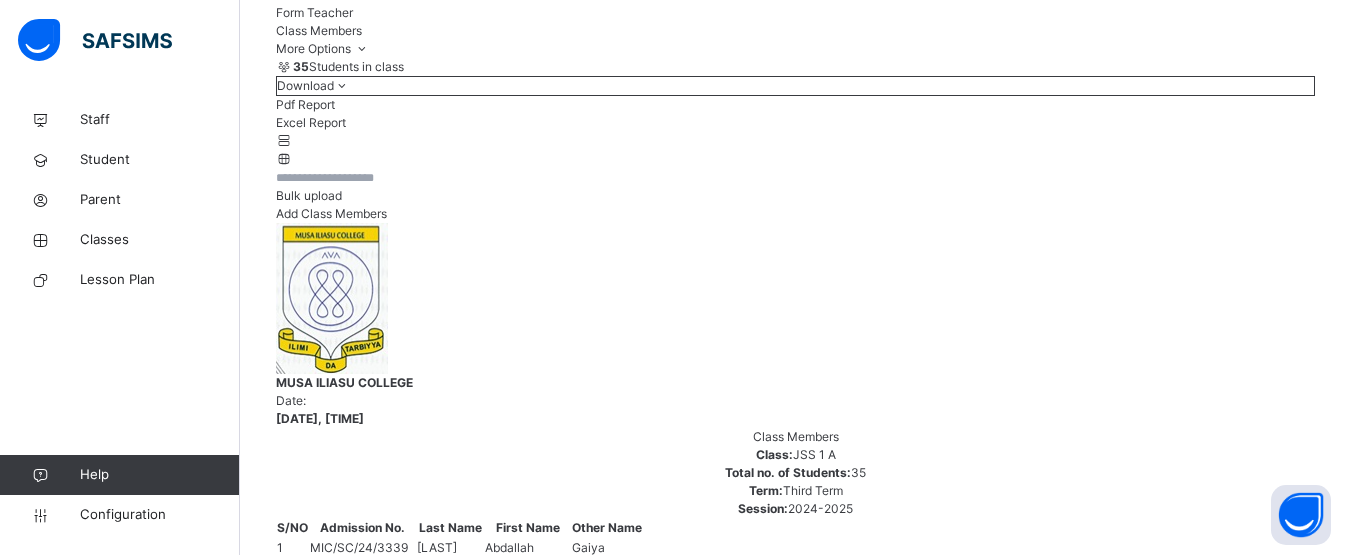 click on "Results" at bounding box center (296, -60) 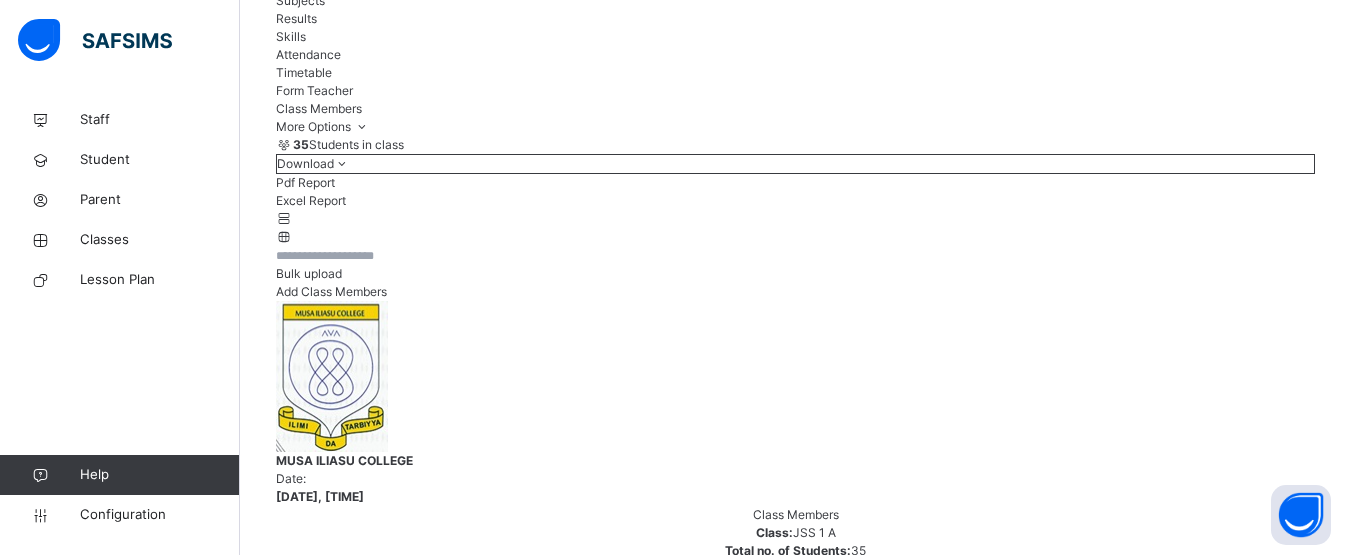 scroll, scrollTop: 260, scrollLeft: 0, axis: vertical 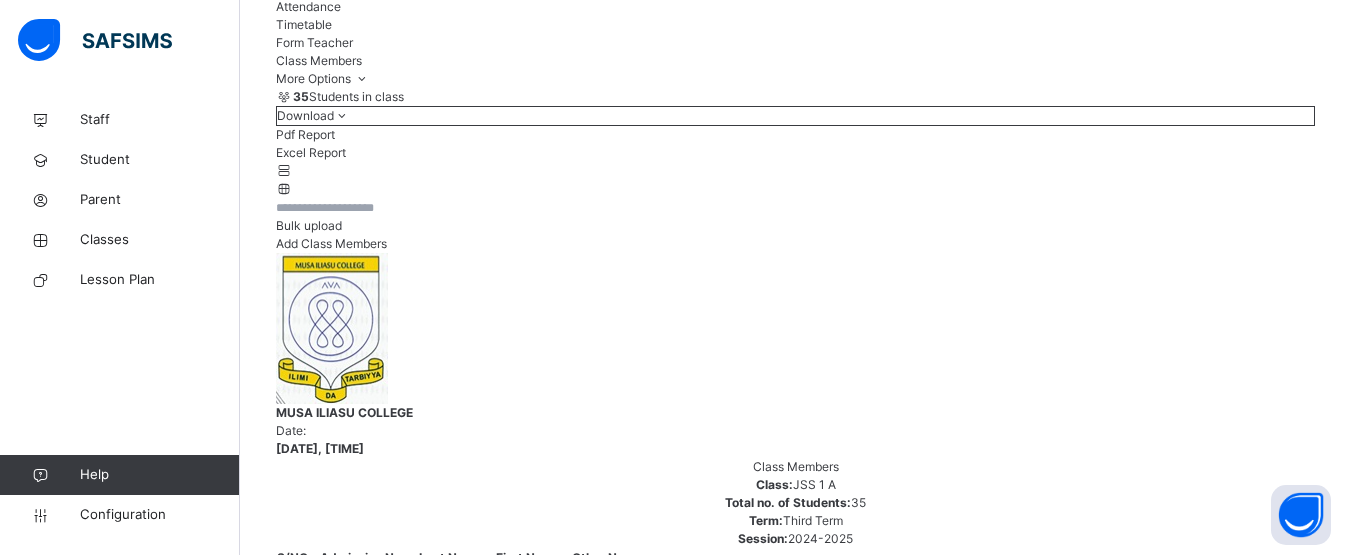 click on "Results" at bounding box center (296, -30) 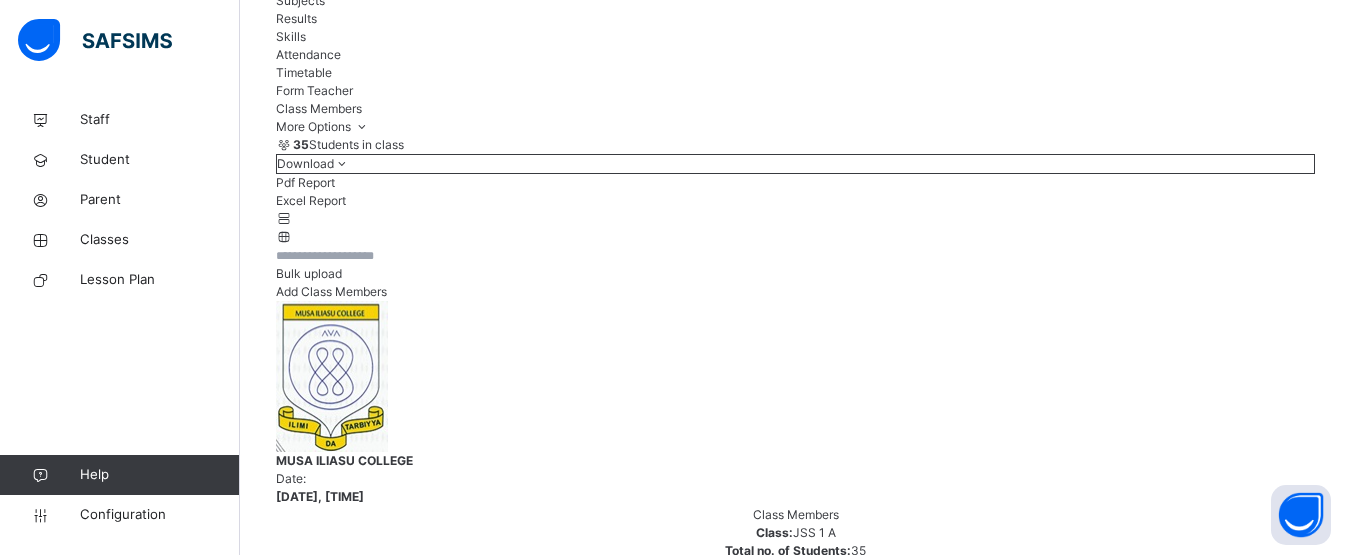 scroll, scrollTop: 218, scrollLeft: 0, axis: vertical 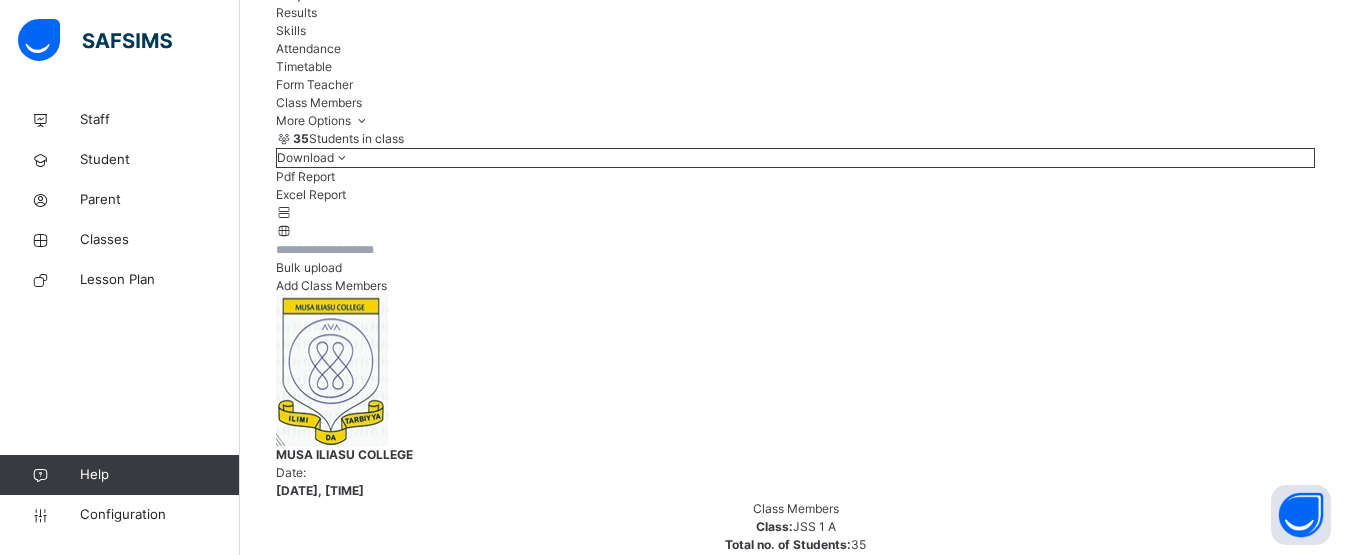 click on "Results" at bounding box center [296, 12] 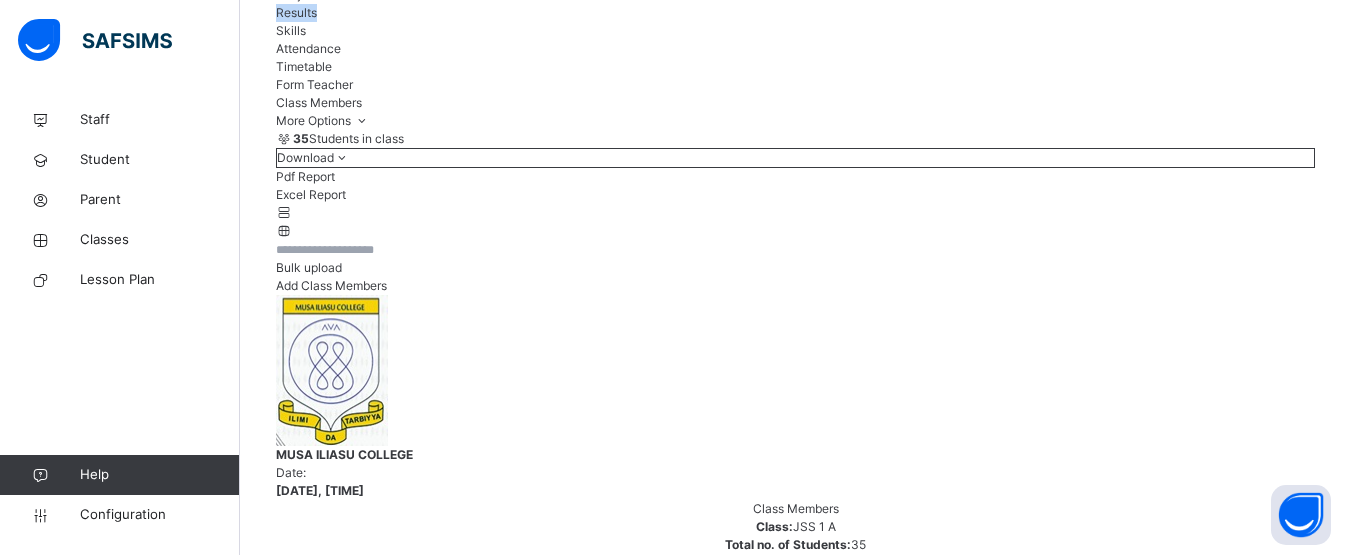 click on "Results" at bounding box center [296, 12] 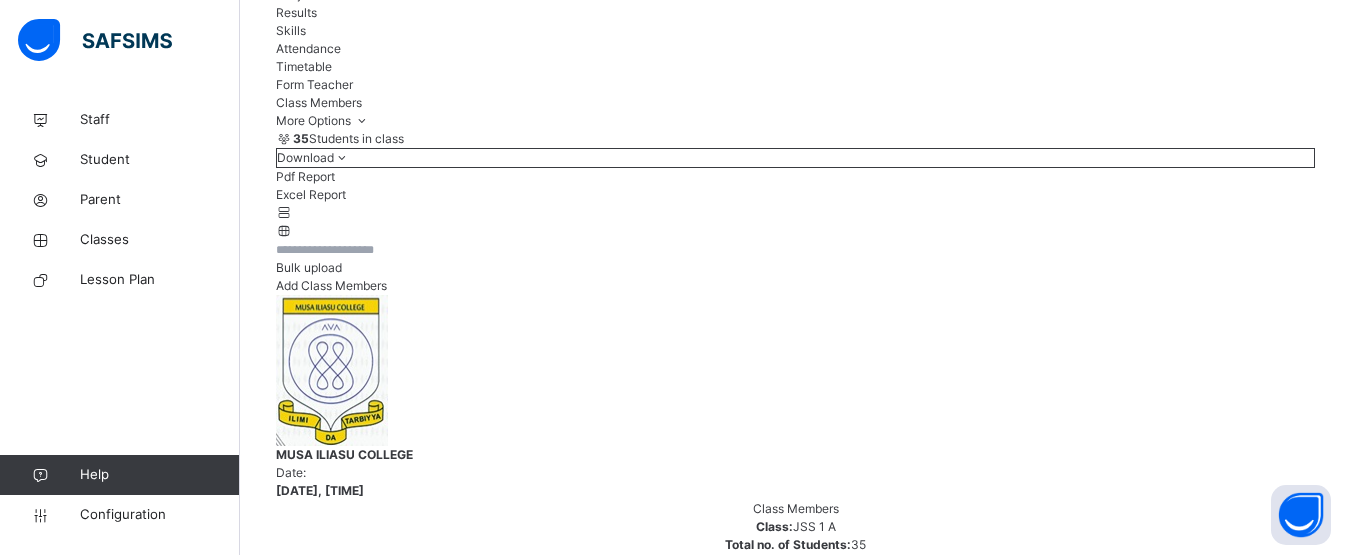 click at bounding box center [284, 212] 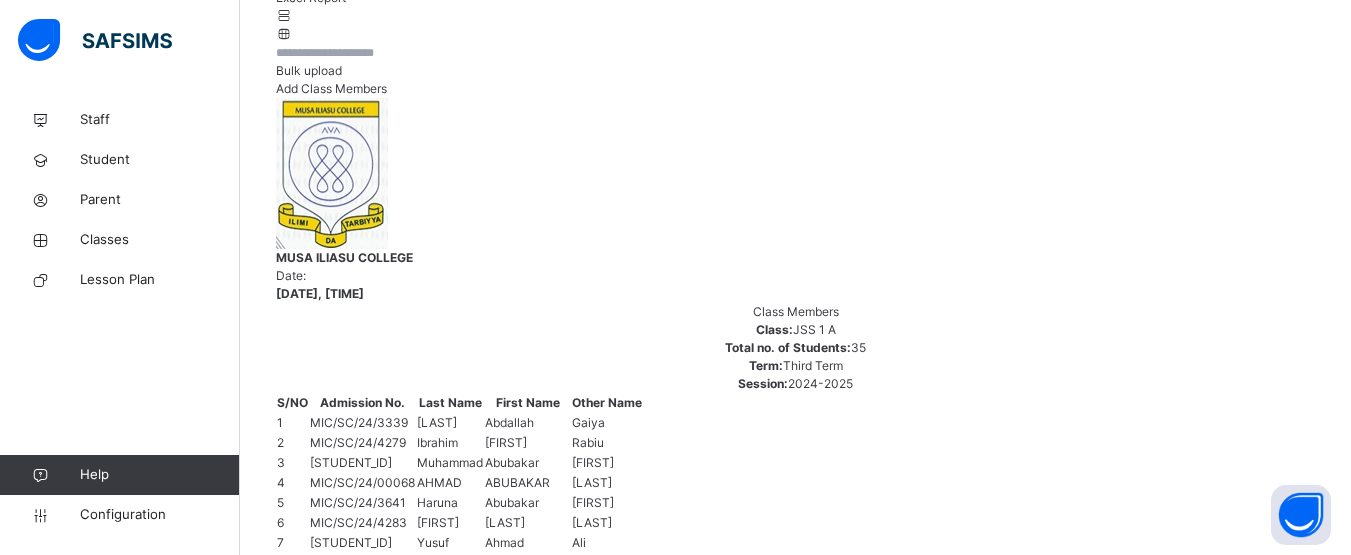 scroll, scrollTop: 430, scrollLeft: 0, axis: vertical 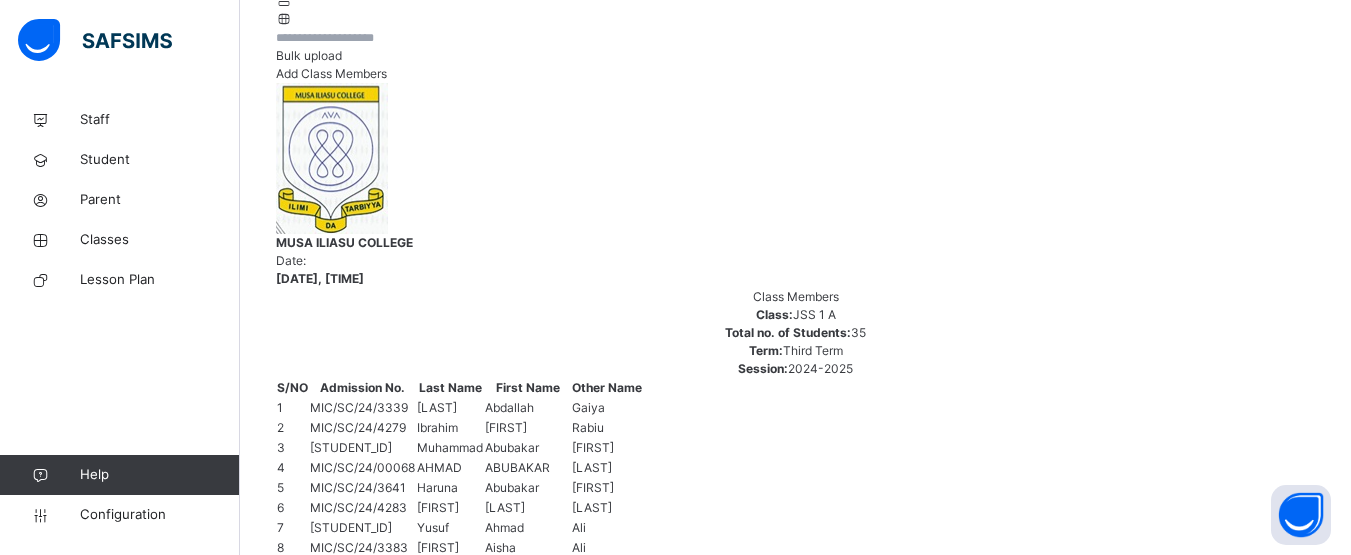 click at bounding box center (284, 0) 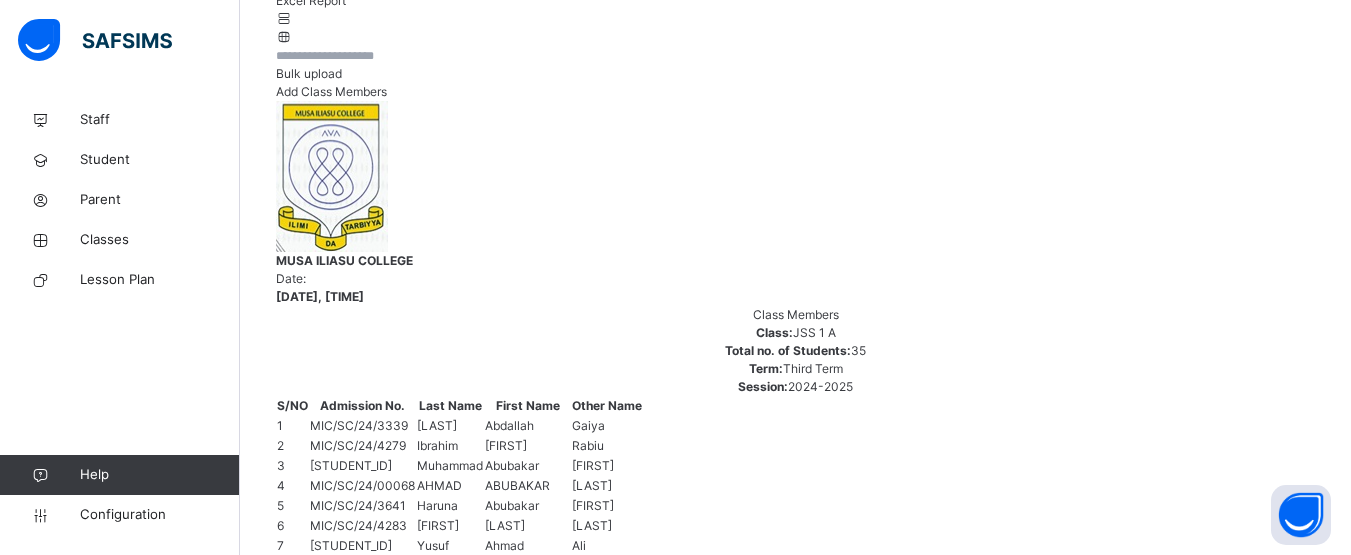 scroll, scrollTop: 430, scrollLeft: 0, axis: vertical 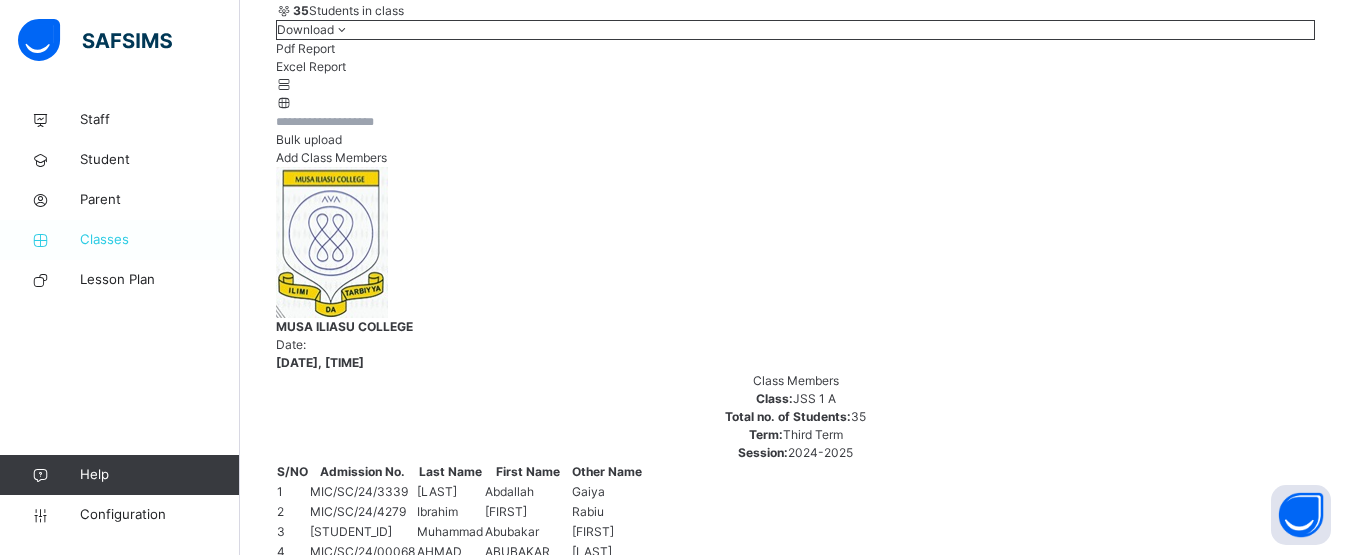 click on "Classes" at bounding box center (160, 240) 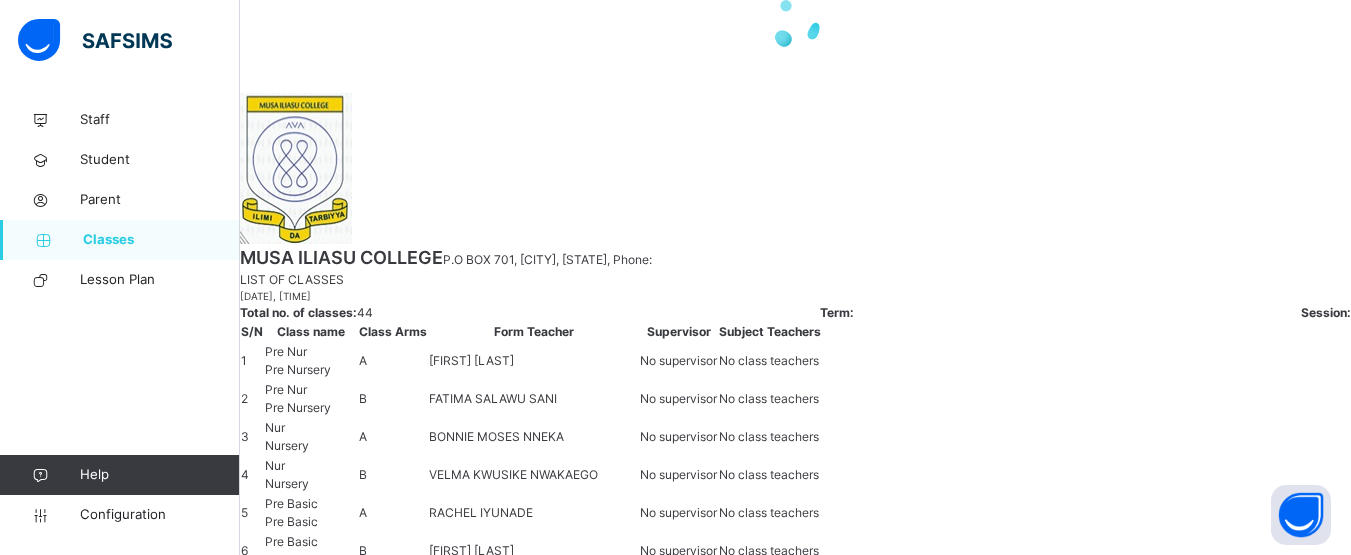 scroll, scrollTop: 23, scrollLeft: 0, axis: vertical 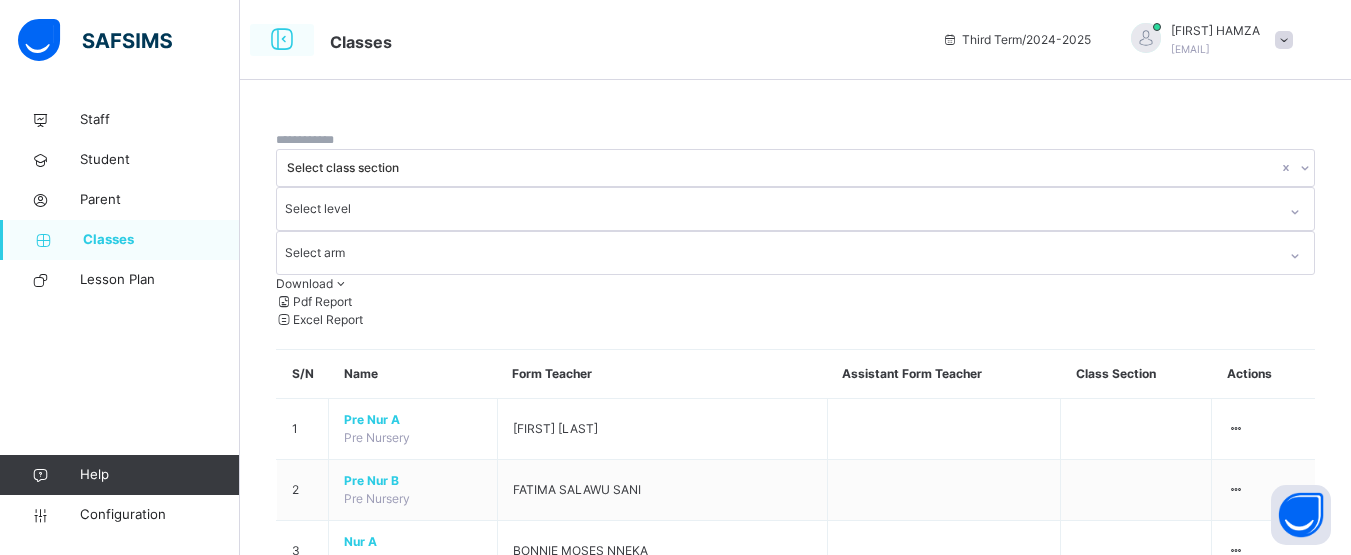 click at bounding box center (282, 40) 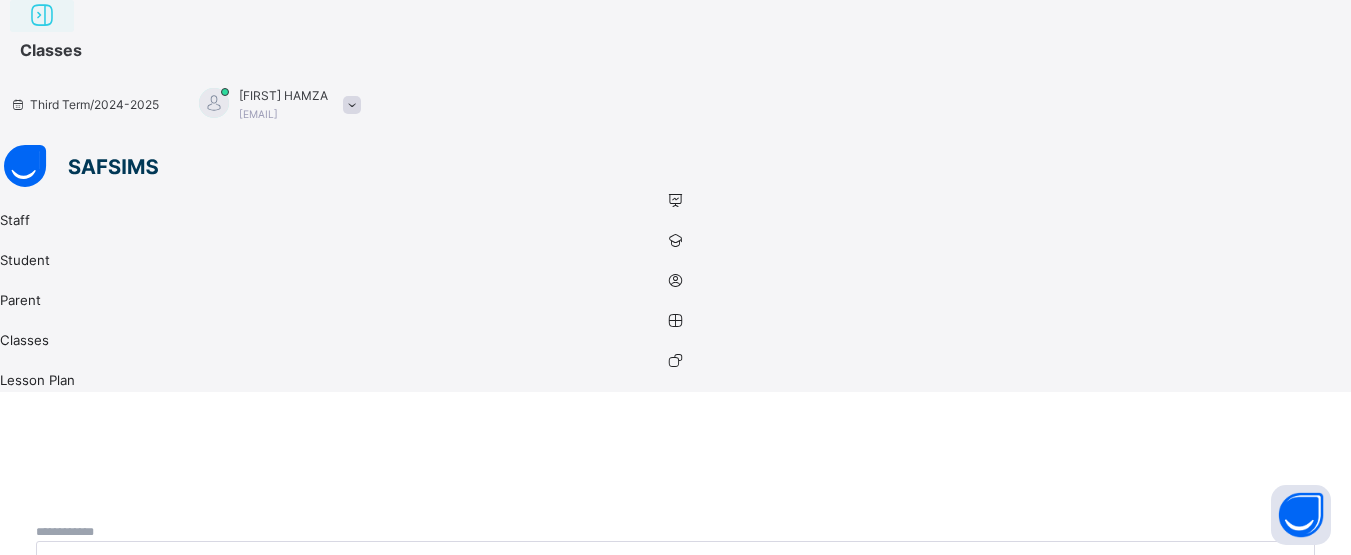 click at bounding box center (42, 16) 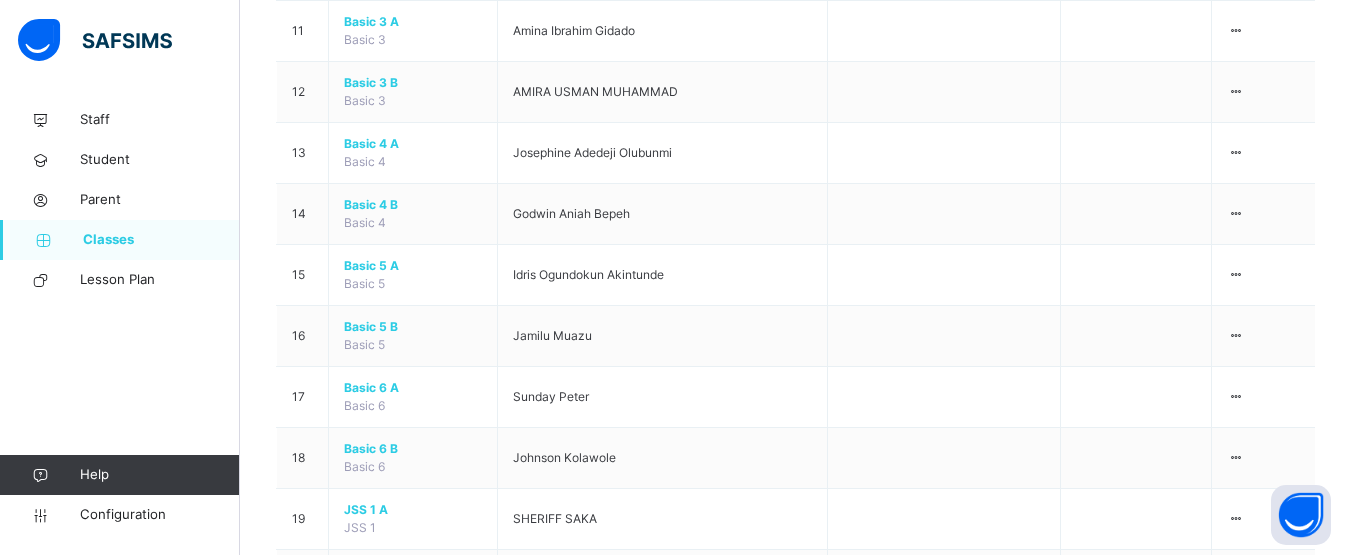 scroll, scrollTop: 1048, scrollLeft: 0, axis: vertical 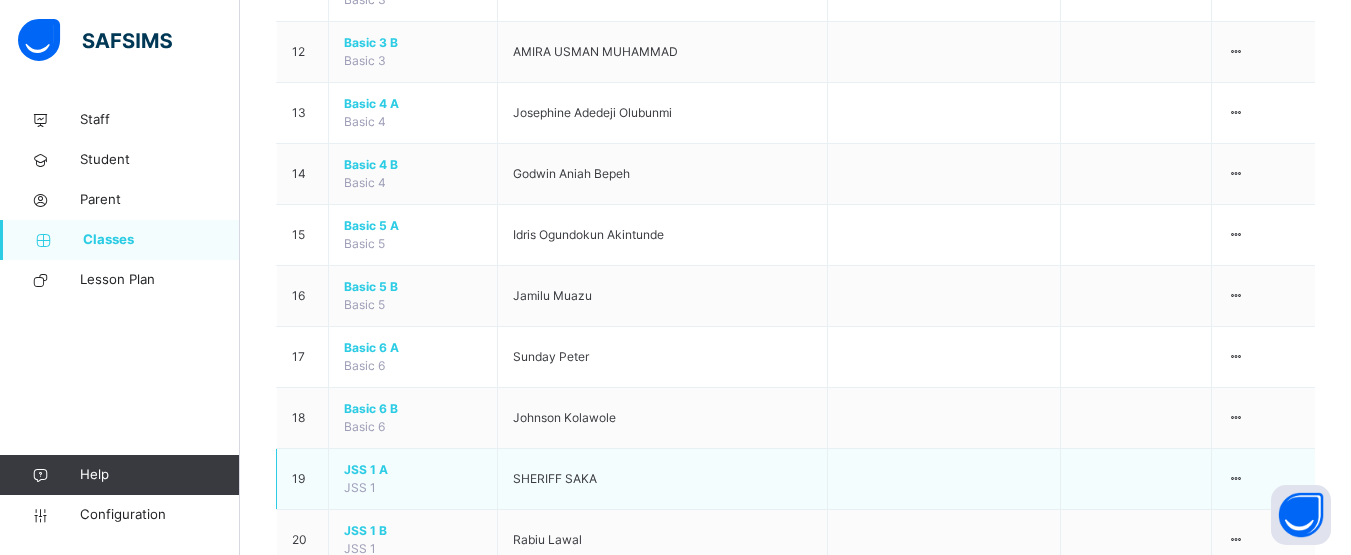 click on "JSS 1   A" at bounding box center [413, 470] 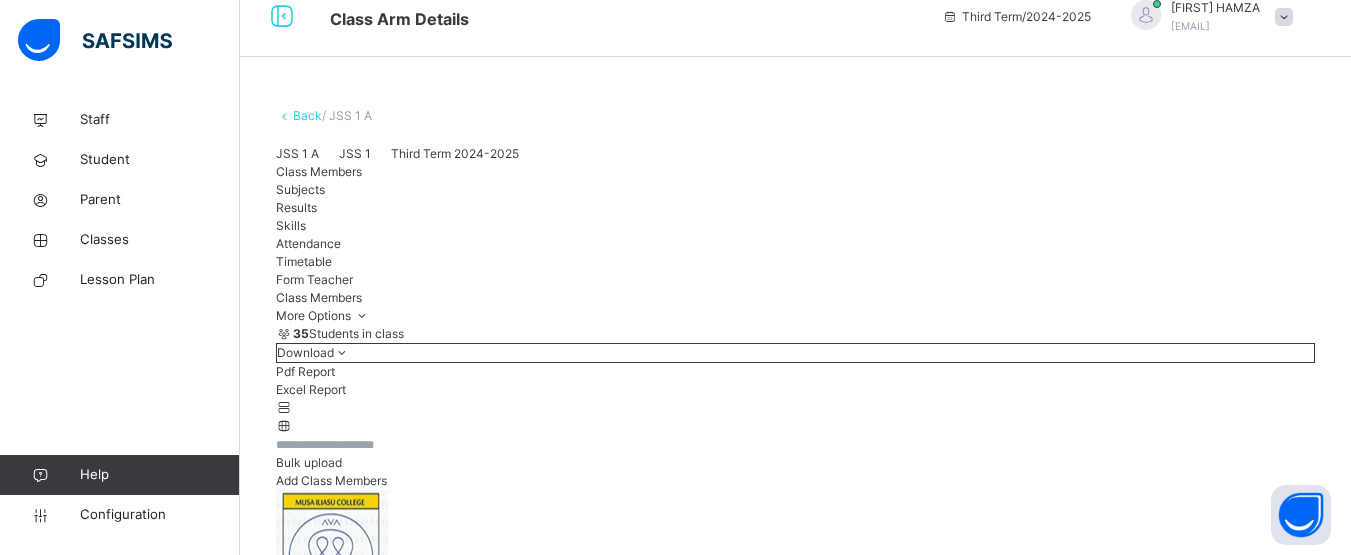 scroll, scrollTop: 1048, scrollLeft: 0, axis: vertical 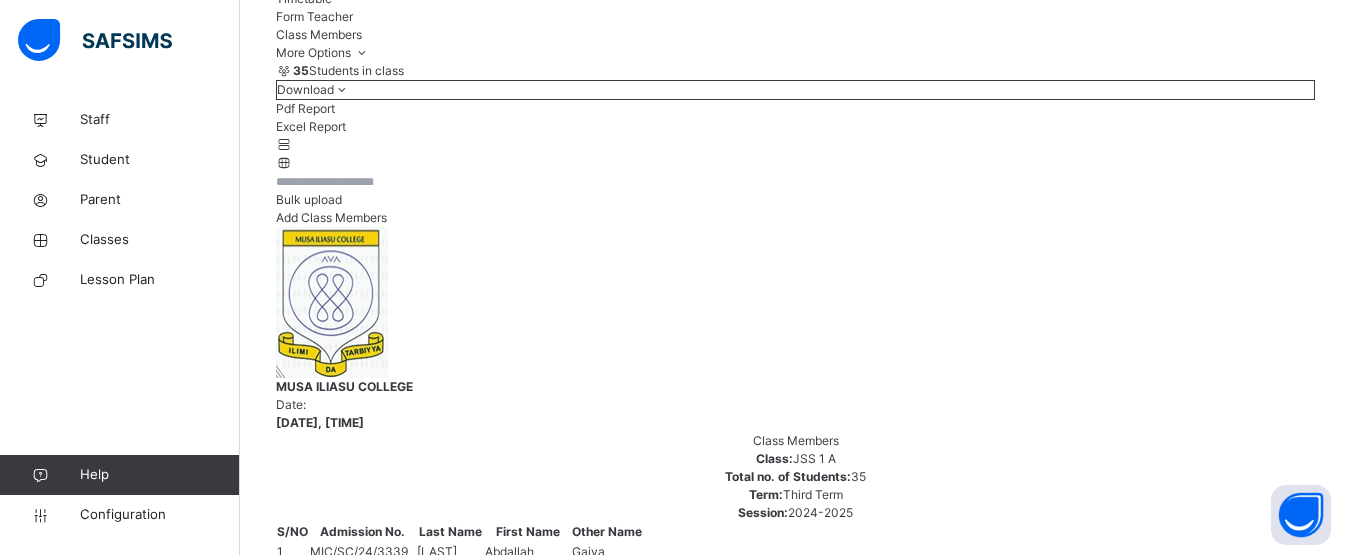 click on "Subjects" at bounding box center (300, -74) 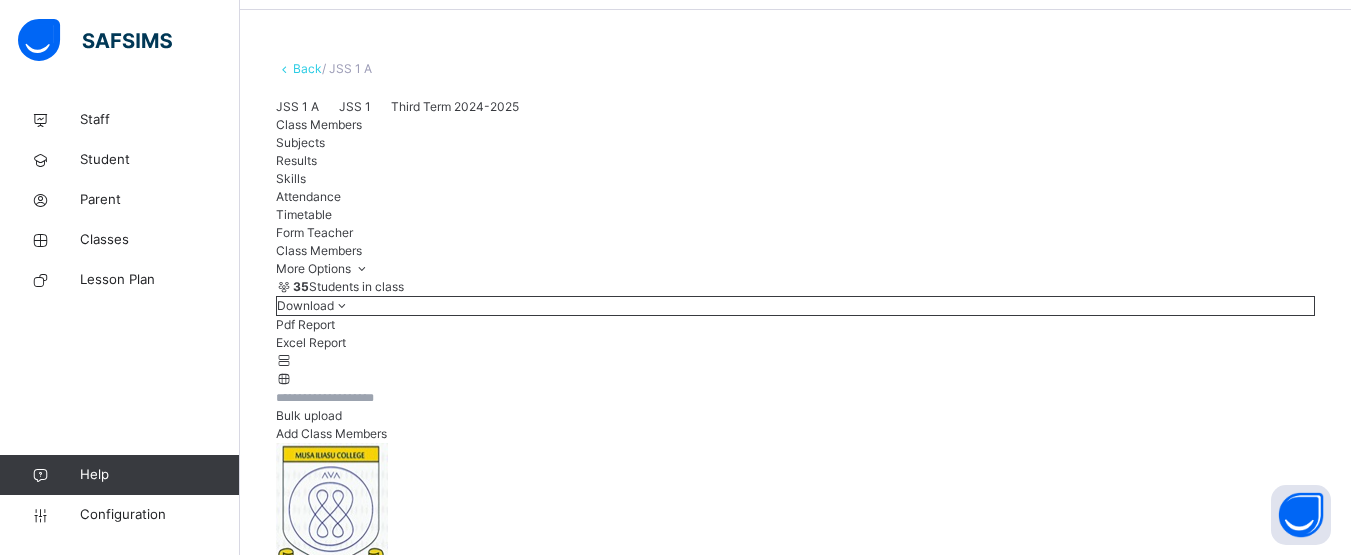 scroll, scrollTop: 136, scrollLeft: 0, axis: vertical 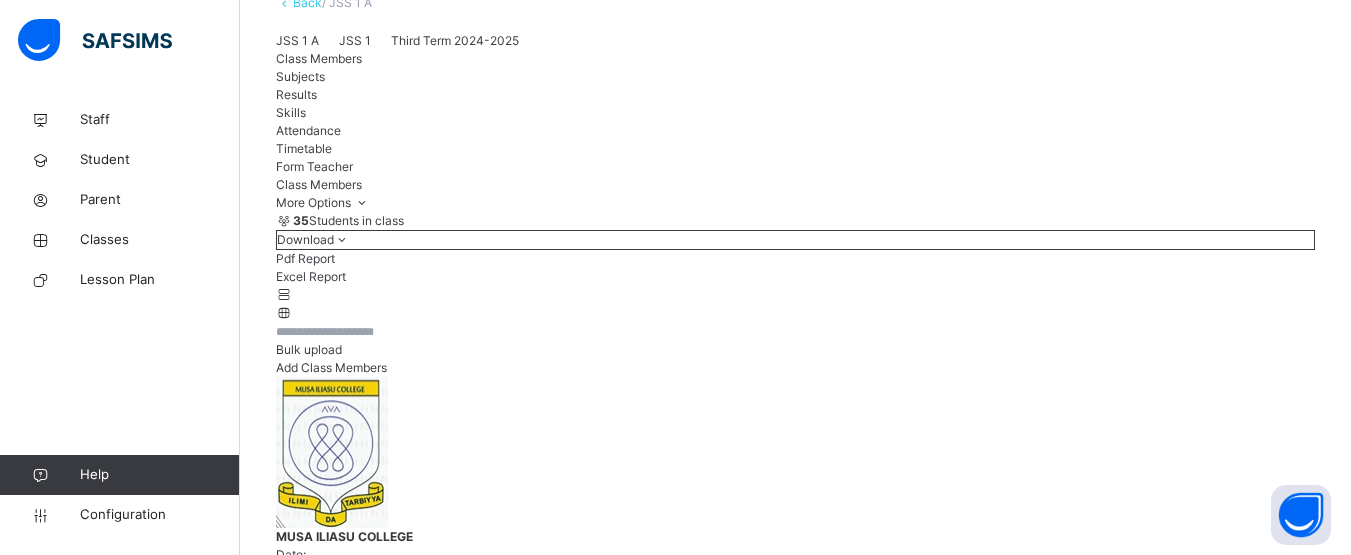 click on "Results" at bounding box center (296, 94) 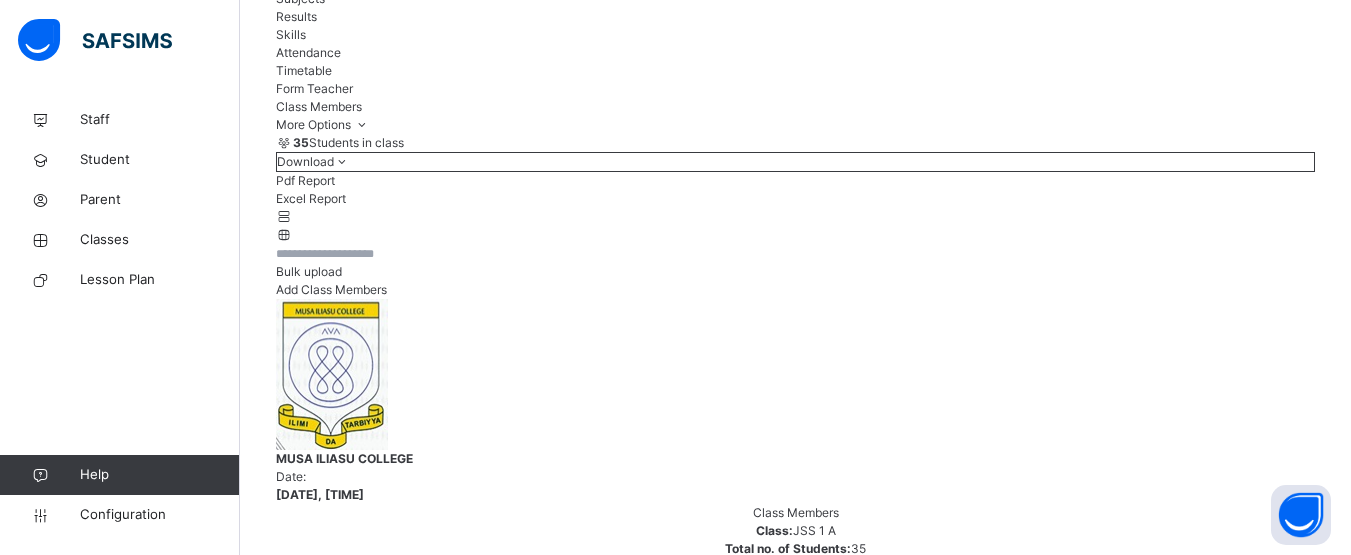 scroll, scrollTop: 208, scrollLeft: 0, axis: vertical 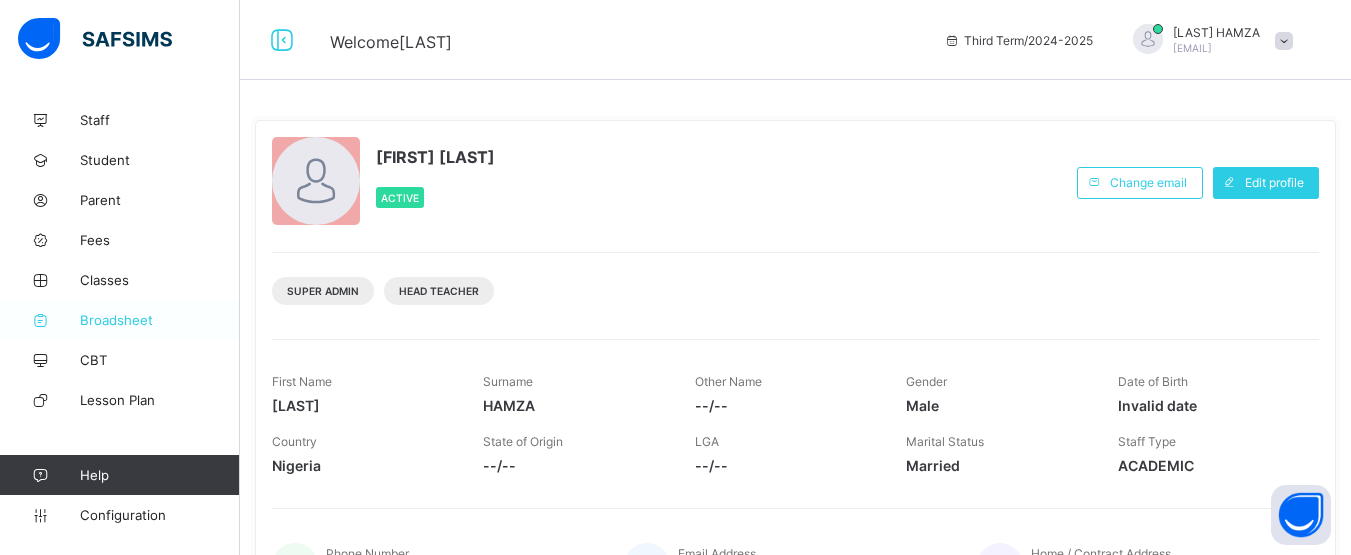 click on "Broadsheet" at bounding box center [160, 320] 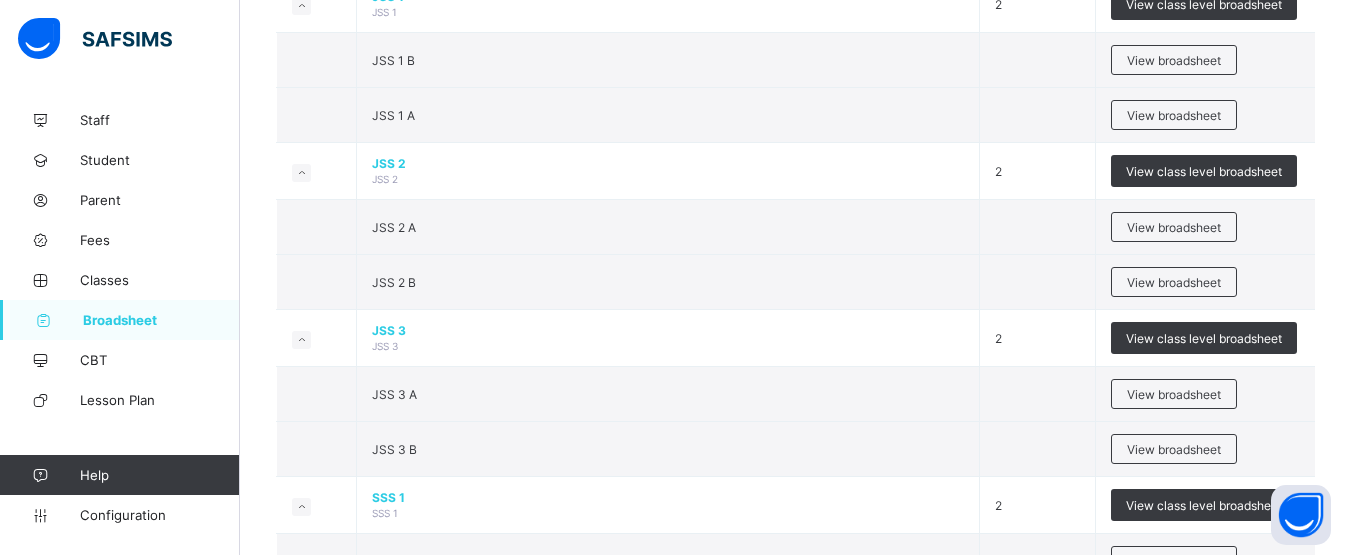 scroll, scrollTop: 1720, scrollLeft: 0, axis: vertical 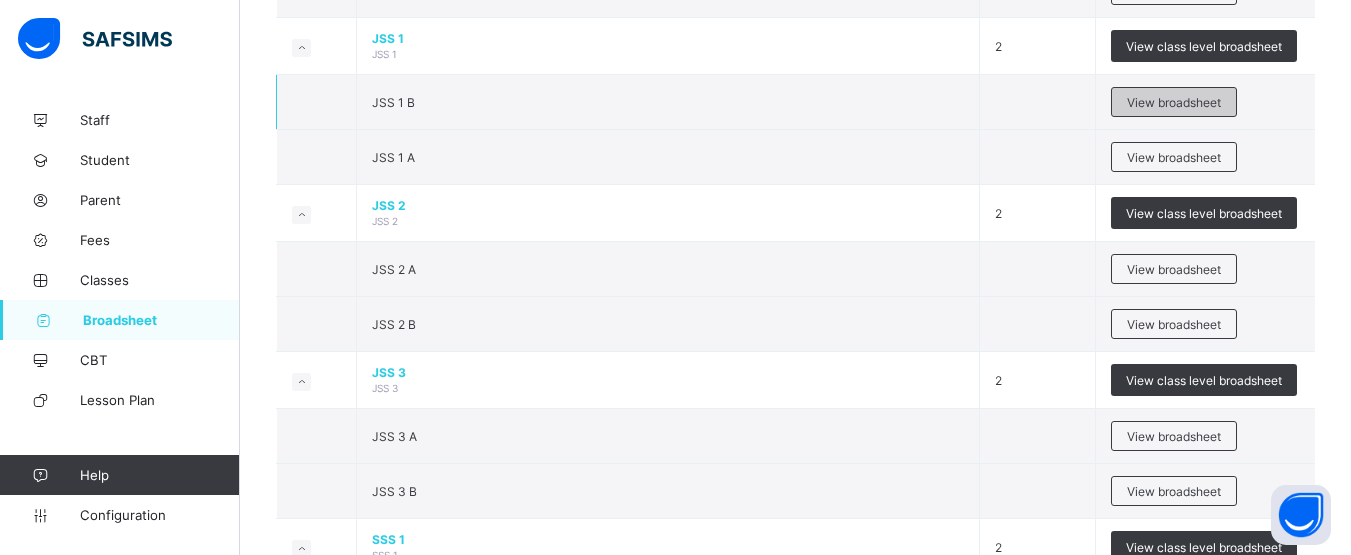 click on "View broadsheet" at bounding box center [1174, 102] 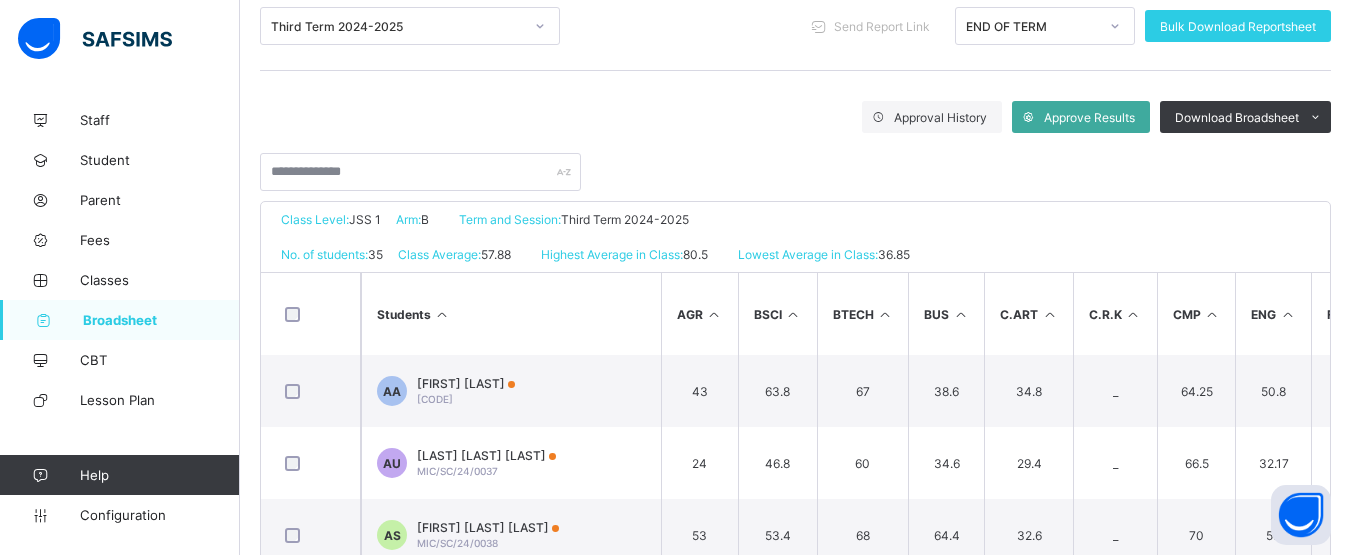 scroll, scrollTop: 270, scrollLeft: 0, axis: vertical 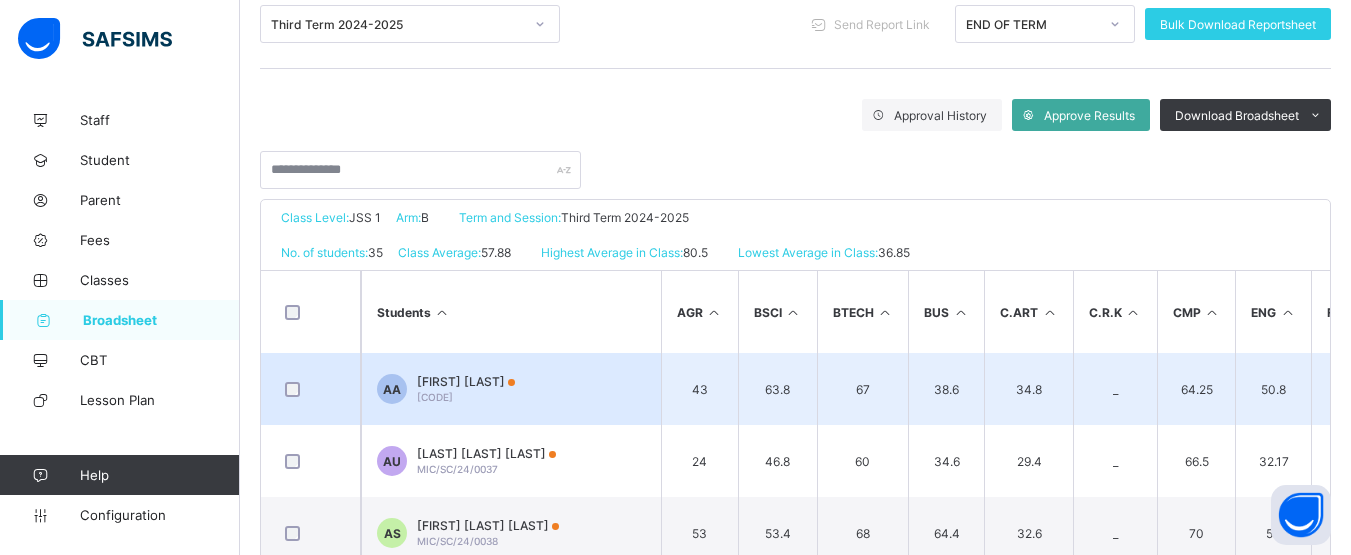 click on "[FIRST] [LAST]" at bounding box center (466, 381) 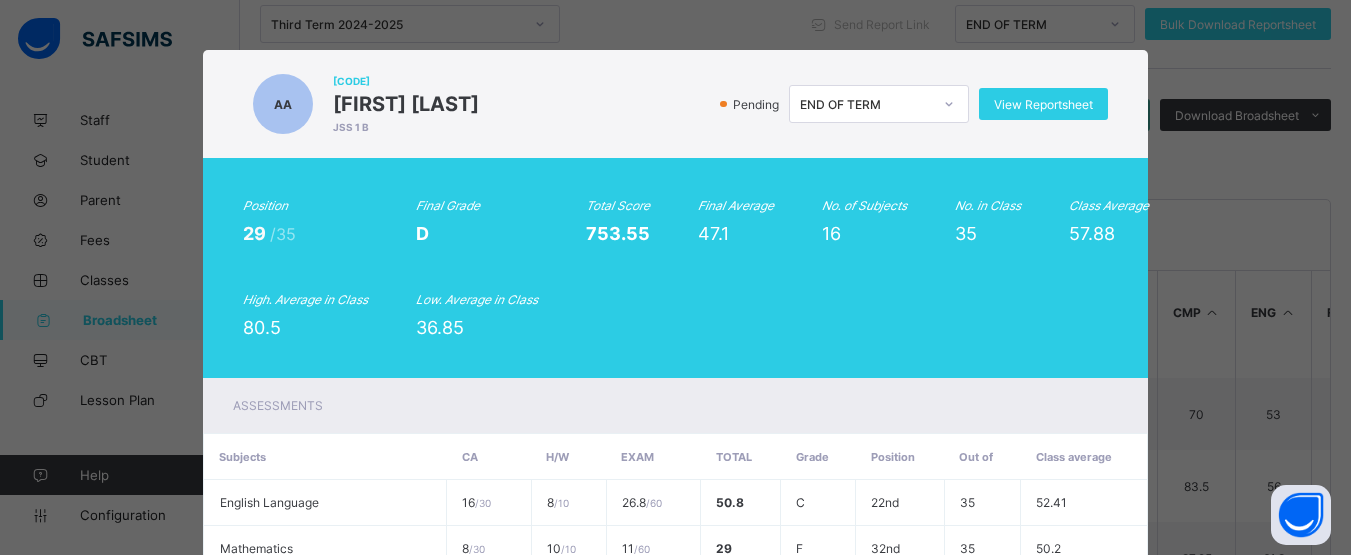 scroll, scrollTop: 120, scrollLeft: 0, axis: vertical 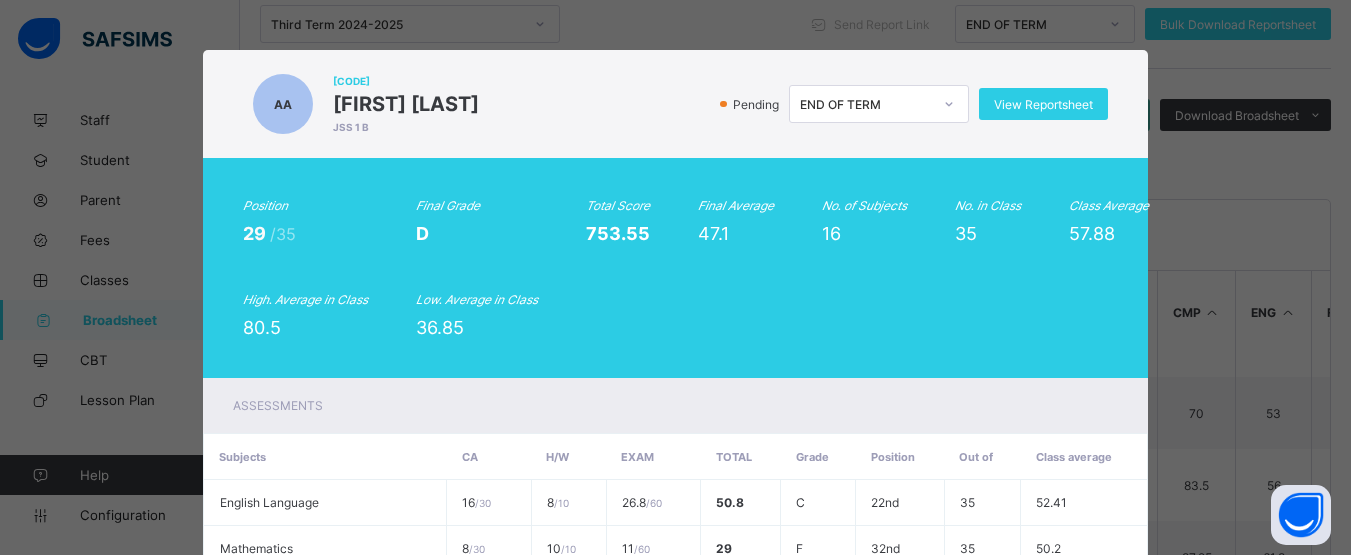 click on "Position         29       /35         Final Grade         D         Total Score         753.55         Final Average         47.1         No. of Subjects         16         No. in Class         35         Class Average         57.88         High. Average in Class         80.5         Low. Average in Class         36.85" at bounding box center [676, 268] 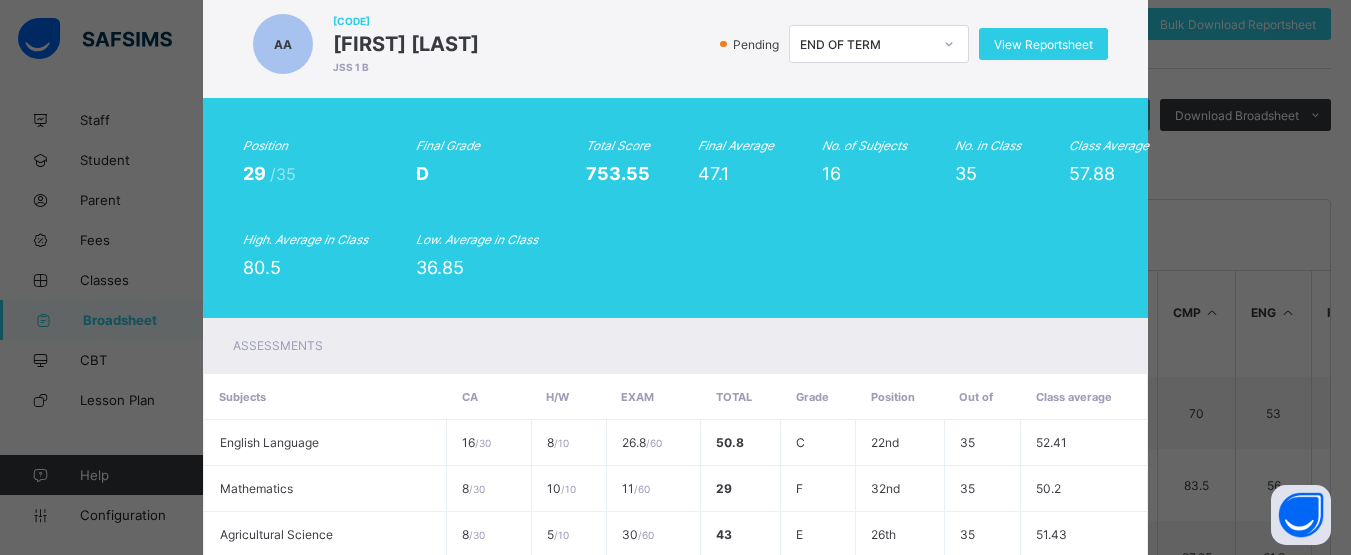 scroll, scrollTop: 55, scrollLeft: 0, axis: vertical 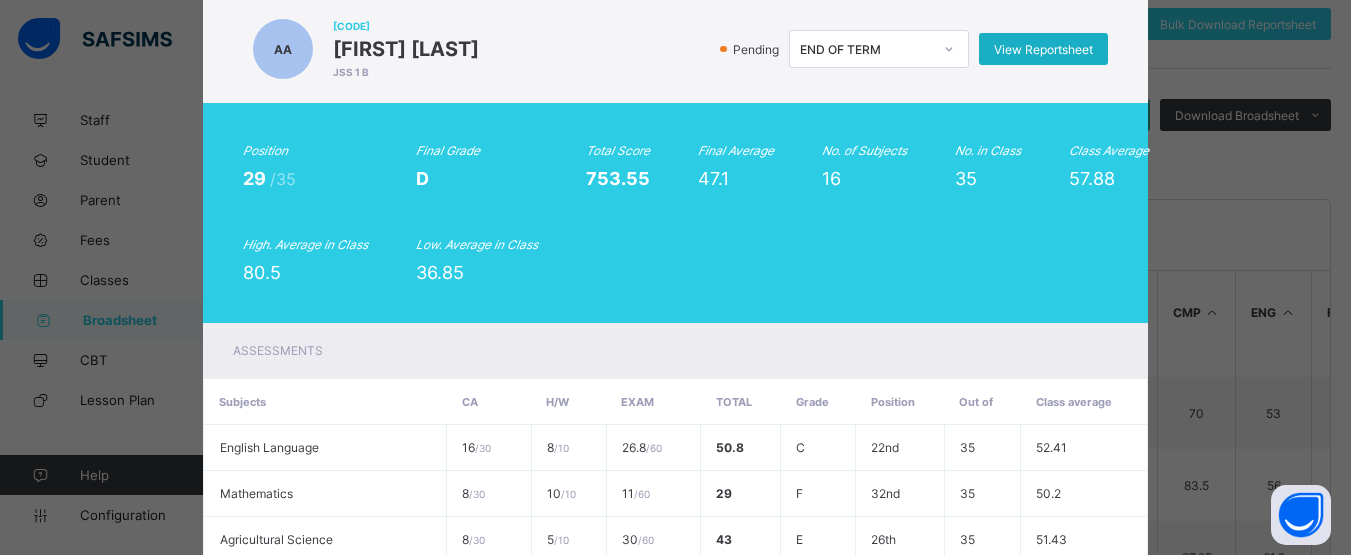 click on "View Reportsheet" at bounding box center [1043, 49] 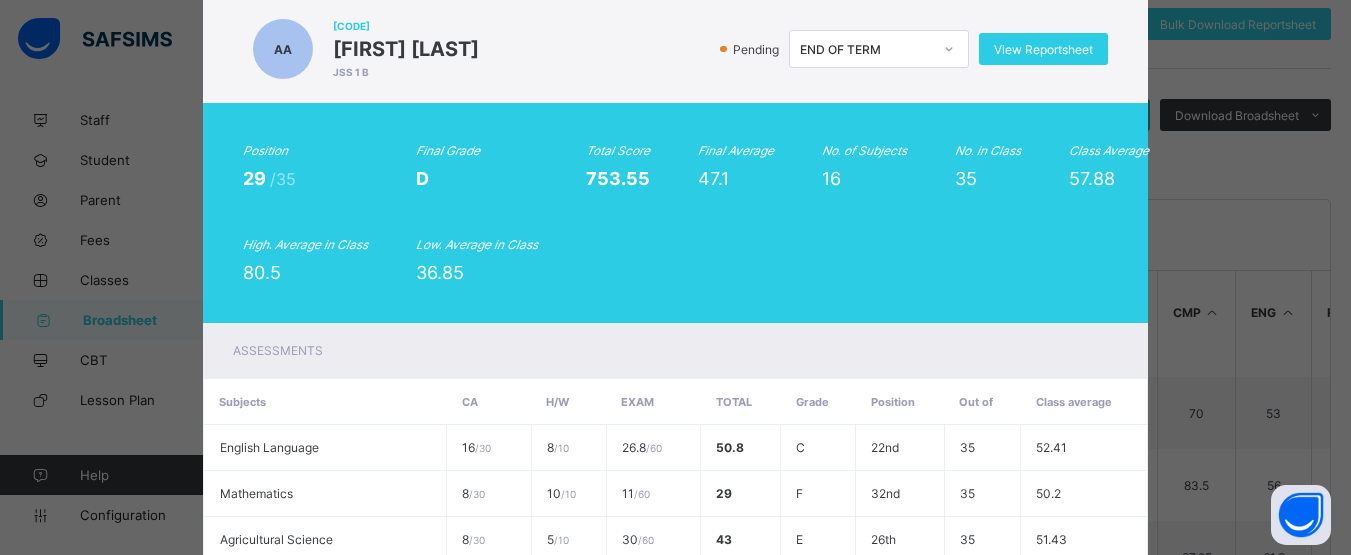 click on "/35" at bounding box center (283, 179) 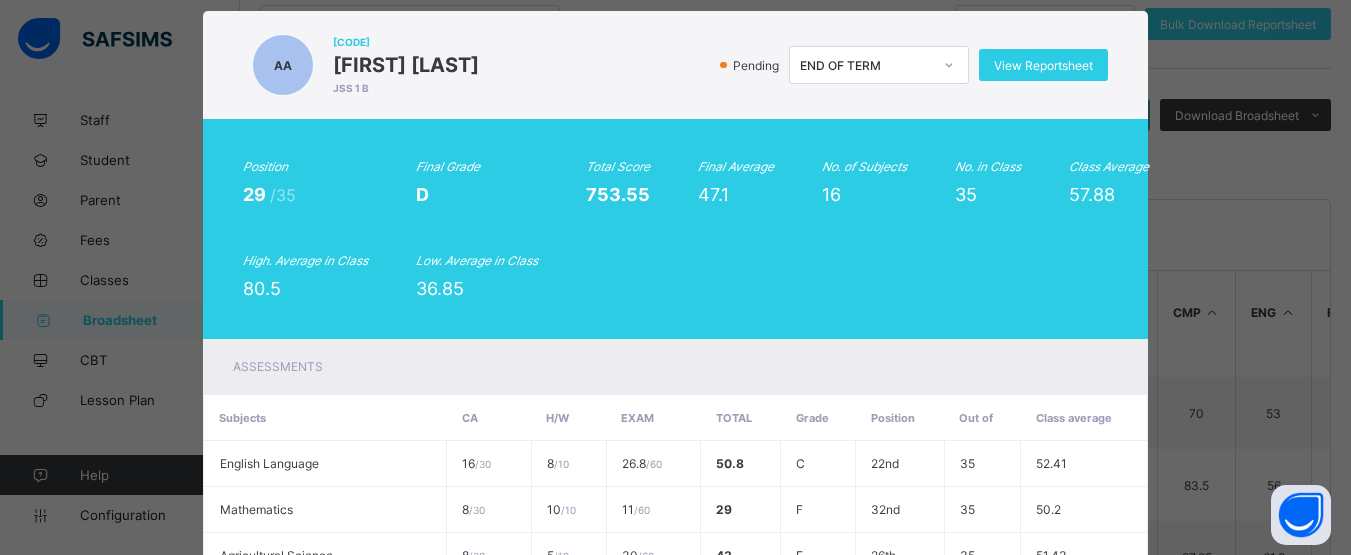 scroll, scrollTop: 0, scrollLeft: 0, axis: both 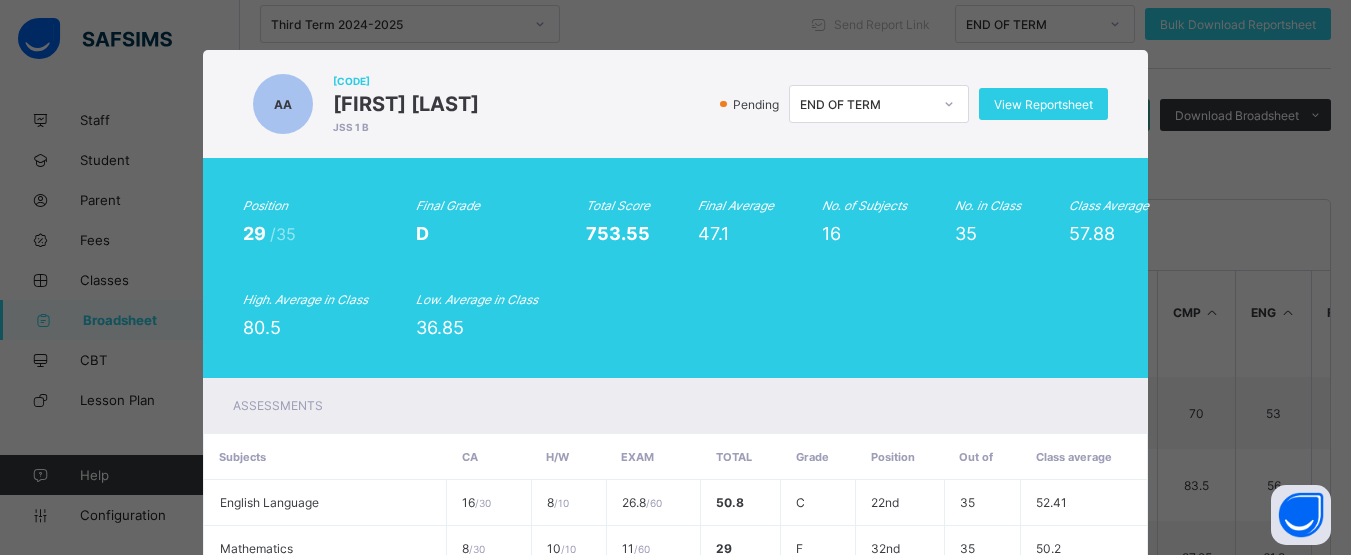 click on "AA   MIC/SC/24/0036     Abdurahman  Abdulmujib     JSS 1 B   Pending END OF TERM View Reportsheet     Position         29       /35         Final Grade         D         Total Score         753.55         Final Average         47.1         No. of Subjects         16         No. in Class         35         Class Average         57.88         High. Average in Class         80.5         Low. Average in Class         36.85     Assessments     Subjects       CA     H/W     EXAM       Total         Grade         Position         Out of         Class average       English Language     16 / 30     8 / 10     26.8 / 60     50.8     C     22nd     35     52.41     Mathematics     8 / 30     10 / 10     11 / 60     29     F     32nd     35     50.2     Agricultural Science     8 / 30     5 / 10     30 / 60     43     E     26th     35     51.43     Computer     16 / 30     10 / 10     38.25 / 60     64.25     B     31st     35     76.51     Basic Science     22 / 30     7 / 10     34.8 / 60     63.8     B     15th" at bounding box center [675, 277] 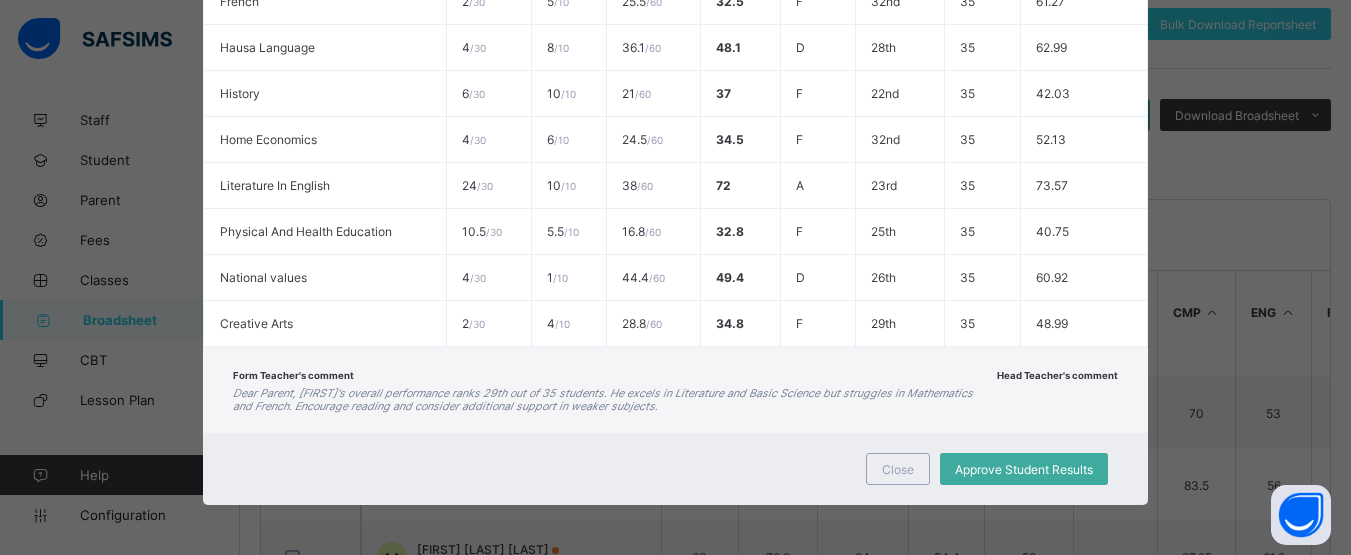 scroll, scrollTop: 962, scrollLeft: 0, axis: vertical 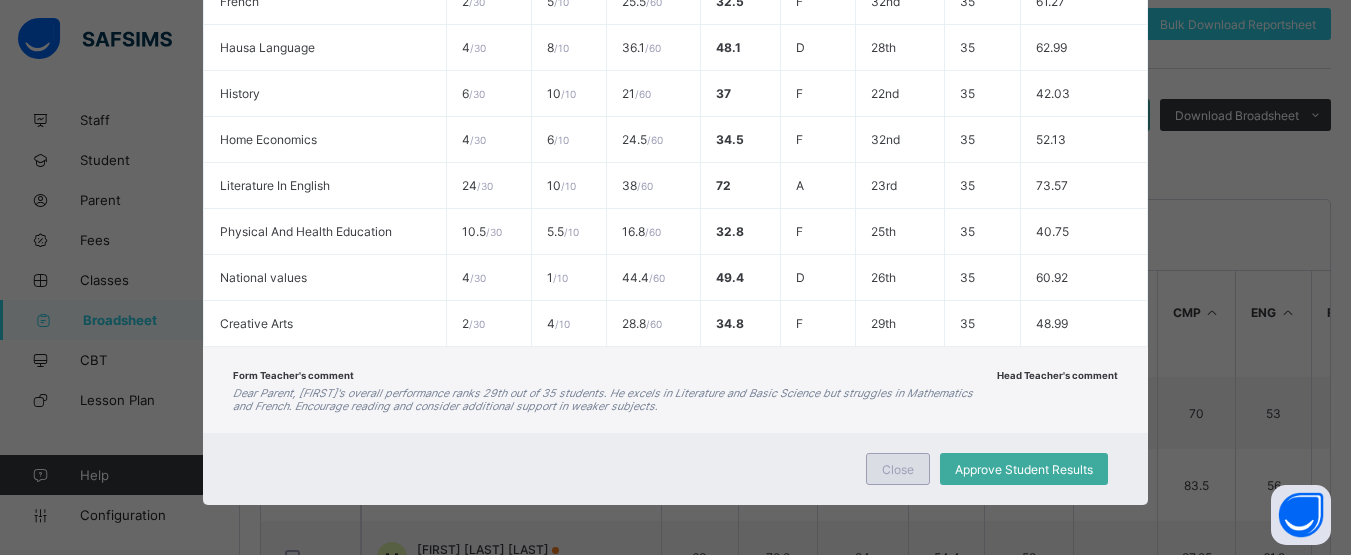 click on "Close" at bounding box center [898, 469] 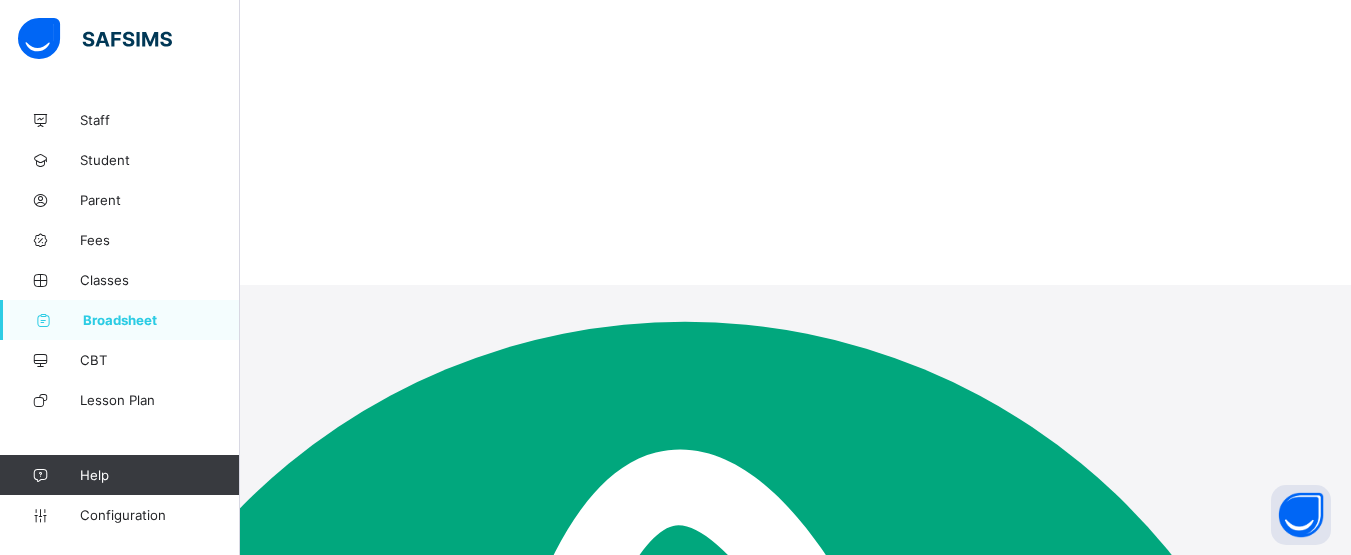 scroll, scrollTop: 0, scrollLeft: 0, axis: both 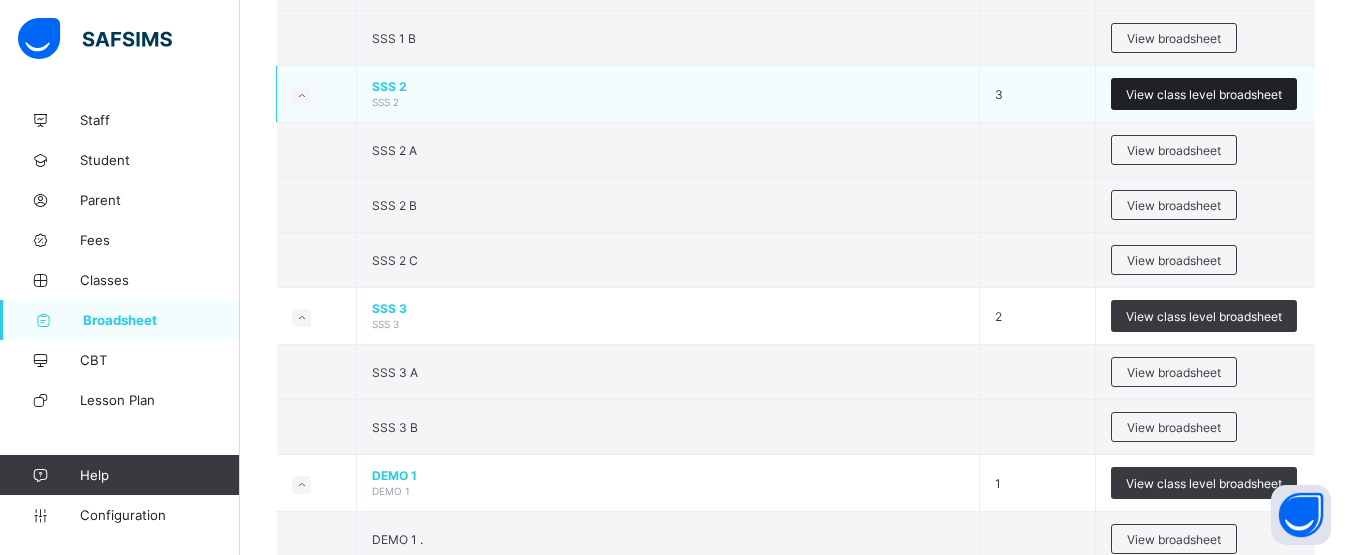 click on "View class level broadsheet" at bounding box center [1204, 94] 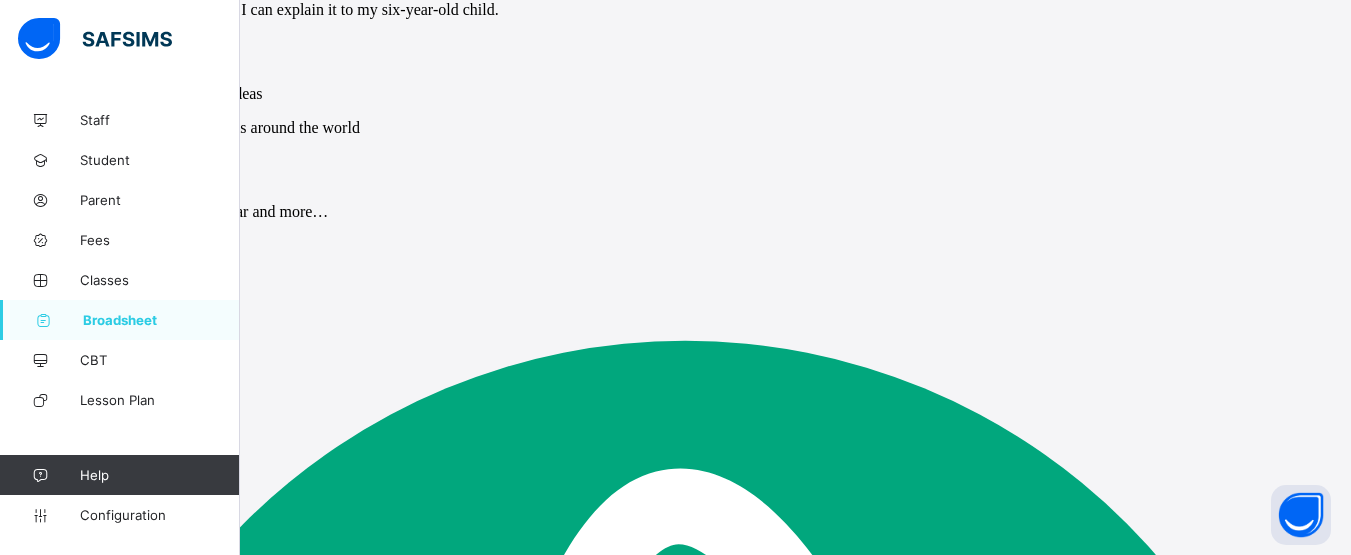 scroll, scrollTop: 0, scrollLeft: 0, axis: both 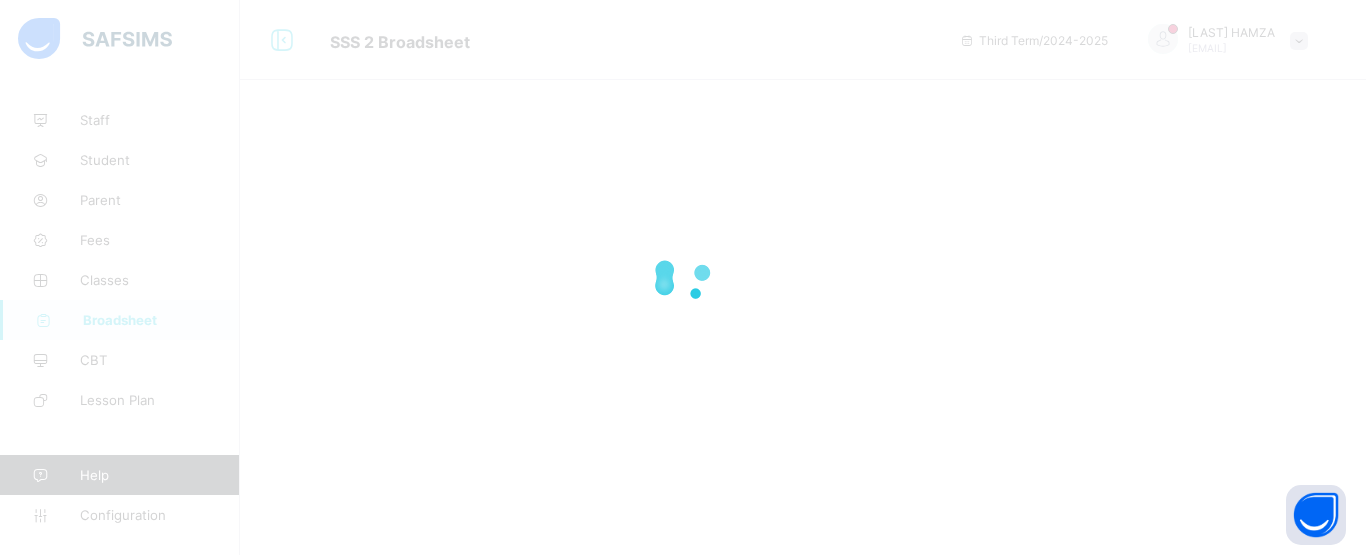drag, startPoint x: 1356, startPoint y: 134, endPoint x: 1364, endPoint y: 258, distance: 124.2578 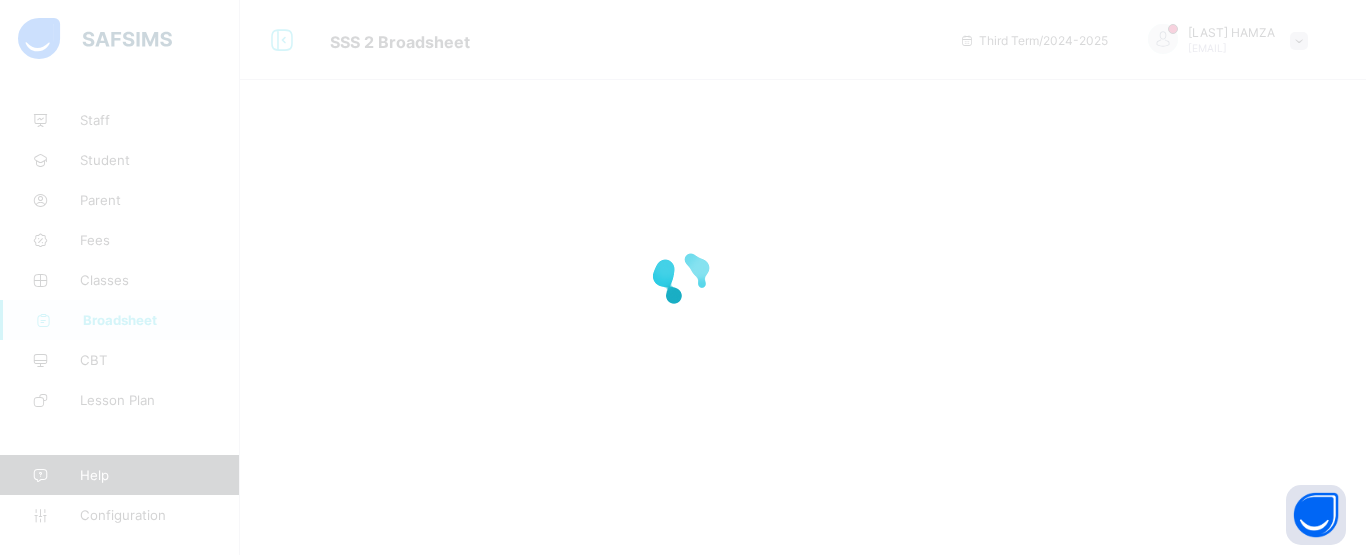 click on "SSS 2 Broadsheet   Third Term  /  2024-2025   HILALU   HAMZA hilaluhamza082@gmail.com Staff Student Parent Fees Classes Broadsheet CBT Lesson Plan   Help   Configuration Onboarding Great job! You have finished setting up all essential configurations. Our wizard which has lots of in-built templates will continue to guide you through with the academic configurations. Academic Configuration Steps Continue × Idle Mode Due to inactivity you would be logged out to the system in the next   15mins , click the "Resume" button to keep working or the "Log me out" button to log out of the system. Log me out Resume   Limited   Sorry, you have reached the limit on the total count of student for the  plan you are currently subscribed to, please upgrade your plan to continue  [Name_of_plan]    NGN200,000.00       /term   Upgrade plan     Total student count     101 - 250 students Close and go back   made by     Flexisaf       Welcome to     Safsims     Our 5 stars SIMS hero Next  to continue   Skip   Next × Switch School" at bounding box center (683, 6344) 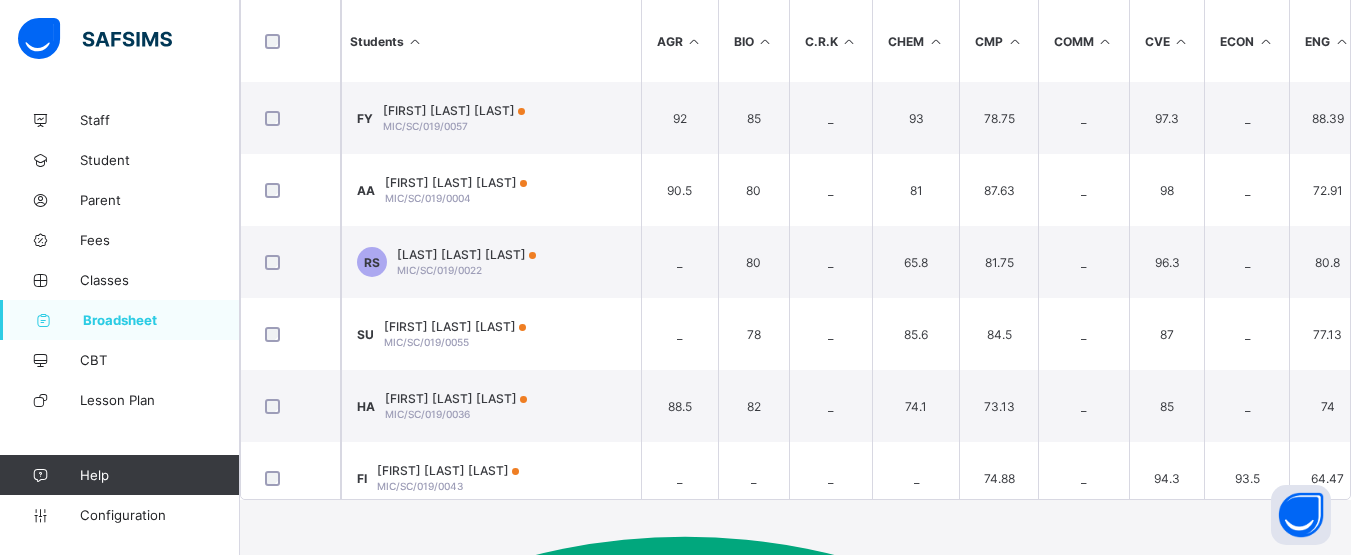 scroll, scrollTop: 461, scrollLeft: 0, axis: vertical 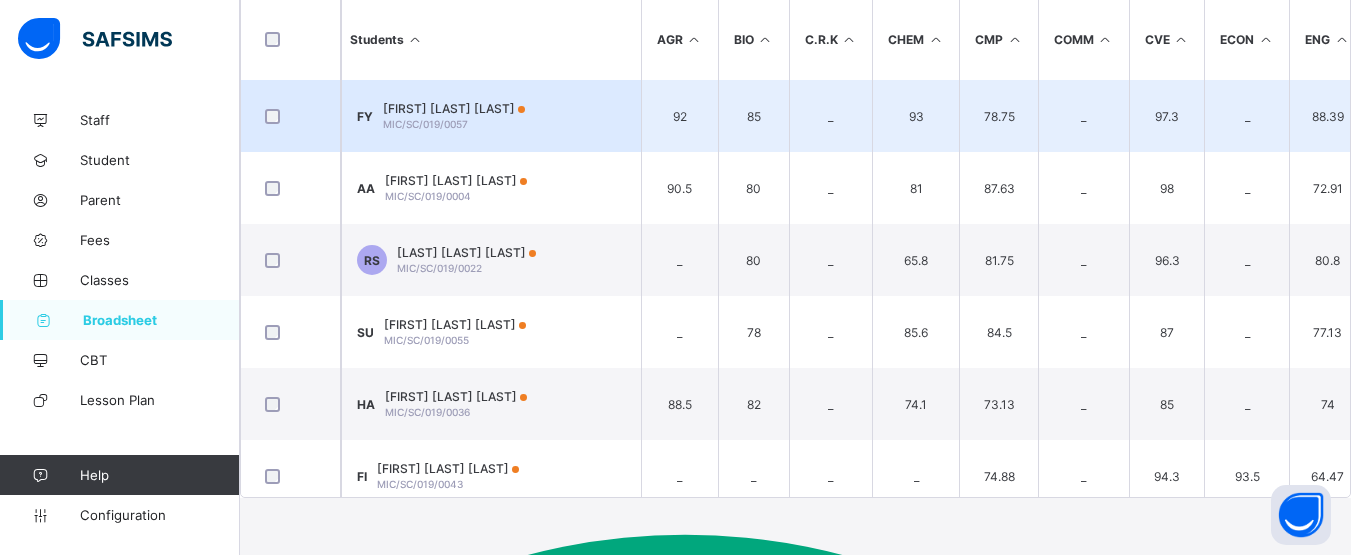 click on "FARIDA BABA YAKUBU     MIC/SC/019/0057" at bounding box center (454, 116) 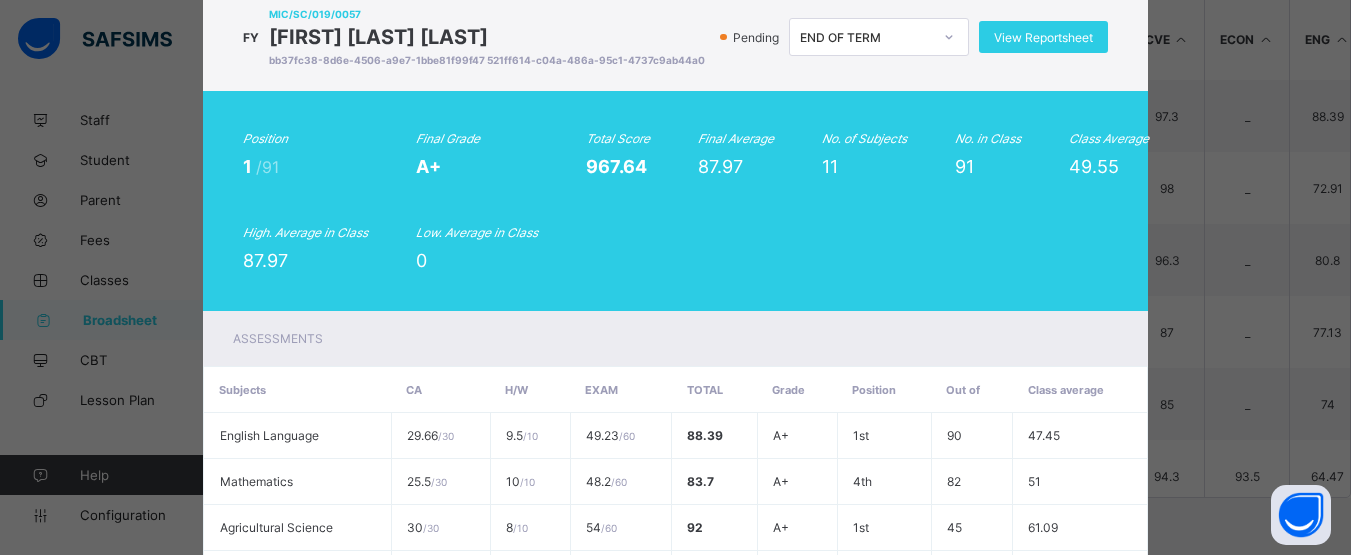 scroll, scrollTop: 68, scrollLeft: 0, axis: vertical 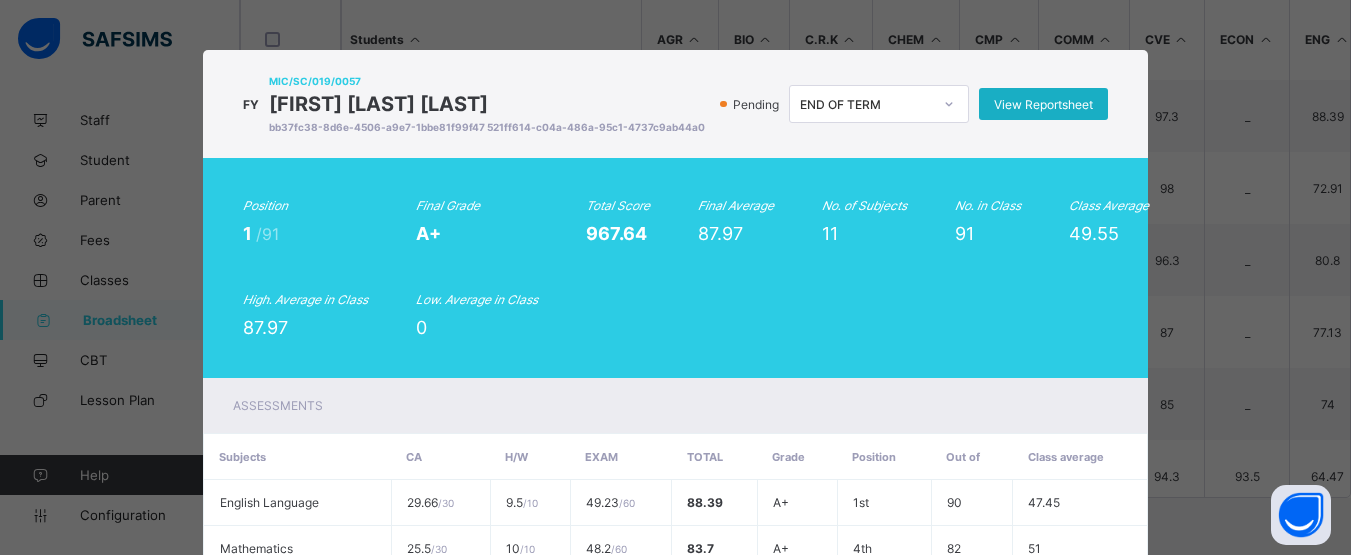 click on "View Reportsheet" at bounding box center (1043, 104) 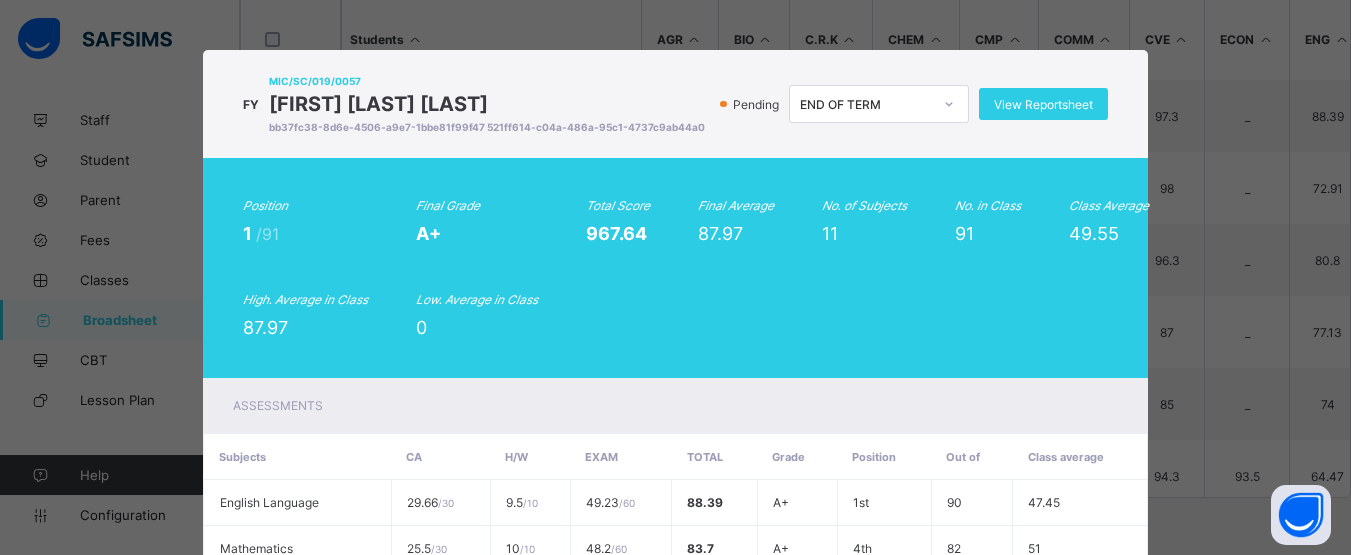 click on "Position         1       /91         Final Grade         A+         Total Score         967.64         Final Average         87.97         No. of Subjects         11         No. in Class         91         Class Average         49.55         High. Average in Class         87.97         Low. Average in Class         0" at bounding box center (676, 268) 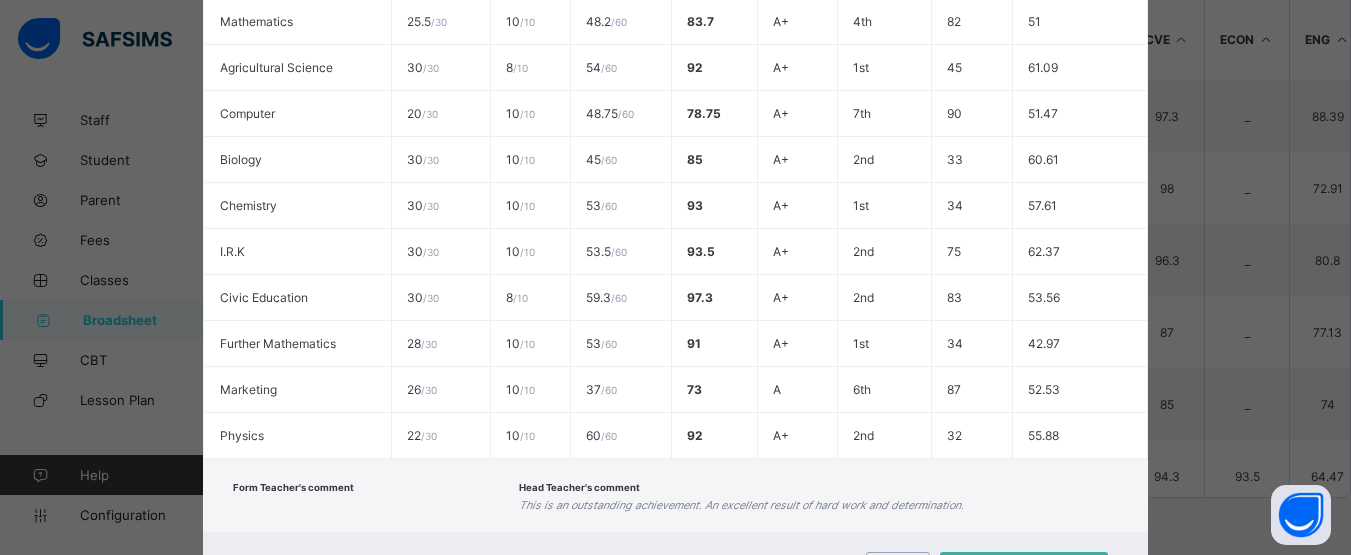 scroll, scrollTop: 716, scrollLeft: 0, axis: vertical 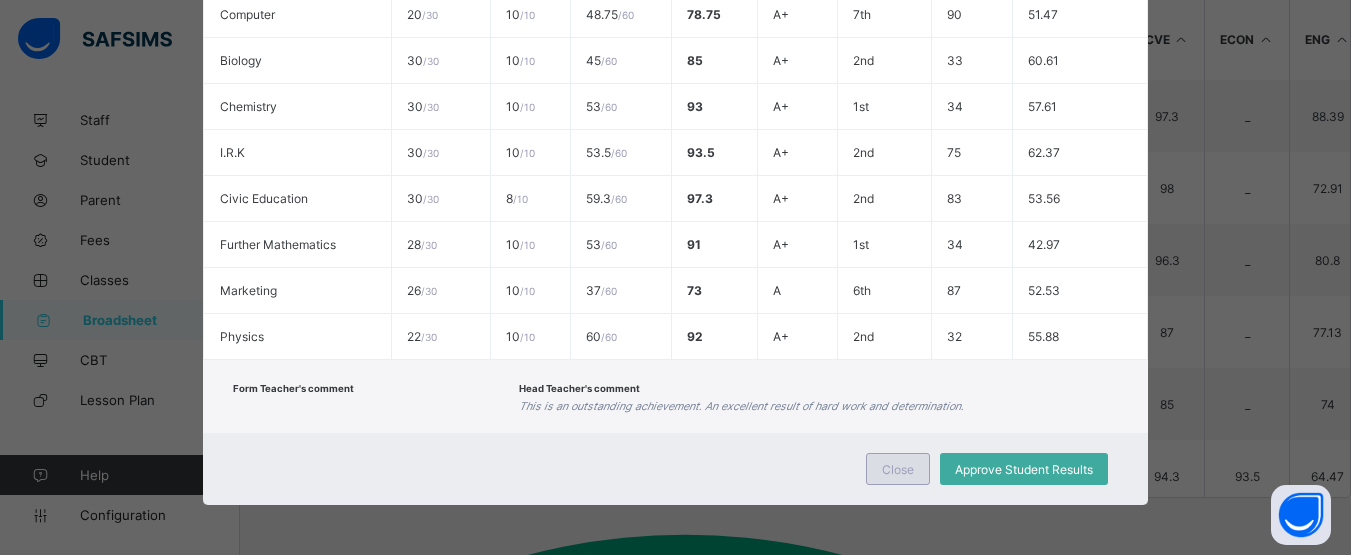 click on "Close" at bounding box center (898, 469) 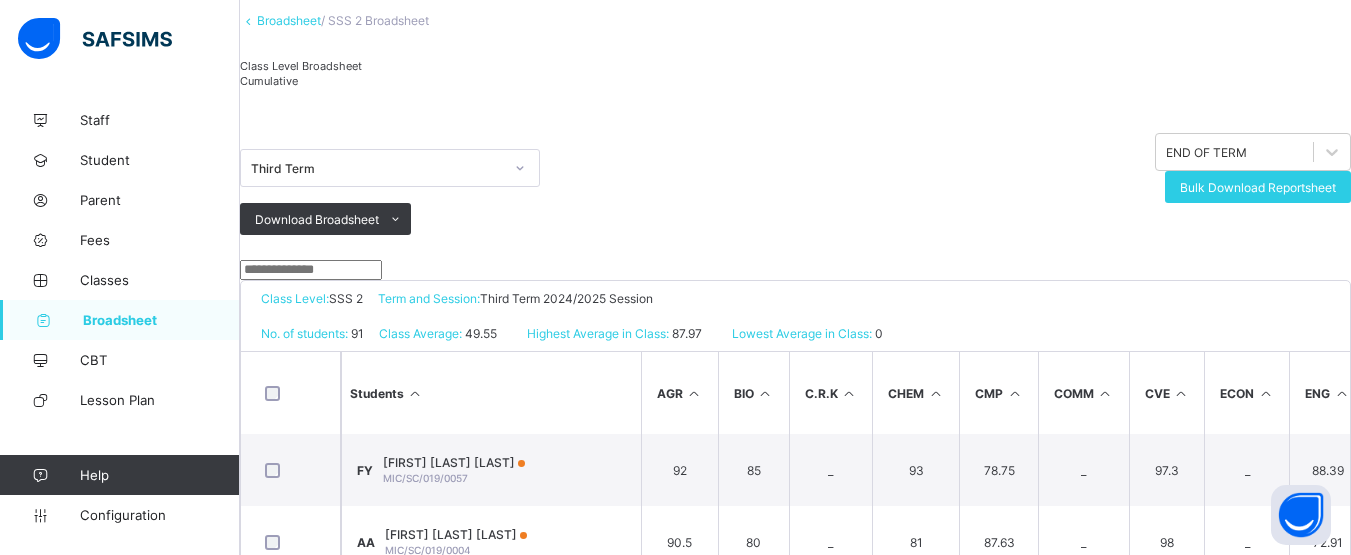 scroll, scrollTop: 104, scrollLeft: 0, axis: vertical 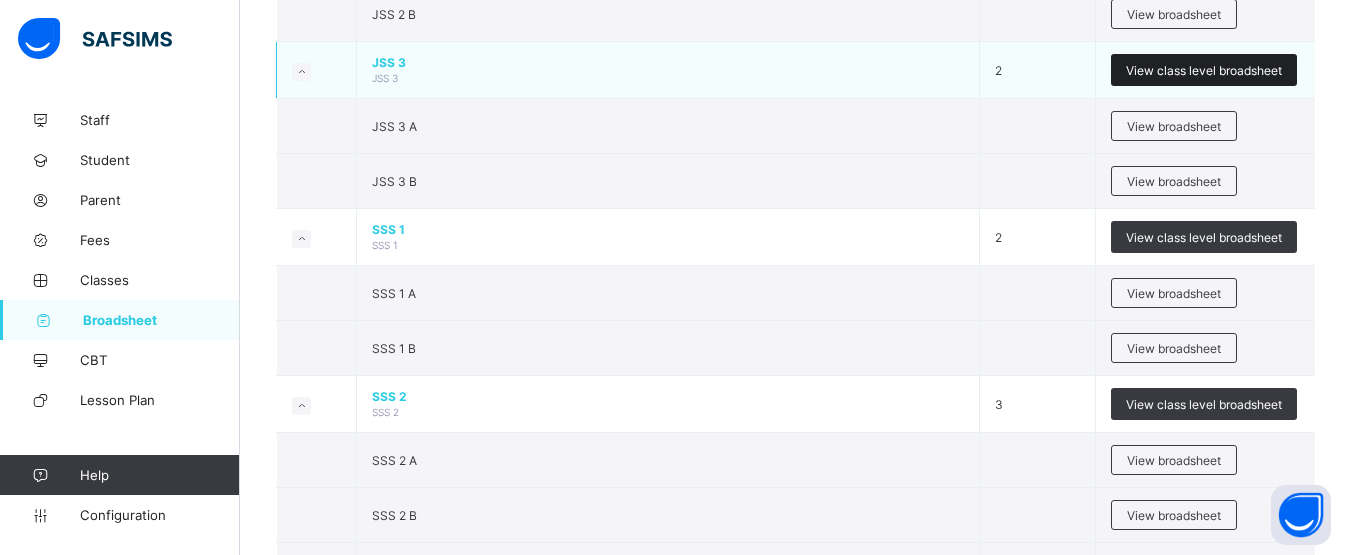click on "View class level broadsheet" at bounding box center (1204, 70) 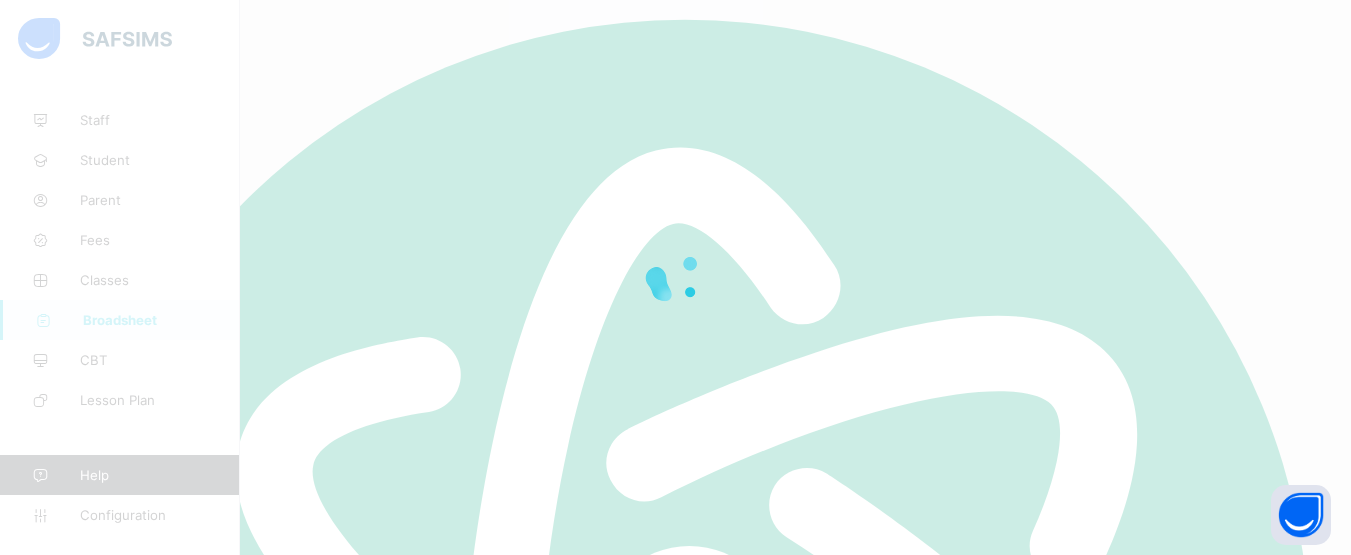 scroll, scrollTop: 0, scrollLeft: 0, axis: both 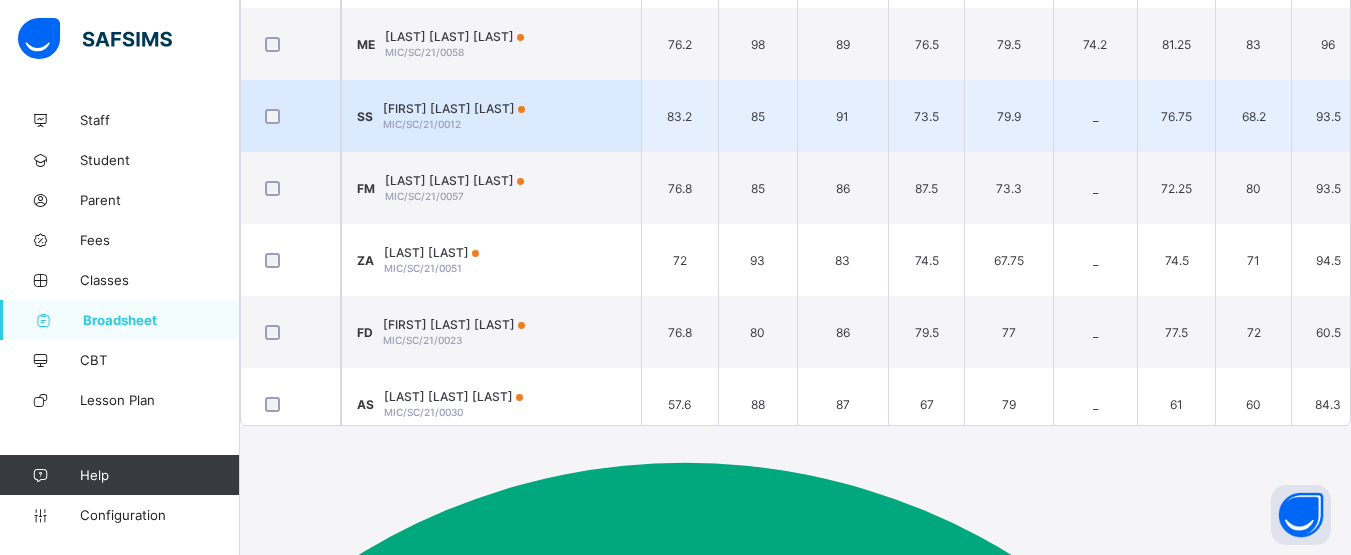click on "85" at bounding box center (757, 116) 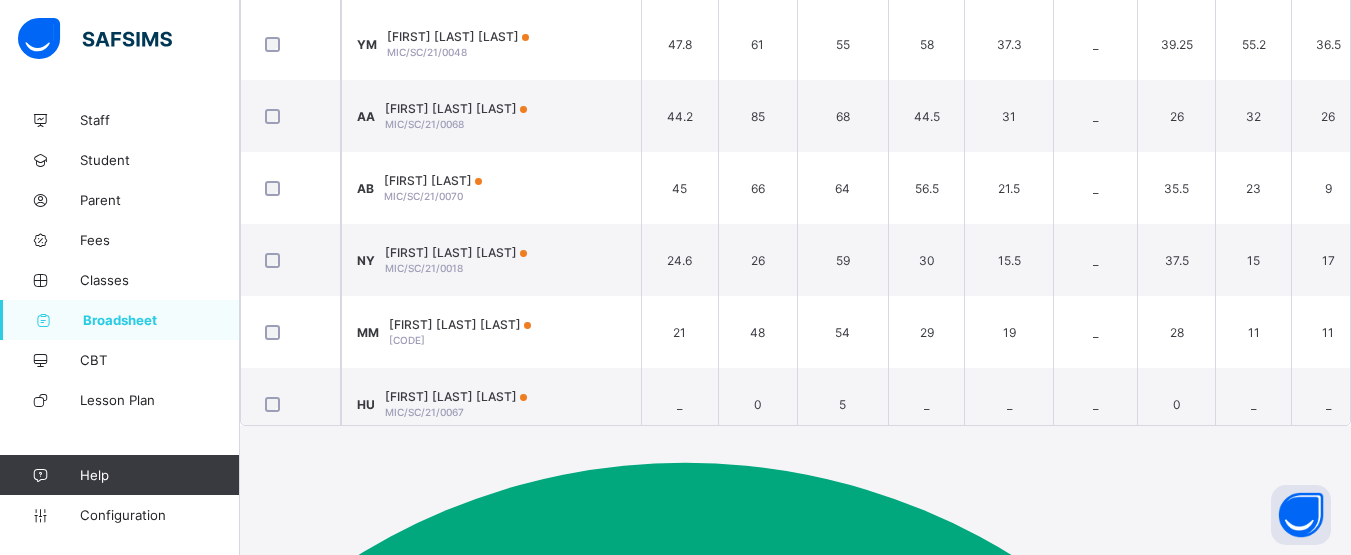 scroll, scrollTop: 4703, scrollLeft: 0, axis: vertical 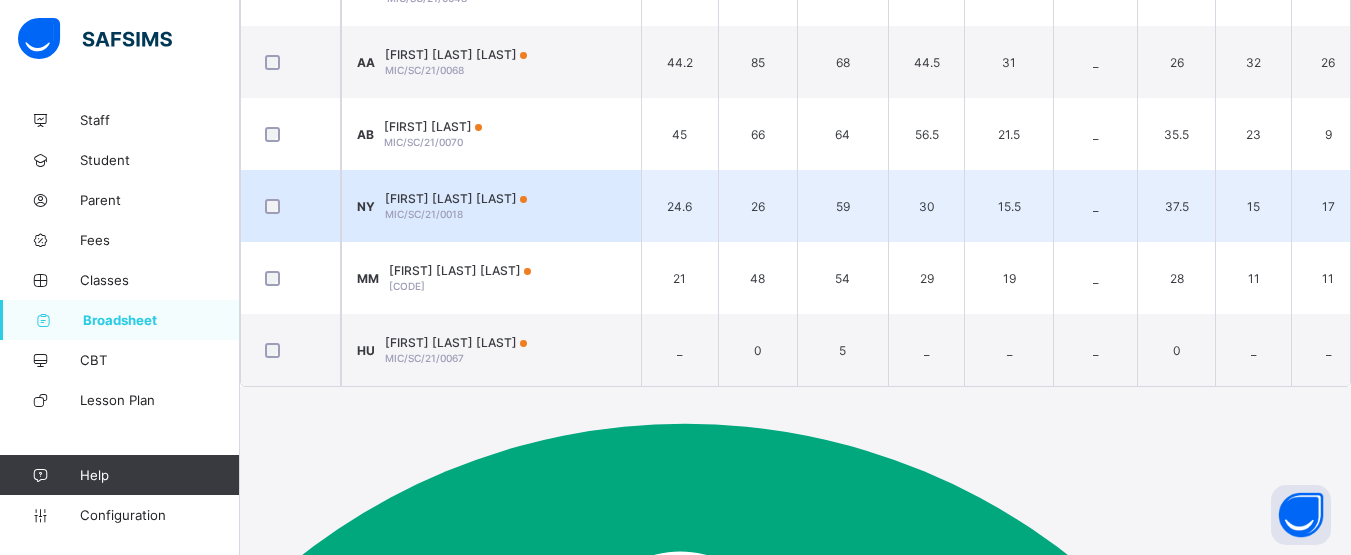 click on "NY   NURUDDEEN YUSUF YUSUF     MIC/SC/21/0018" at bounding box center (491, 206) 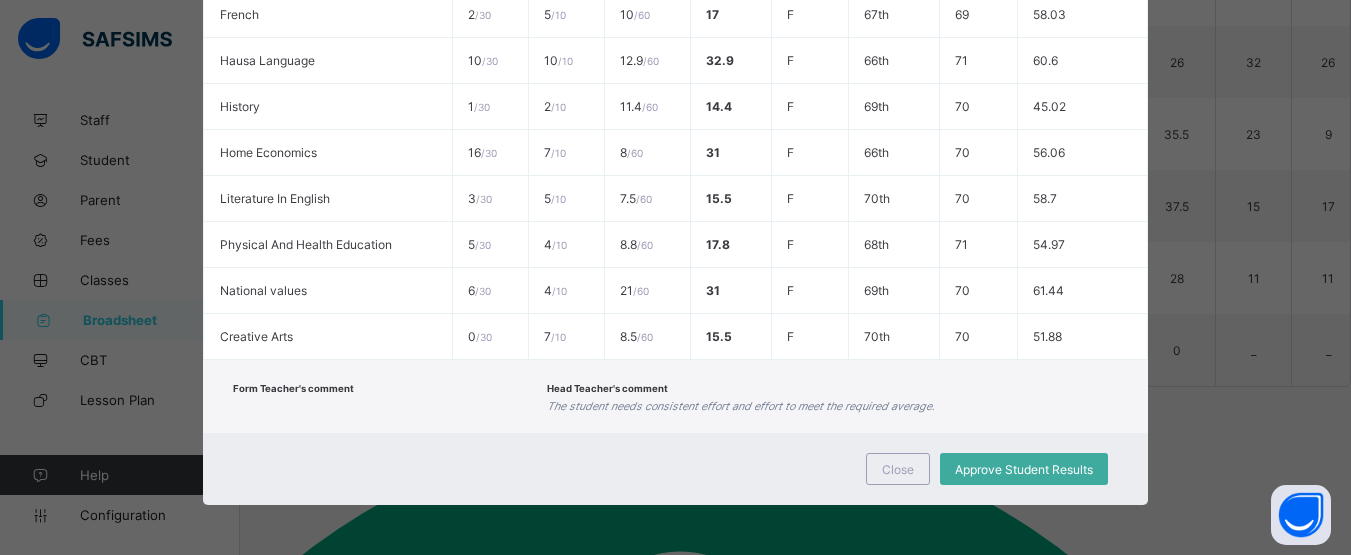 scroll, scrollTop: 961, scrollLeft: 0, axis: vertical 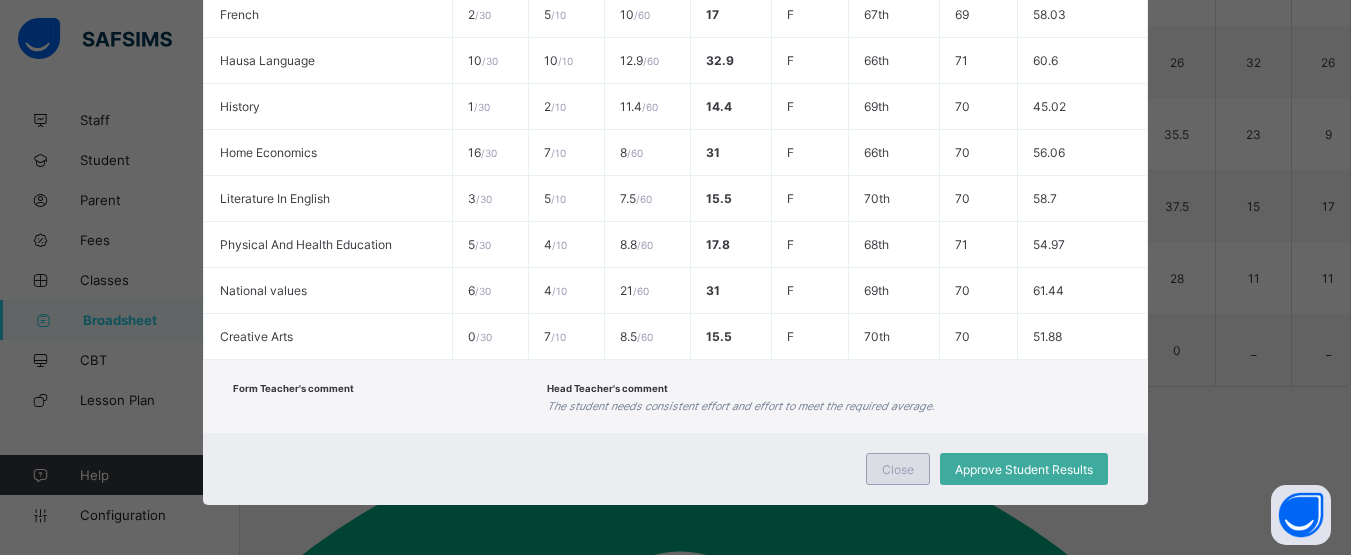 click on "Close" at bounding box center [898, 469] 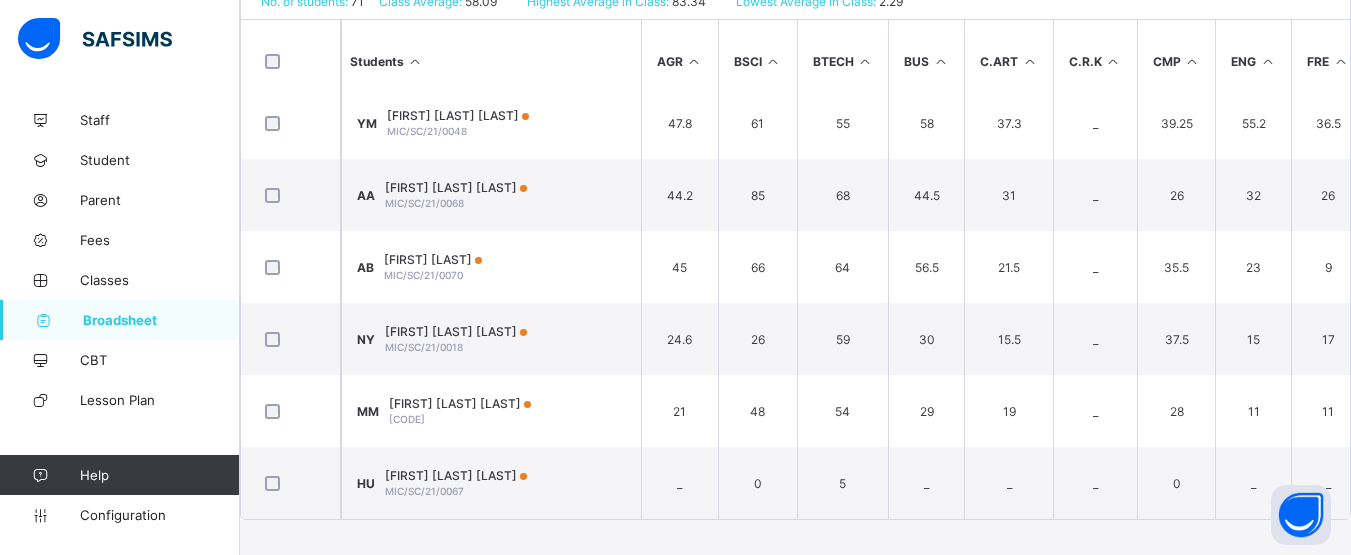 scroll, scrollTop: 572, scrollLeft: 0, axis: vertical 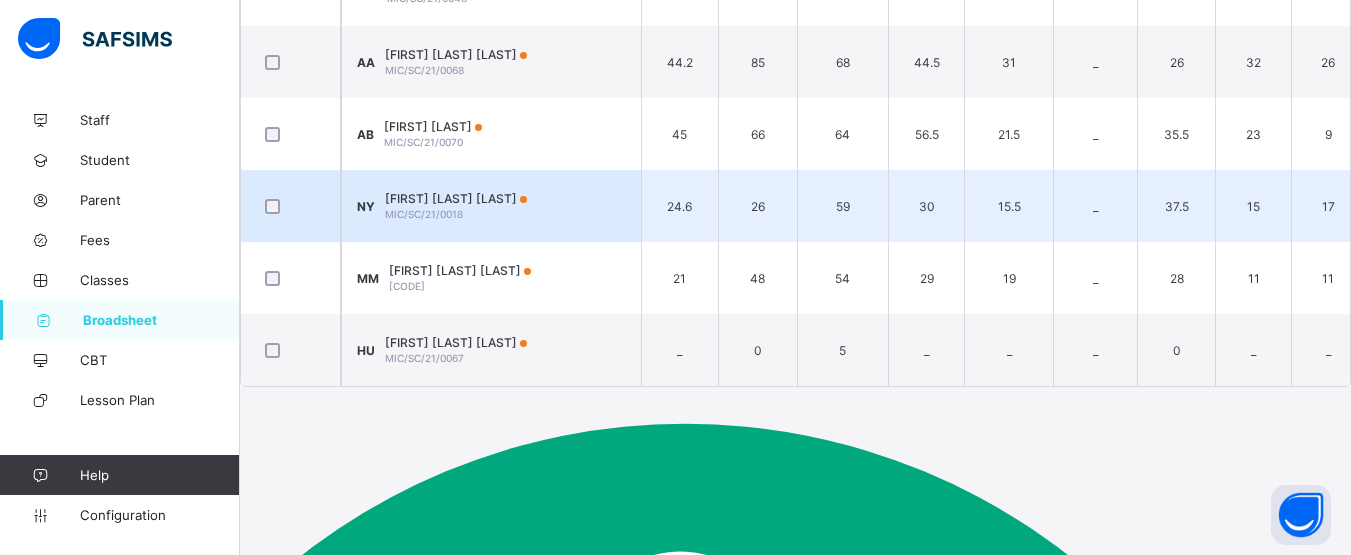 click on "30" at bounding box center [926, 206] 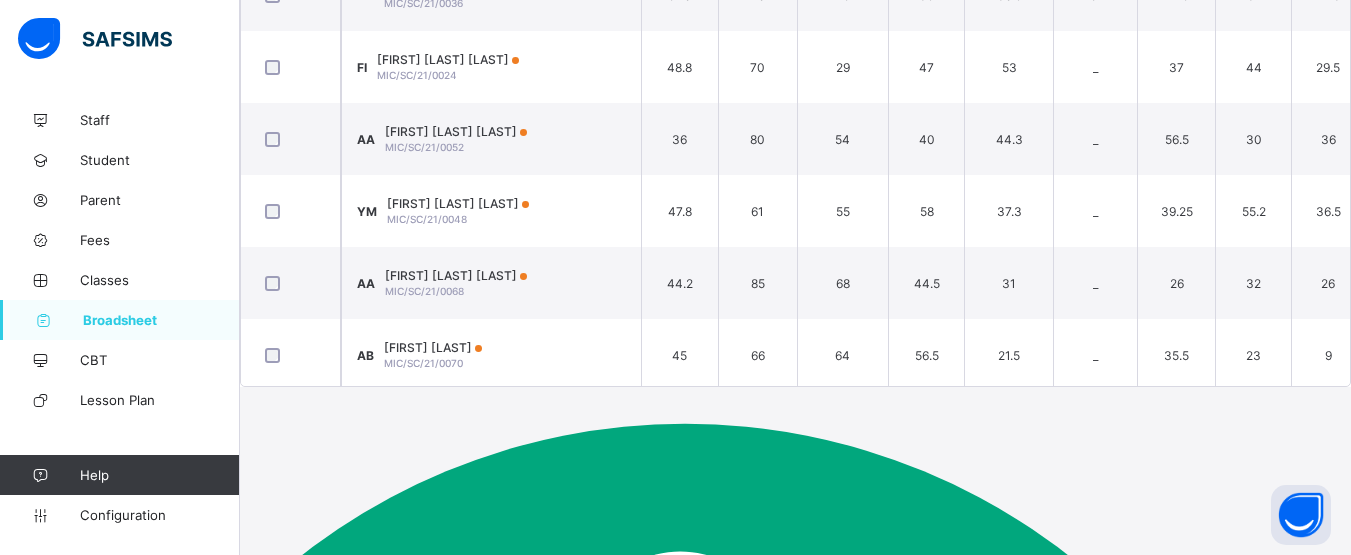 scroll, scrollTop: 4463, scrollLeft: 0, axis: vertical 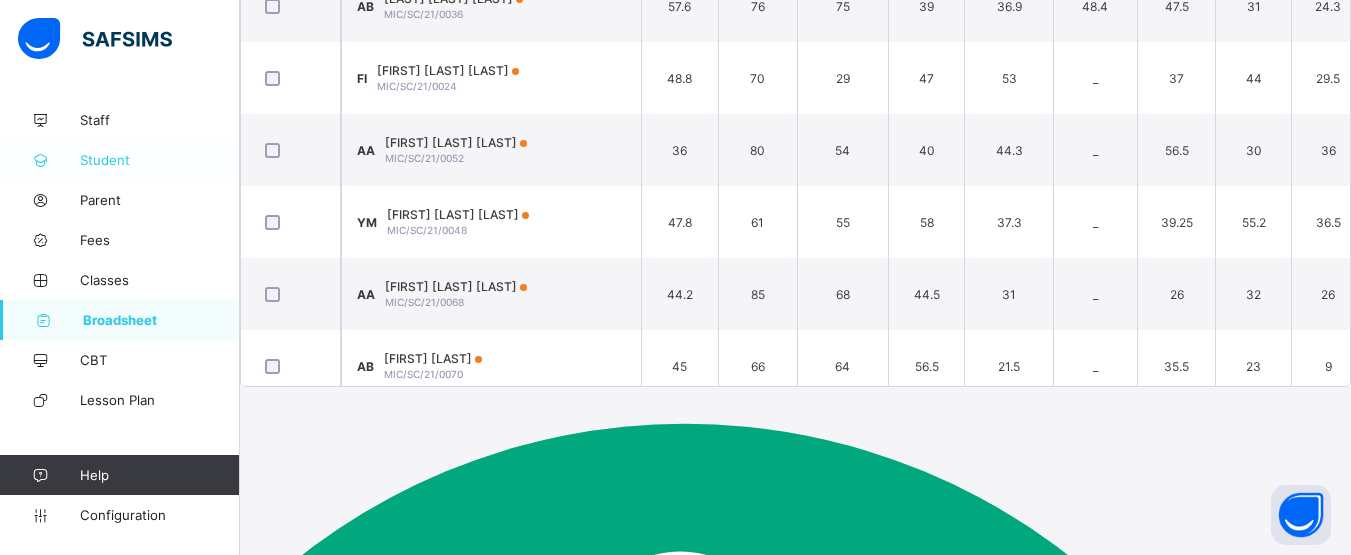 click on "Student" at bounding box center [160, 160] 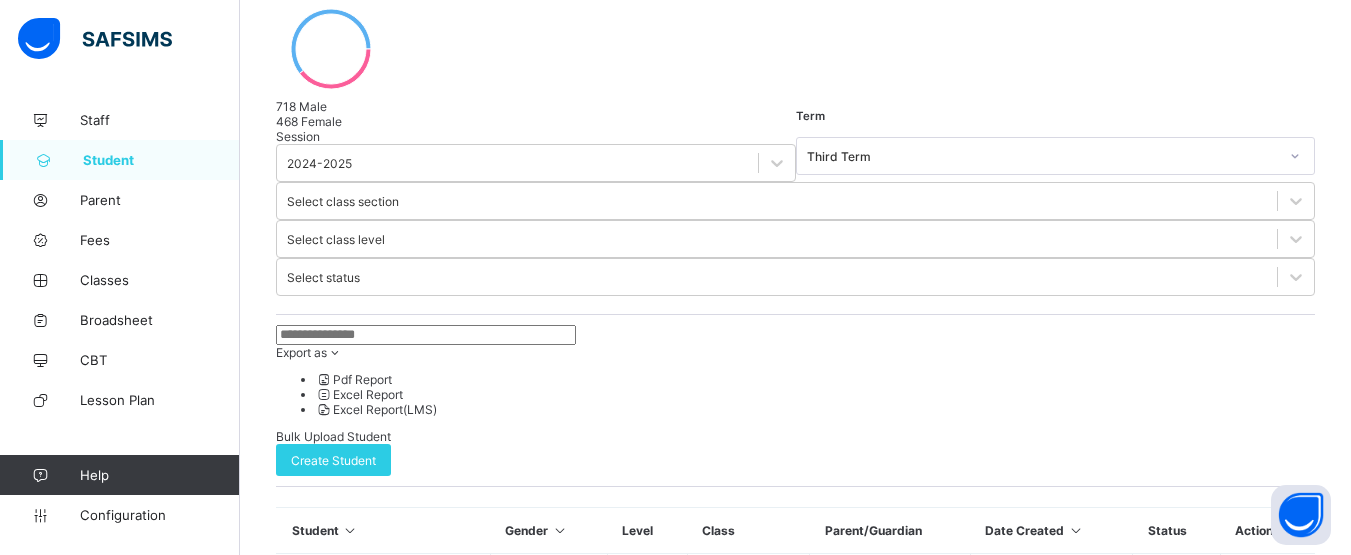 scroll, scrollTop: 572, scrollLeft: 0, axis: vertical 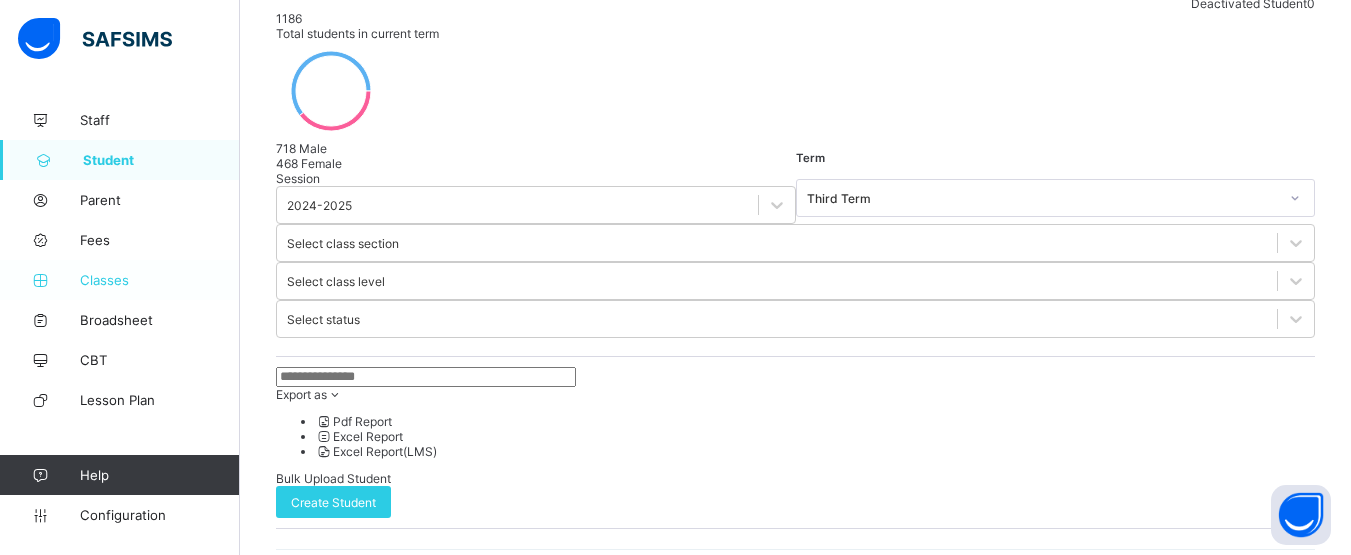 click on "Classes" at bounding box center (160, 280) 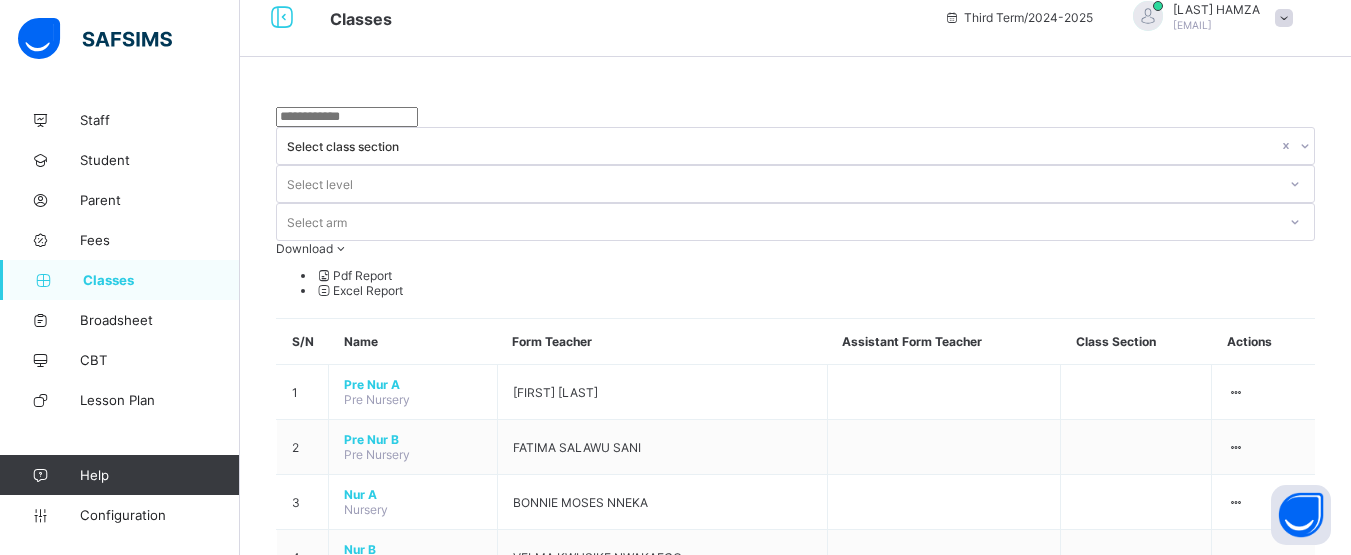 scroll, scrollTop: 293, scrollLeft: 0, axis: vertical 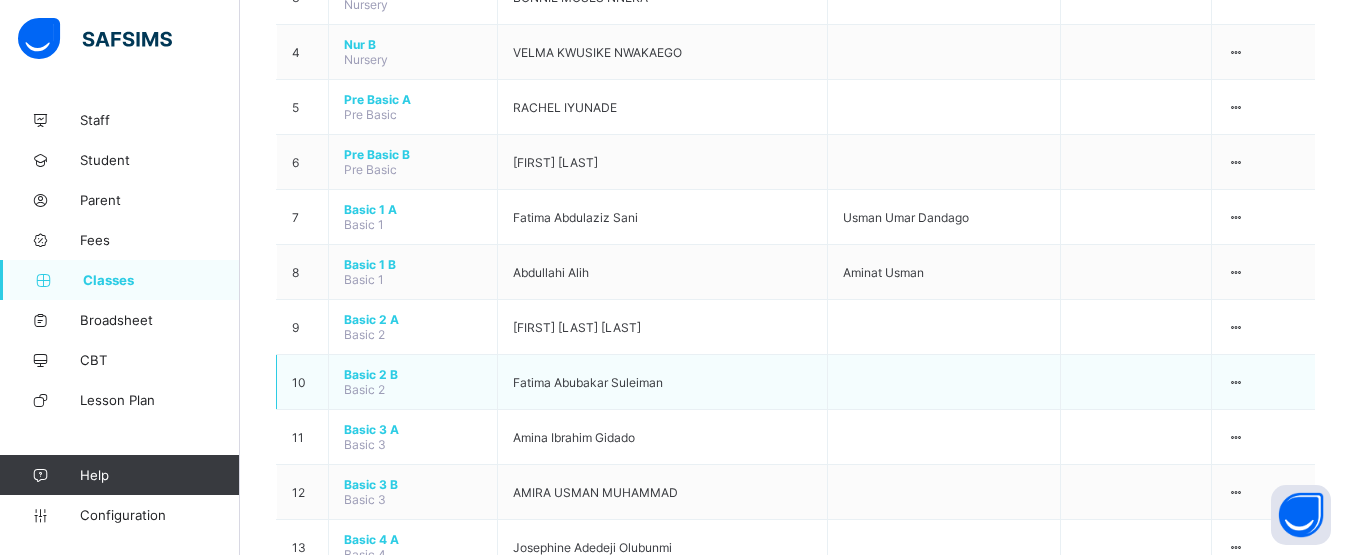 click on "Basic 2   B" at bounding box center (413, 374) 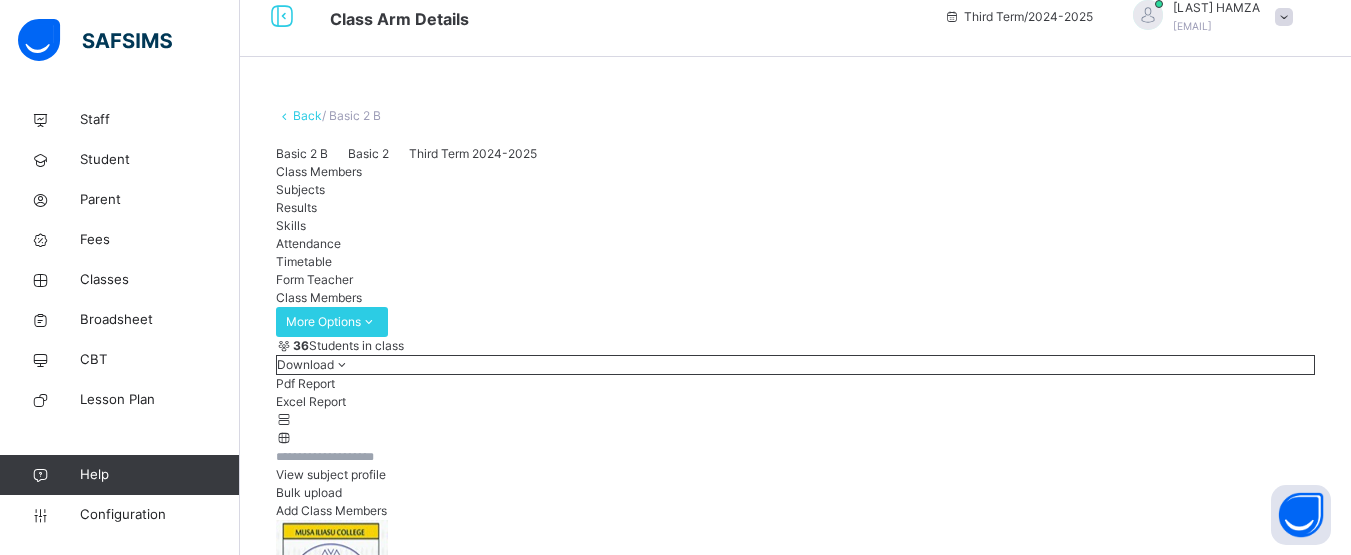 scroll, scrollTop: 528, scrollLeft: 0, axis: vertical 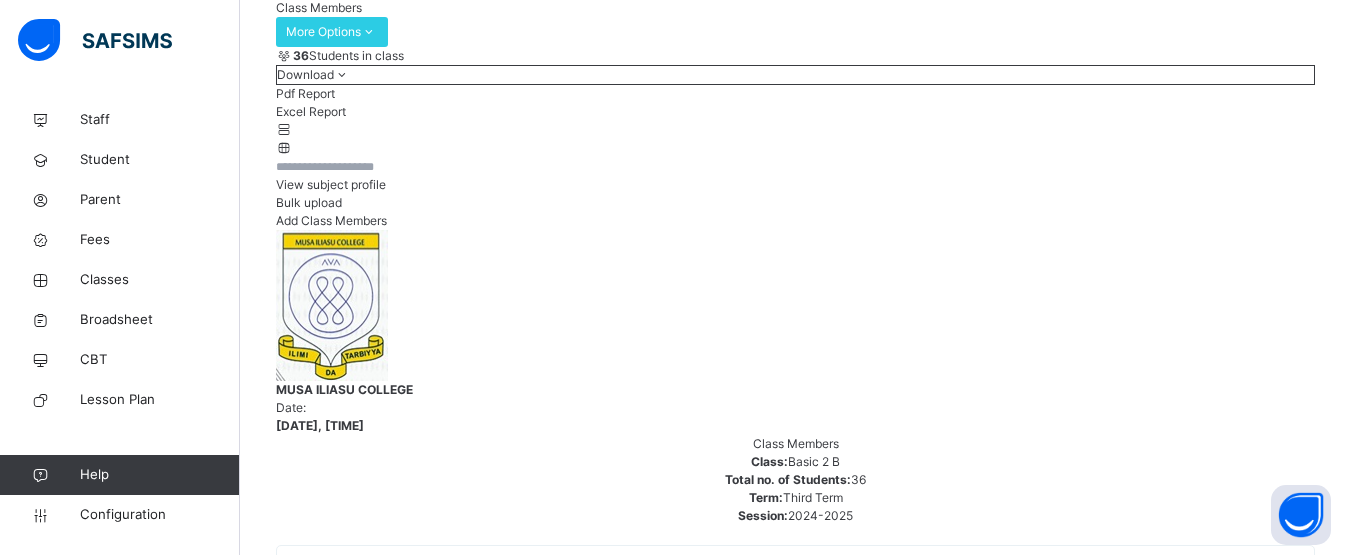 click on "Results" at bounding box center (296, -83) 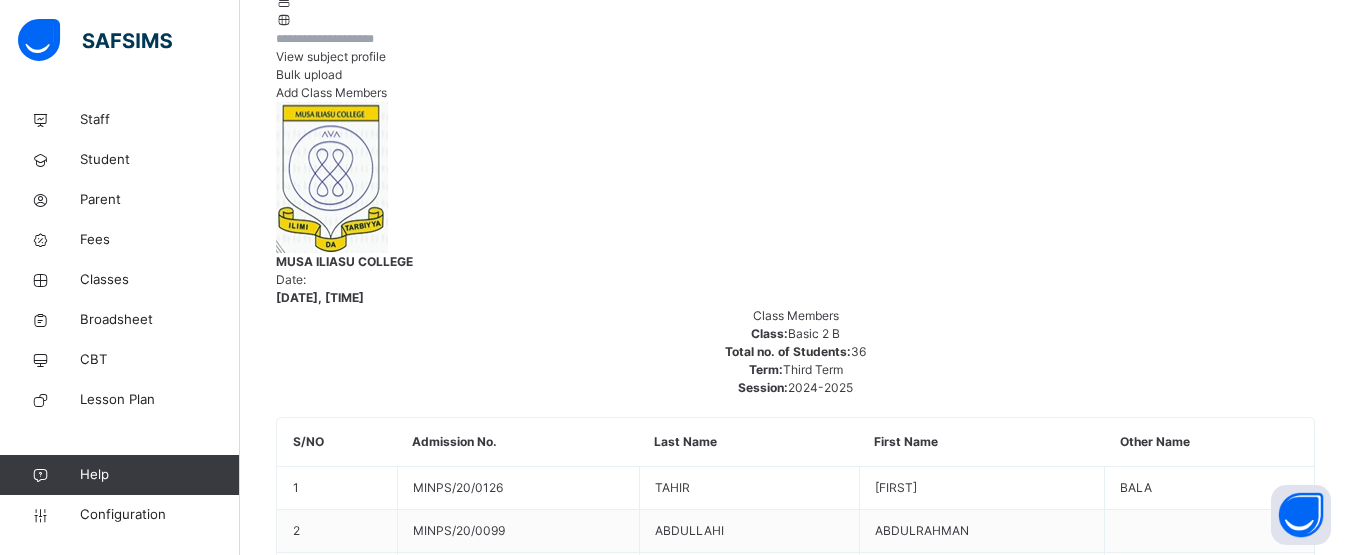 scroll, scrollTop: 460, scrollLeft: 0, axis: vertical 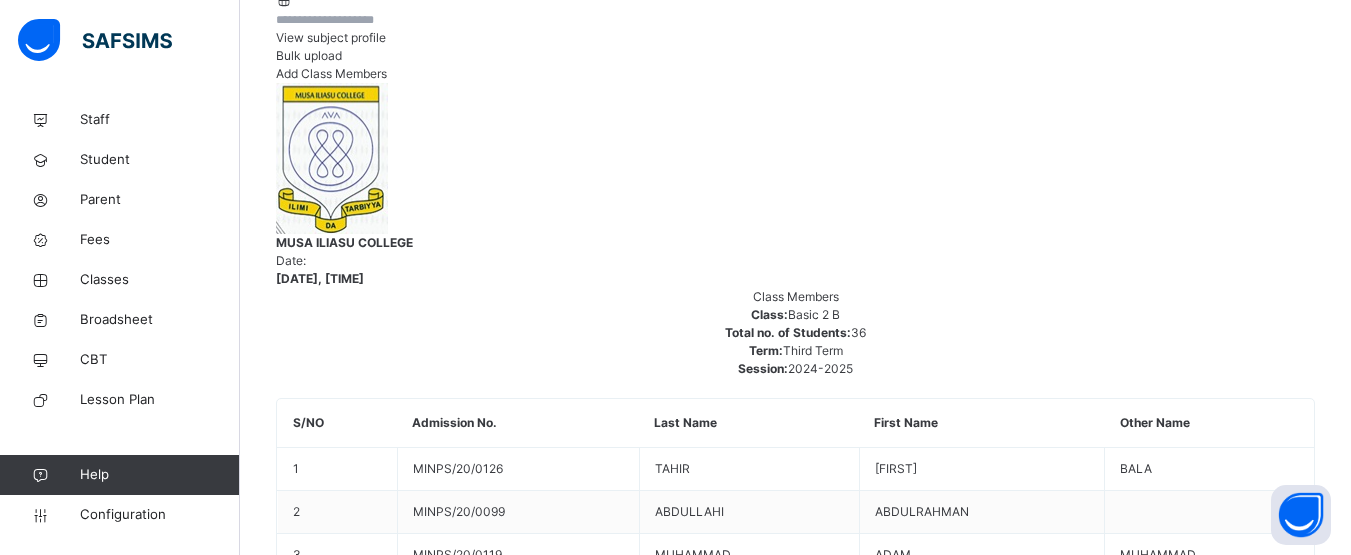 click on "MINPS/20/0126" at bounding box center [322, 5780] 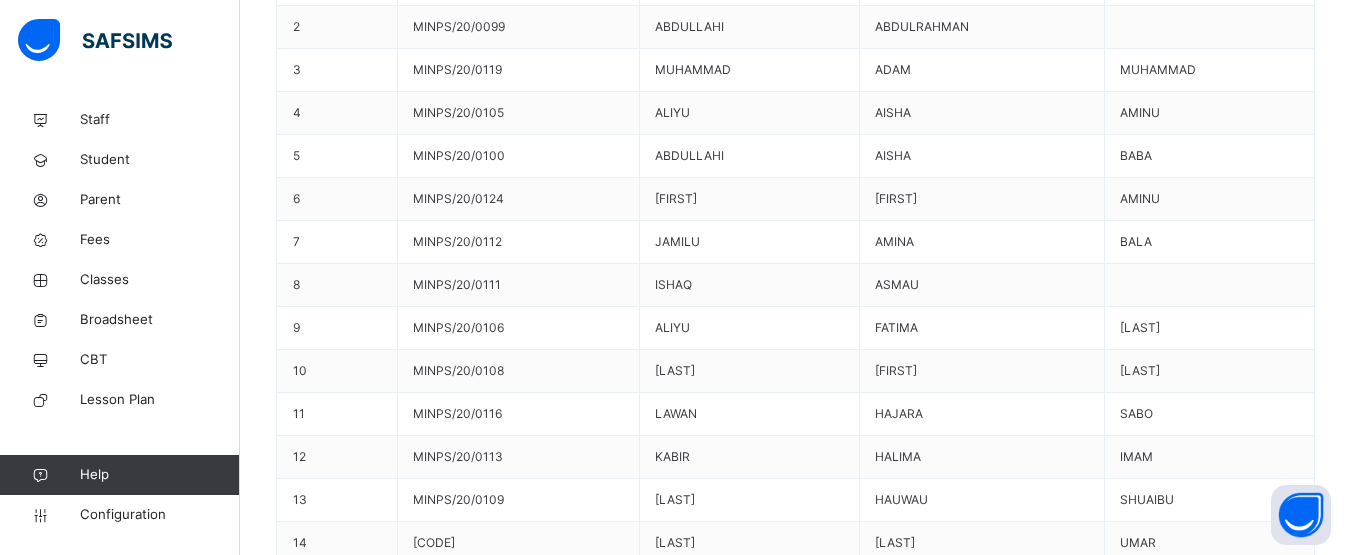 scroll, scrollTop: 591, scrollLeft: 0, axis: vertical 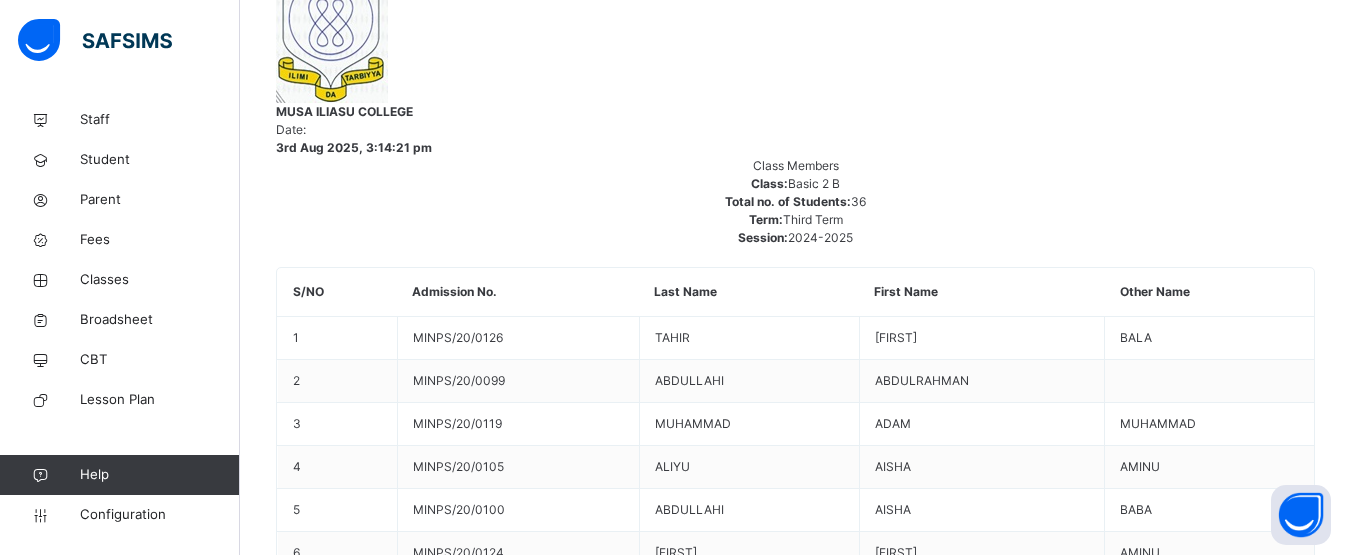drag, startPoint x: 1330, startPoint y: 179, endPoint x: 1323, endPoint y: 140, distance: 39.623226 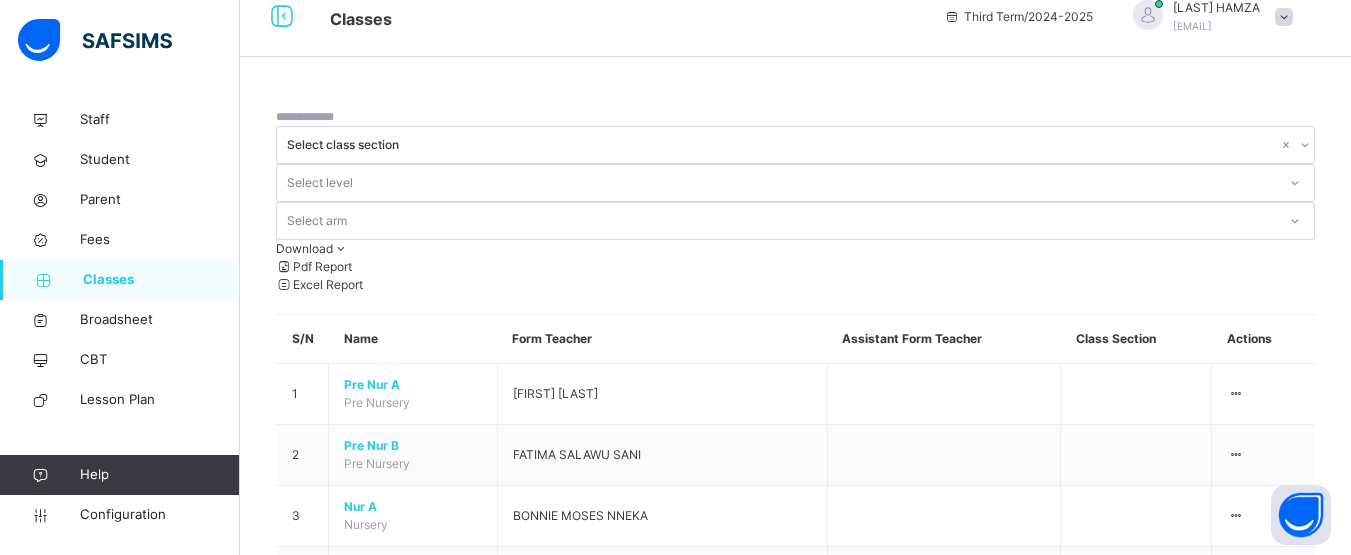scroll, scrollTop: 591, scrollLeft: 0, axis: vertical 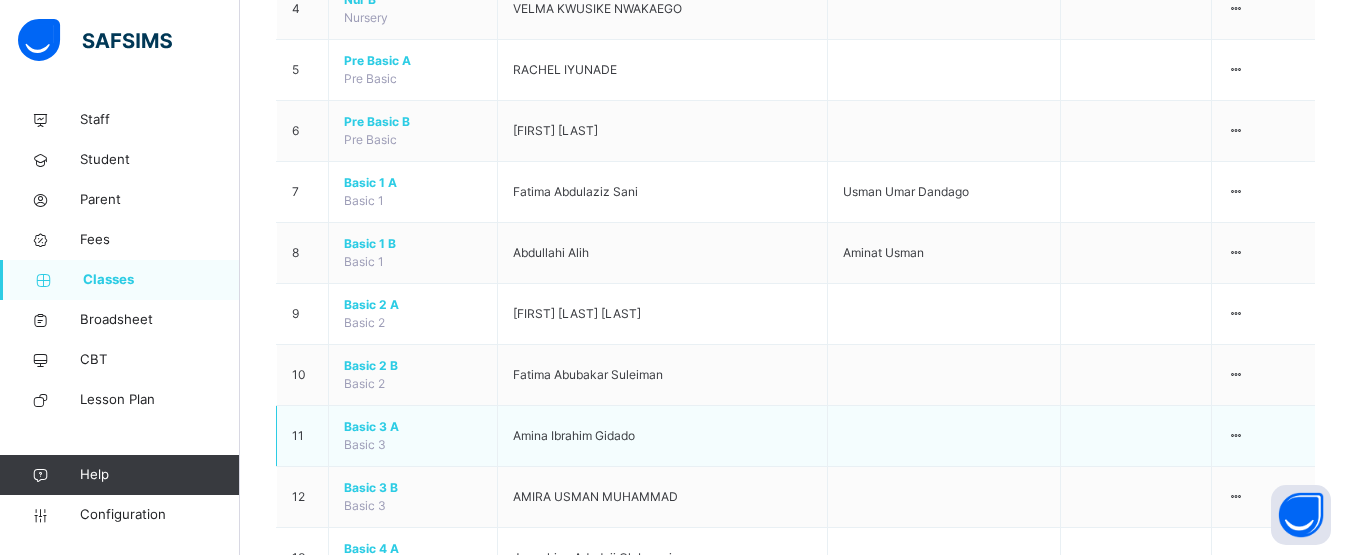 click on "Basic 3   A" at bounding box center (413, 427) 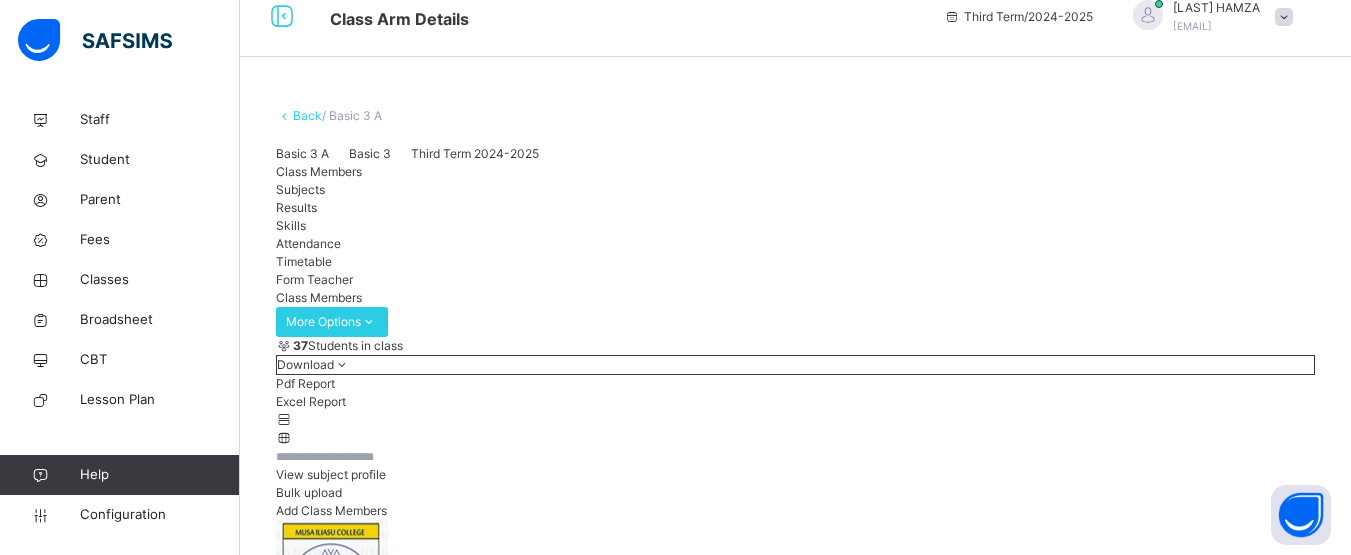 scroll, scrollTop: 591, scrollLeft: 0, axis: vertical 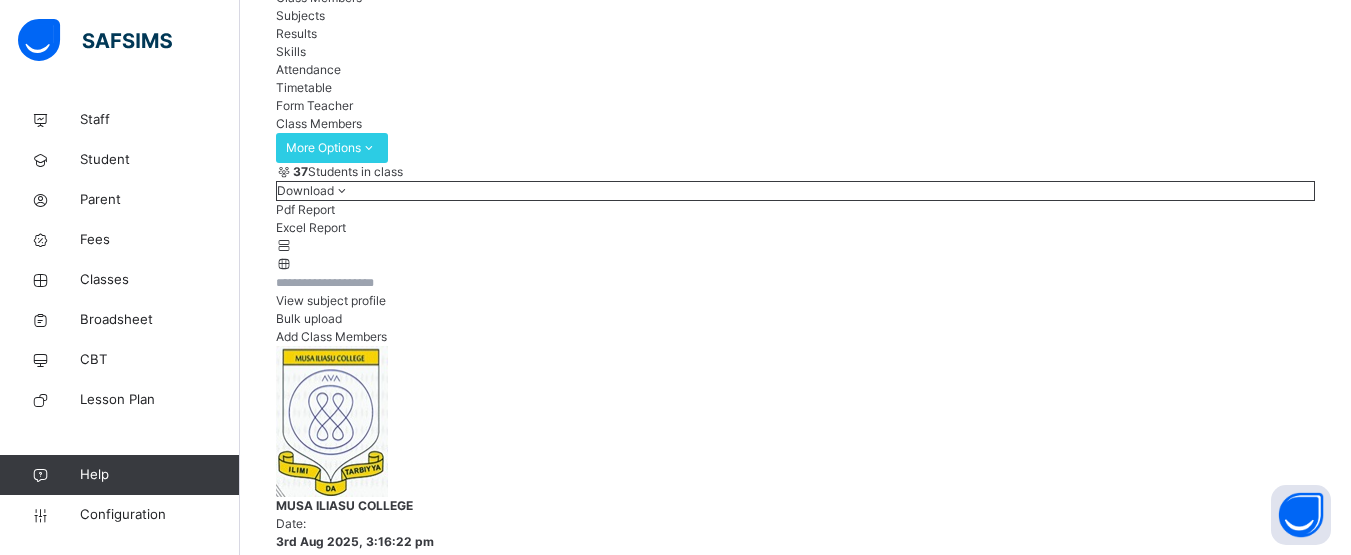 click on "Results" at bounding box center [296, 33] 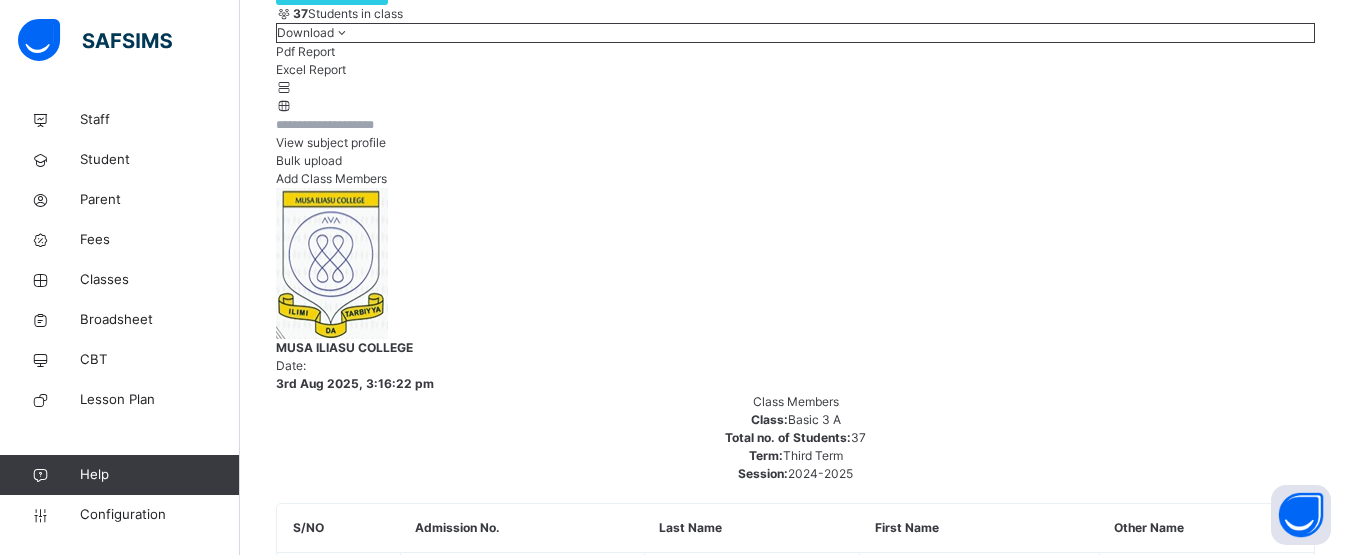 scroll, scrollTop: 423, scrollLeft: 0, axis: vertical 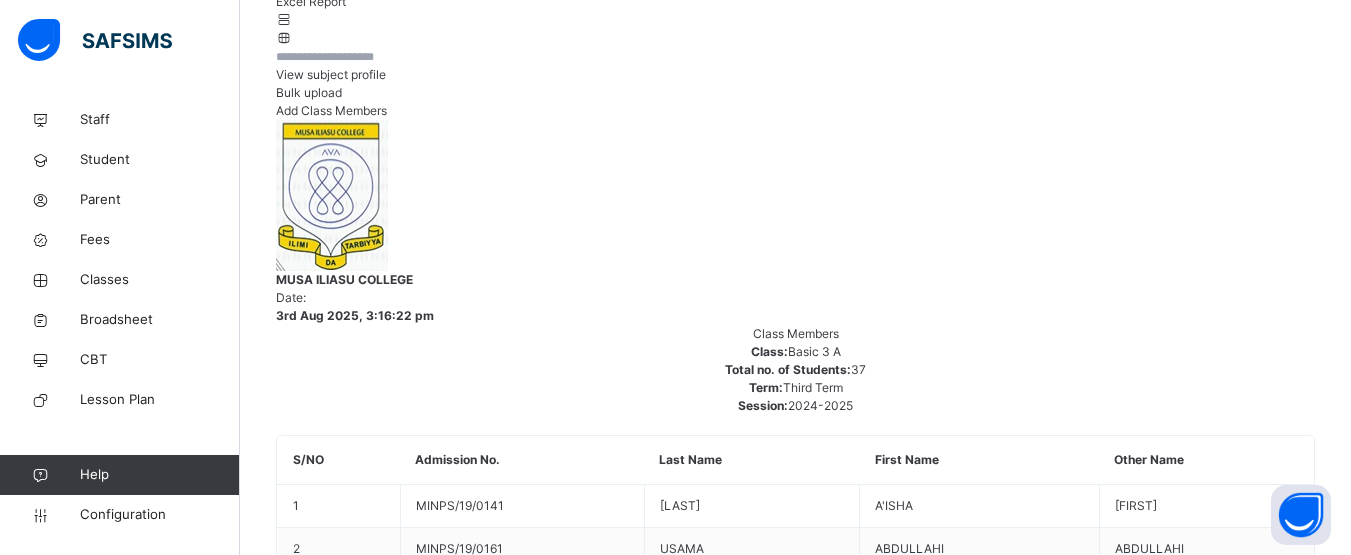 click on "A'ISHA ABBAS BADAKAYA" at bounding box center [416, 5910] 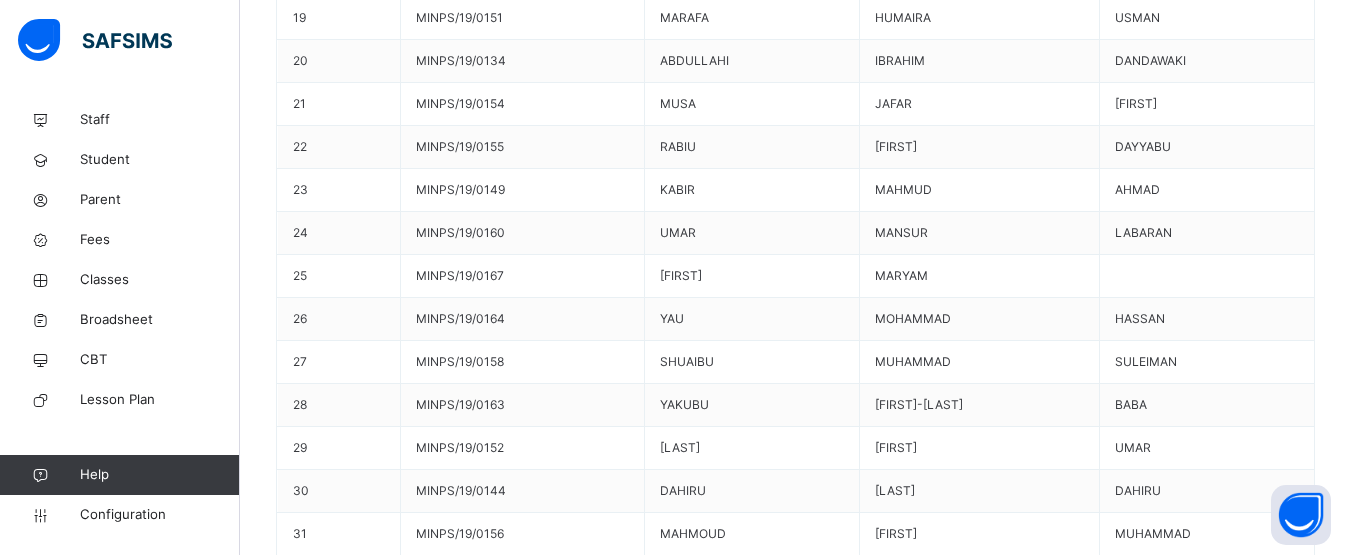 scroll, scrollTop: 1695, scrollLeft: 0, axis: vertical 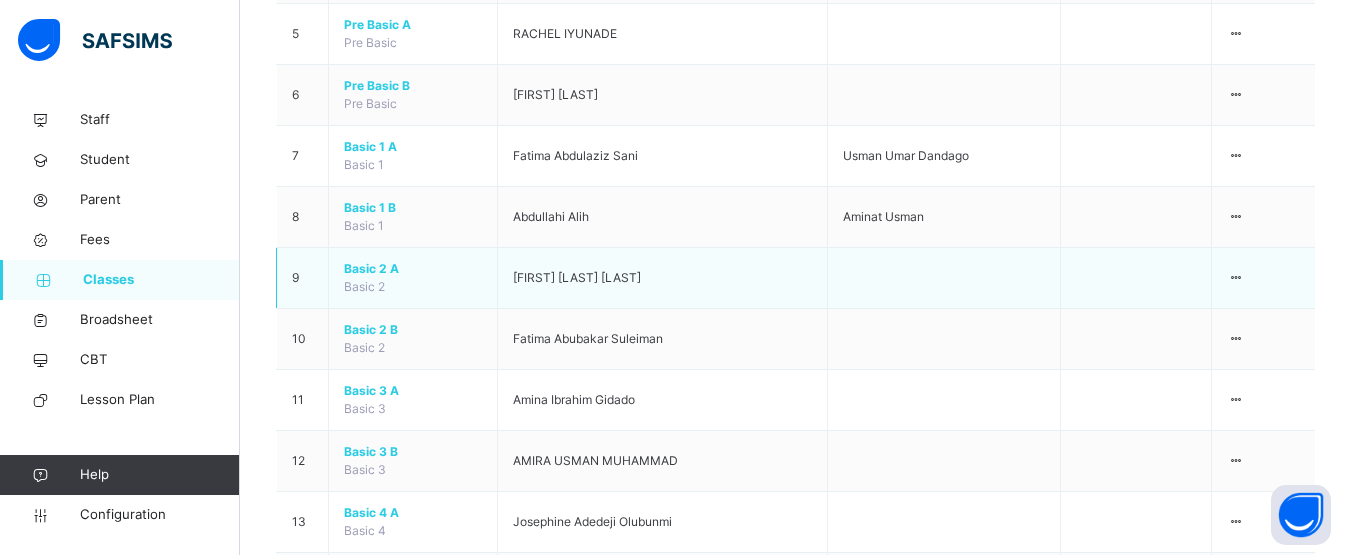 click on "Basic 2   A" at bounding box center [413, 269] 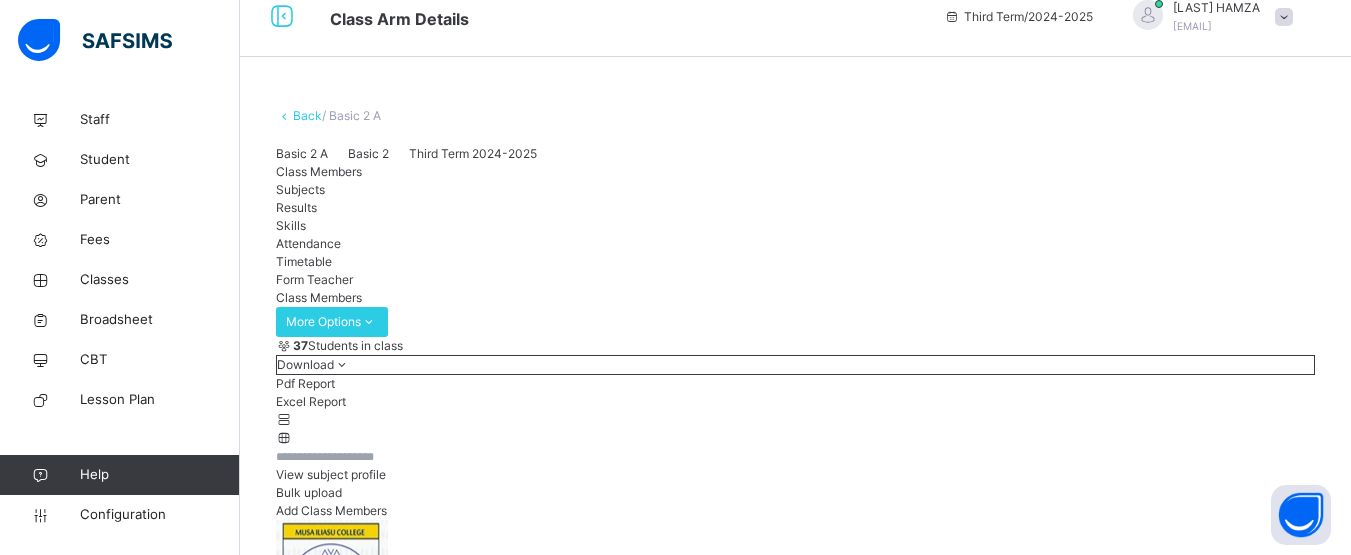 scroll, scrollTop: 627, scrollLeft: 0, axis: vertical 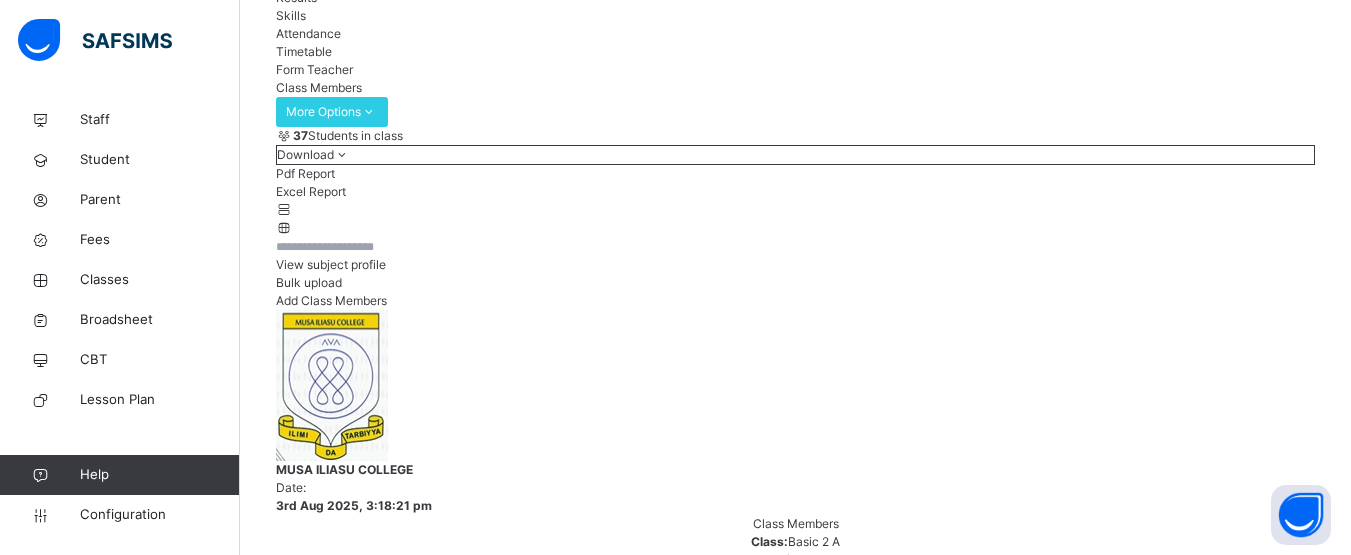 click on "Results" at bounding box center [296, -3] 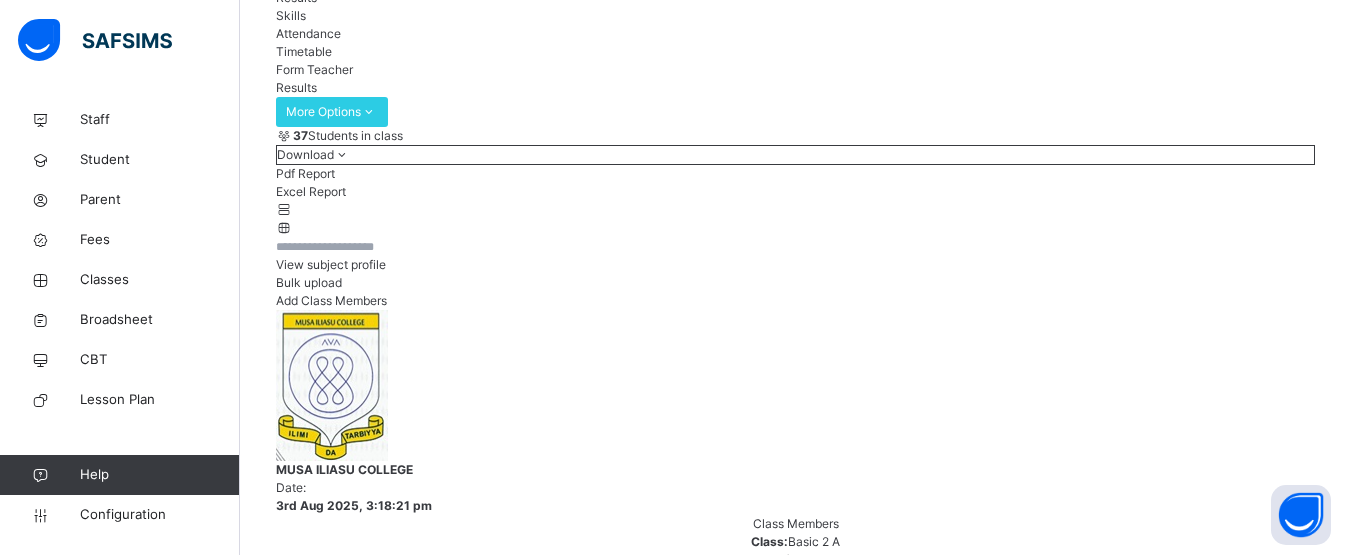 click on "ABDALLAH SHEHU AUWAL  MINPS/20/0069" at bounding box center [416, 6109] 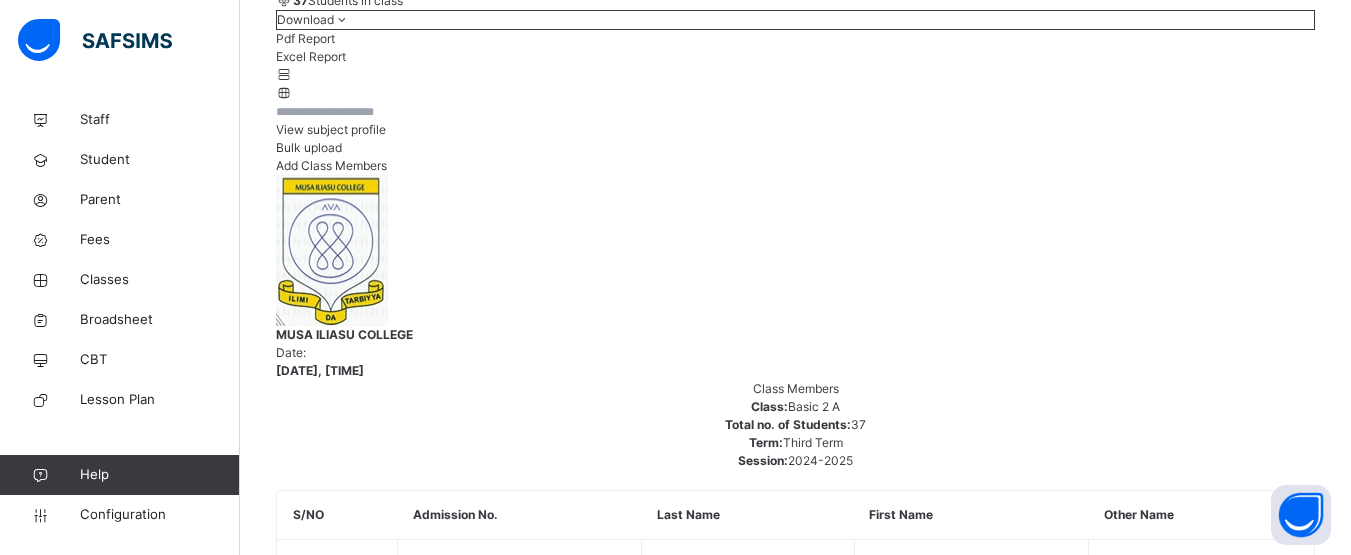 scroll, scrollTop: 0, scrollLeft: 0, axis: both 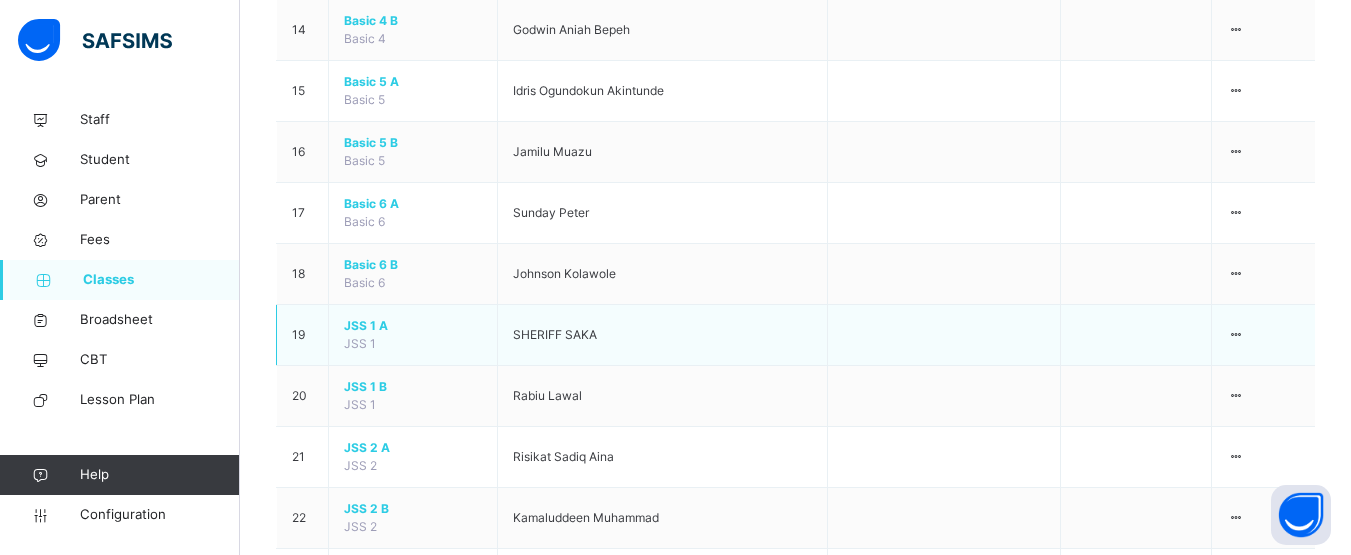 click on "JSS 1   A" at bounding box center [413, 326] 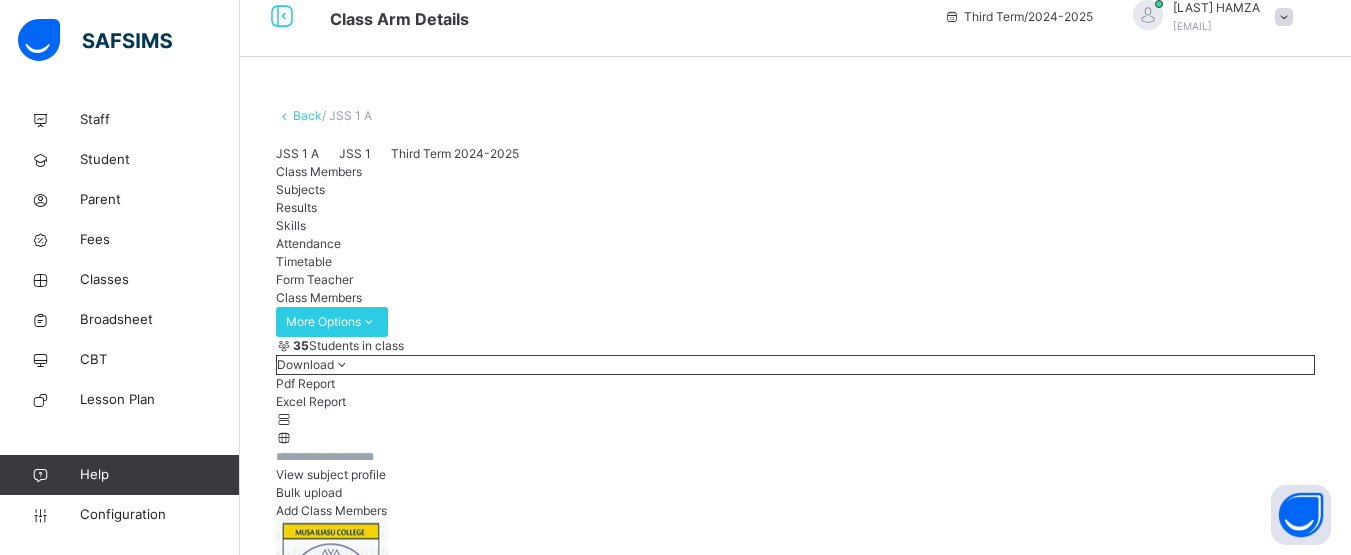 scroll, scrollTop: 1180, scrollLeft: 0, axis: vertical 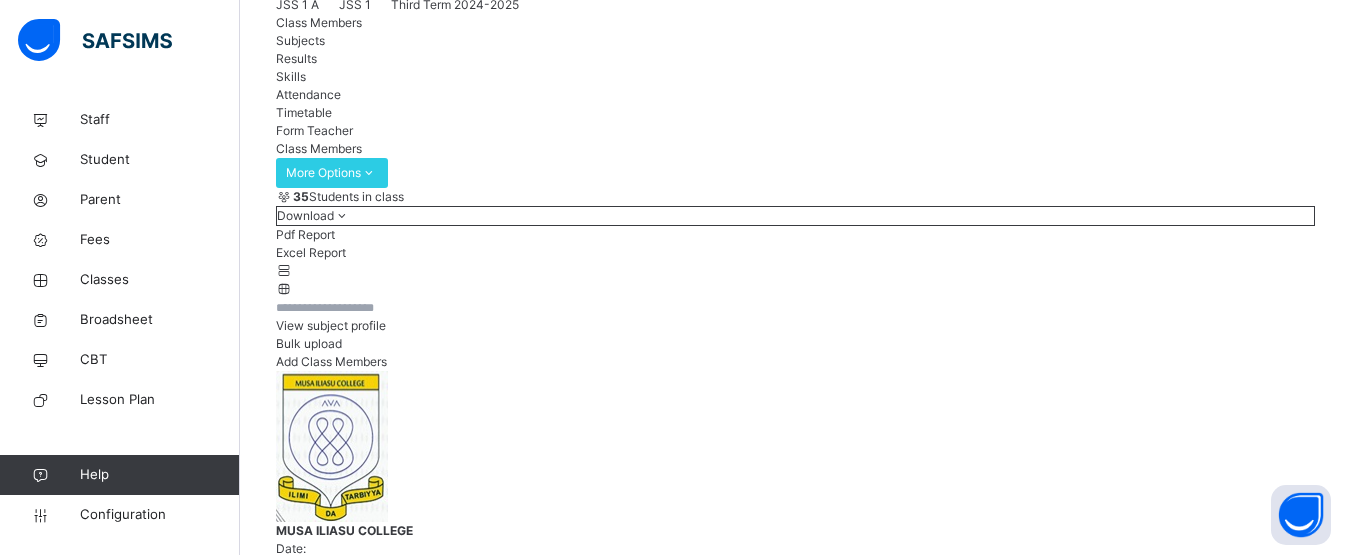 click on "Results" at bounding box center [296, 58] 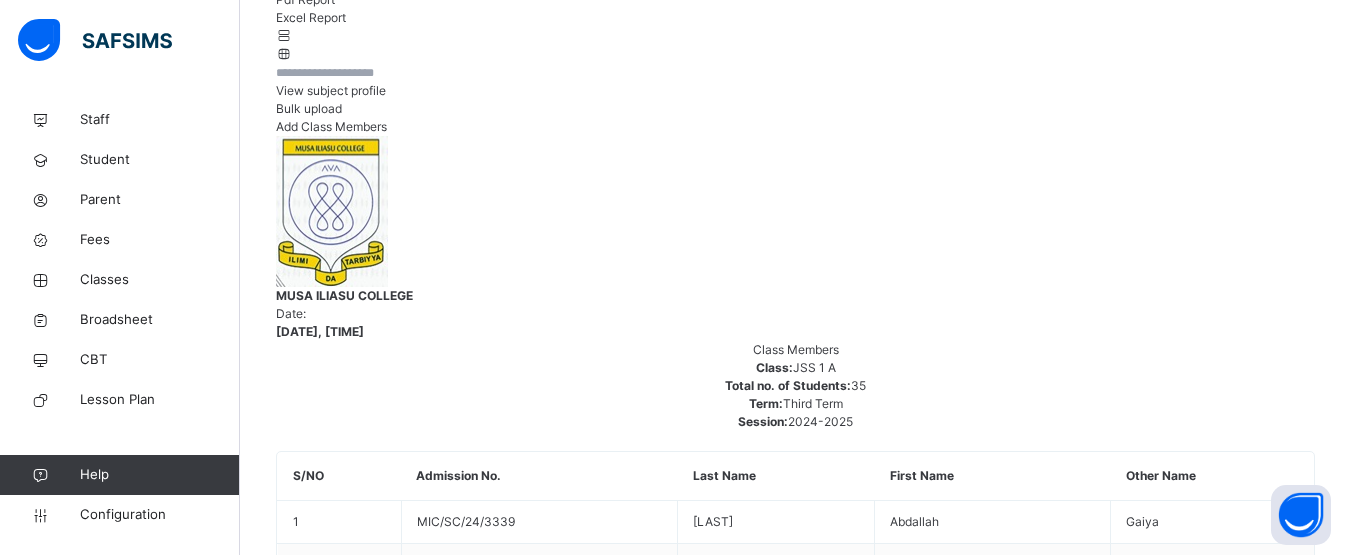 scroll, scrollTop: 424, scrollLeft: 0, axis: vertical 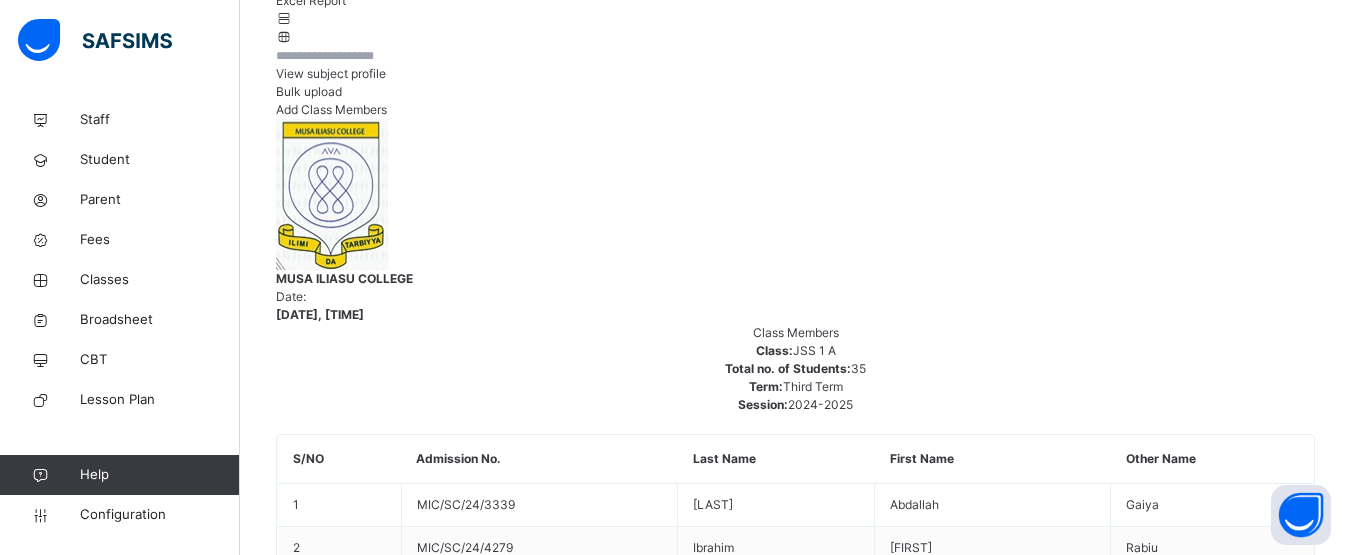 click on "[LAST] [LAST] [LAST]" at bounding box center [416, 5957] 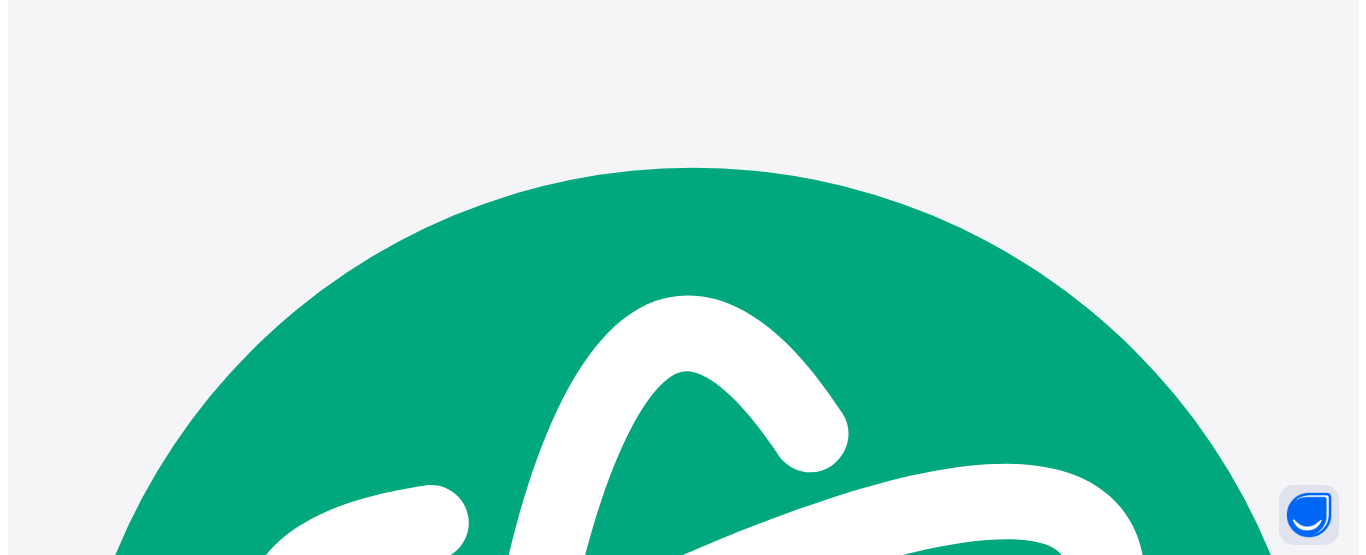 scroll, scrollTop: 0, scrollLeft: 0, axis: both 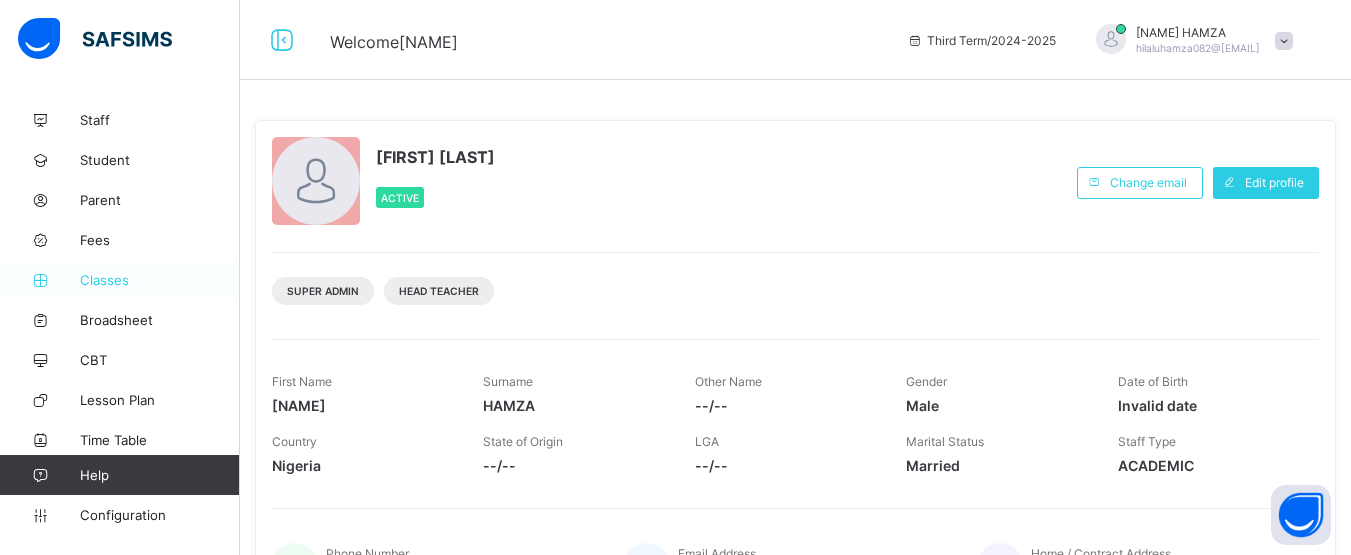 click on "Classes" at bounding box center [160, 280] 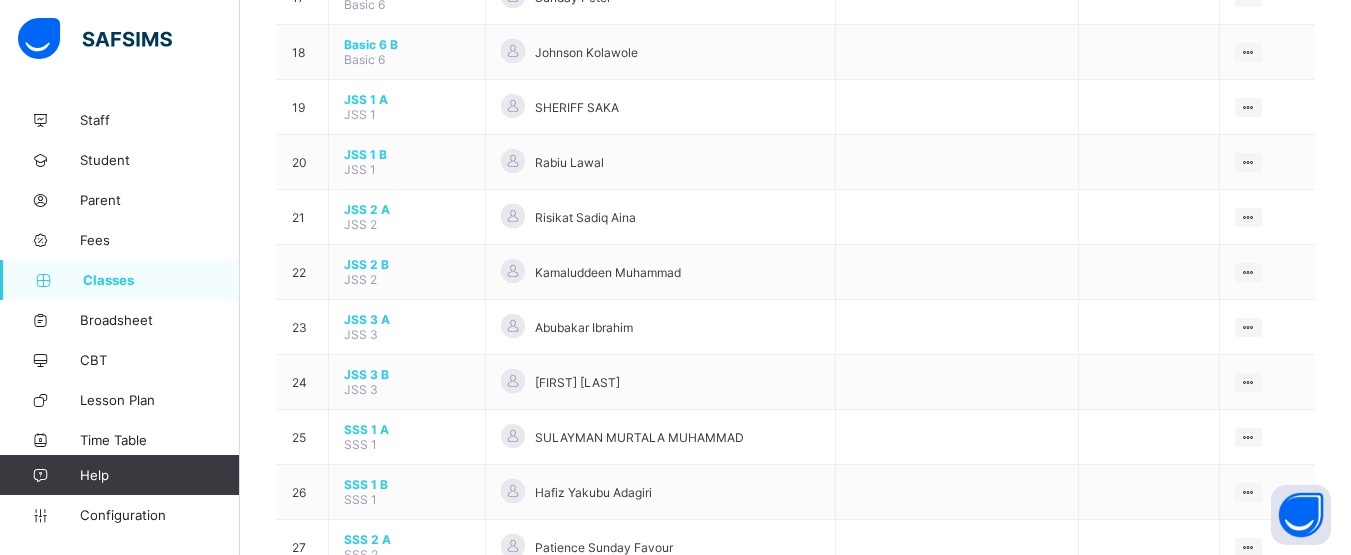 scroll, scrollTop: 1117, scrollLeft: 0, axis: vertical 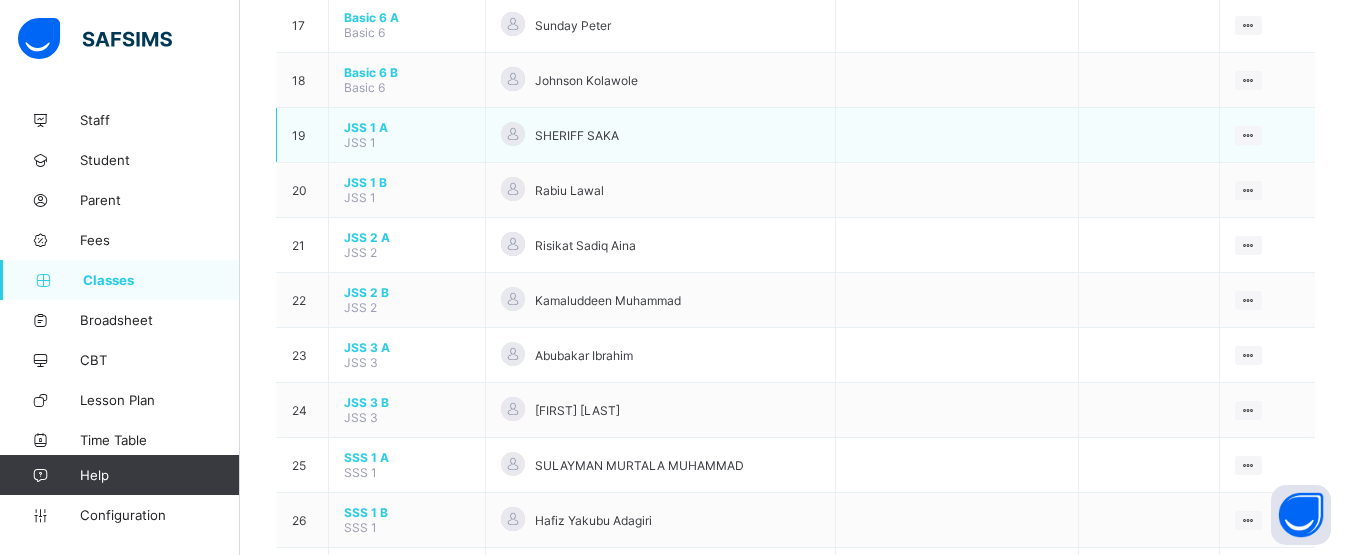 click on "JSS 1   A" at bounding box center [407, 127] 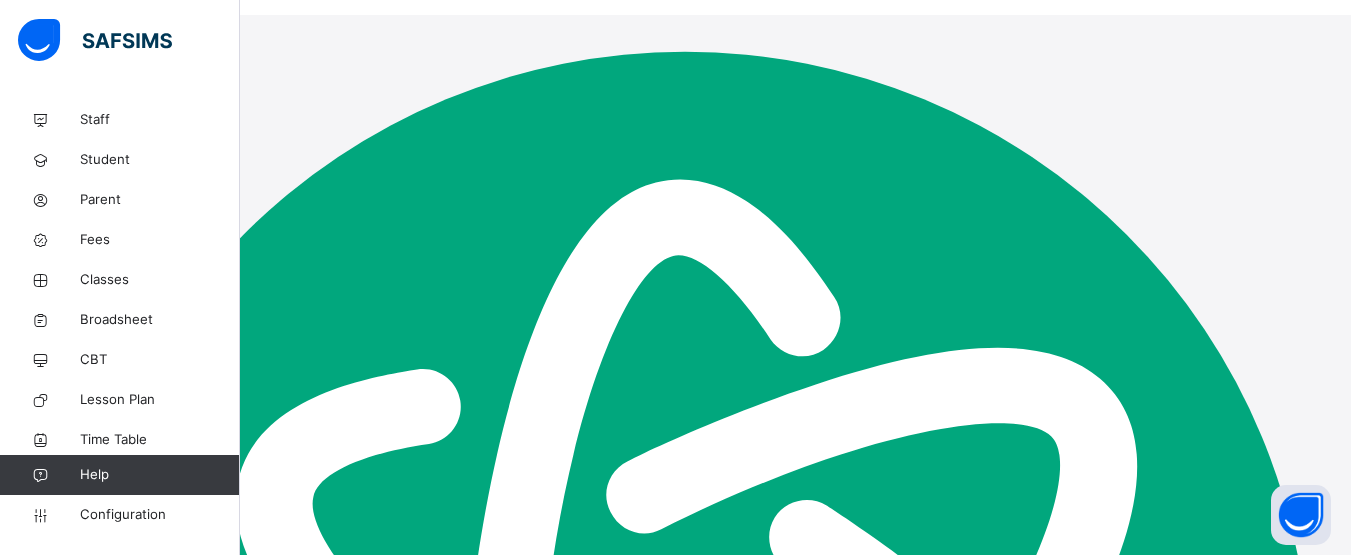 scroll, scrollTop: 23, scrollLeft: 0, axis: vertical 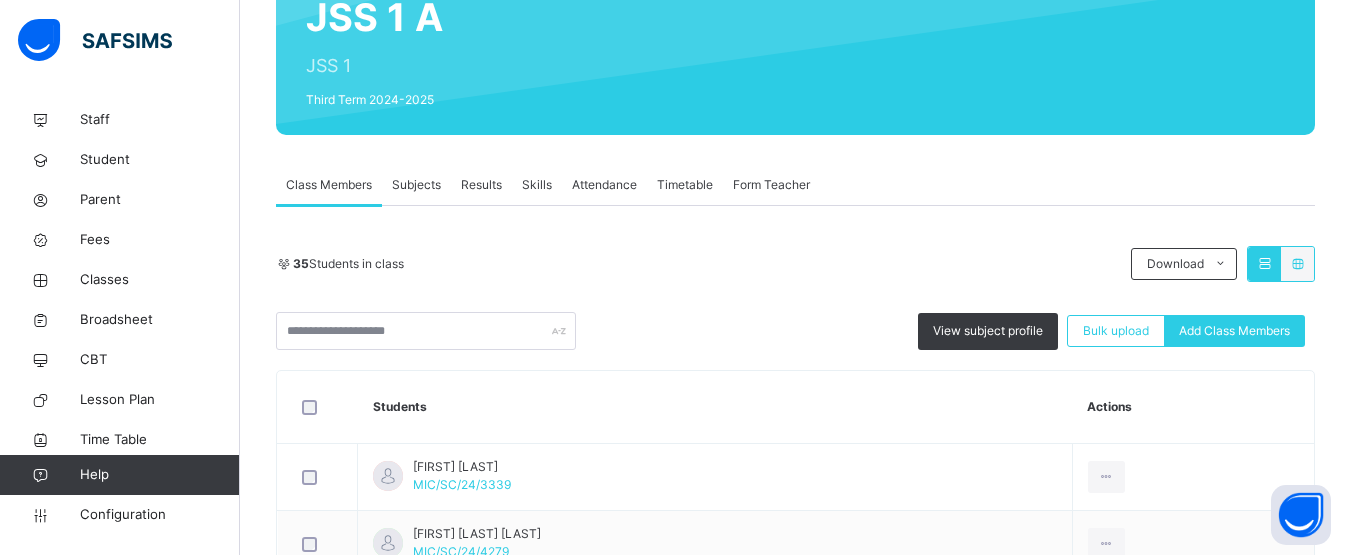click on "Results" at bounding box center (481, 185) 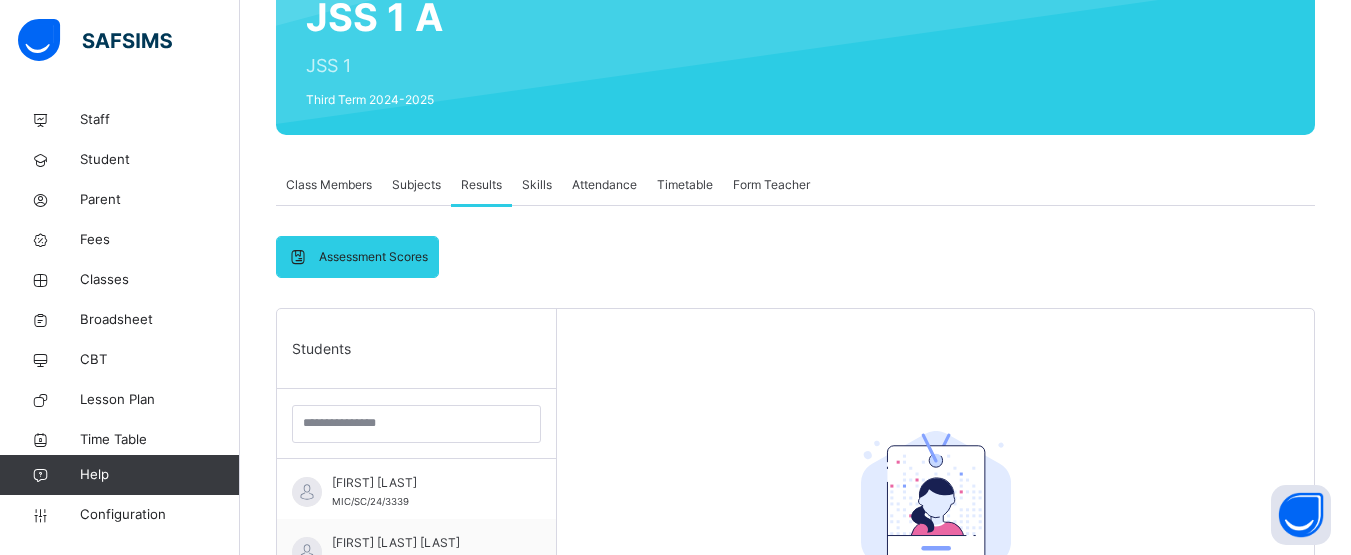 scroll, scrollTop: 271, scrollLeft: 0, axis: vertical 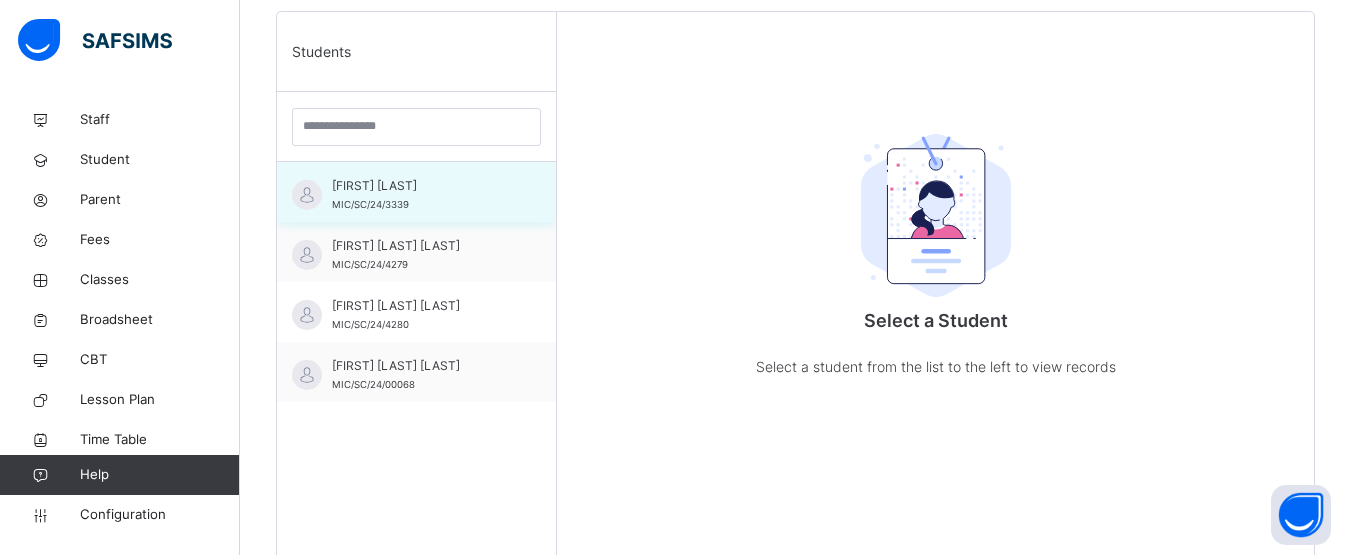 click on "[LAST] [LAST] [LAST]" at bounding box center (421, 186) 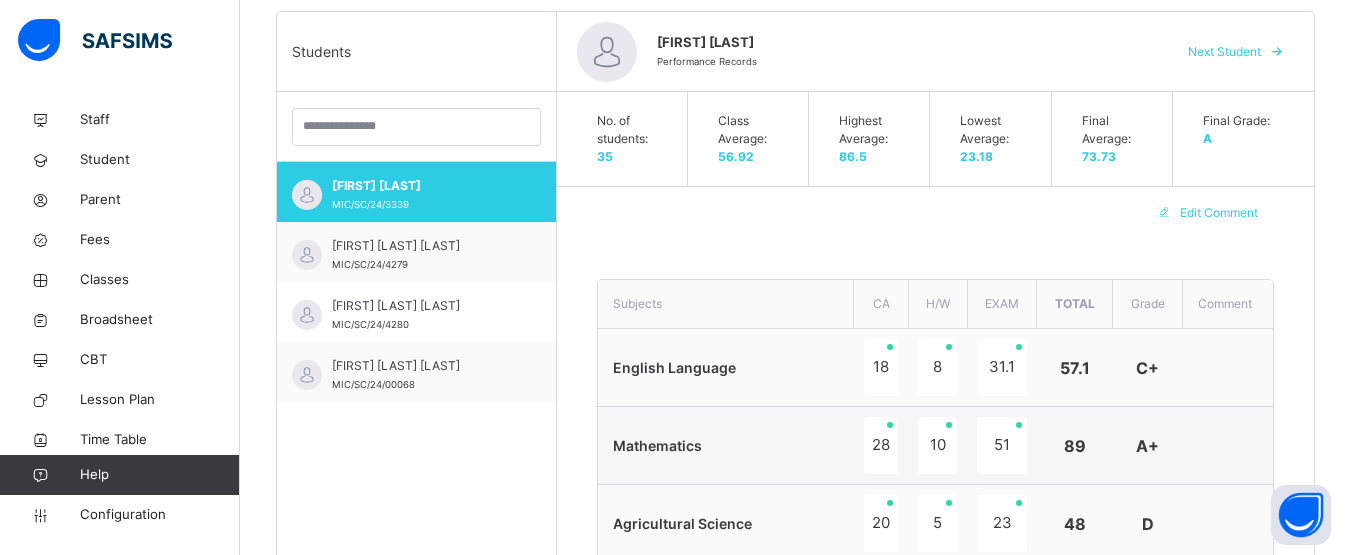 type on "**********" 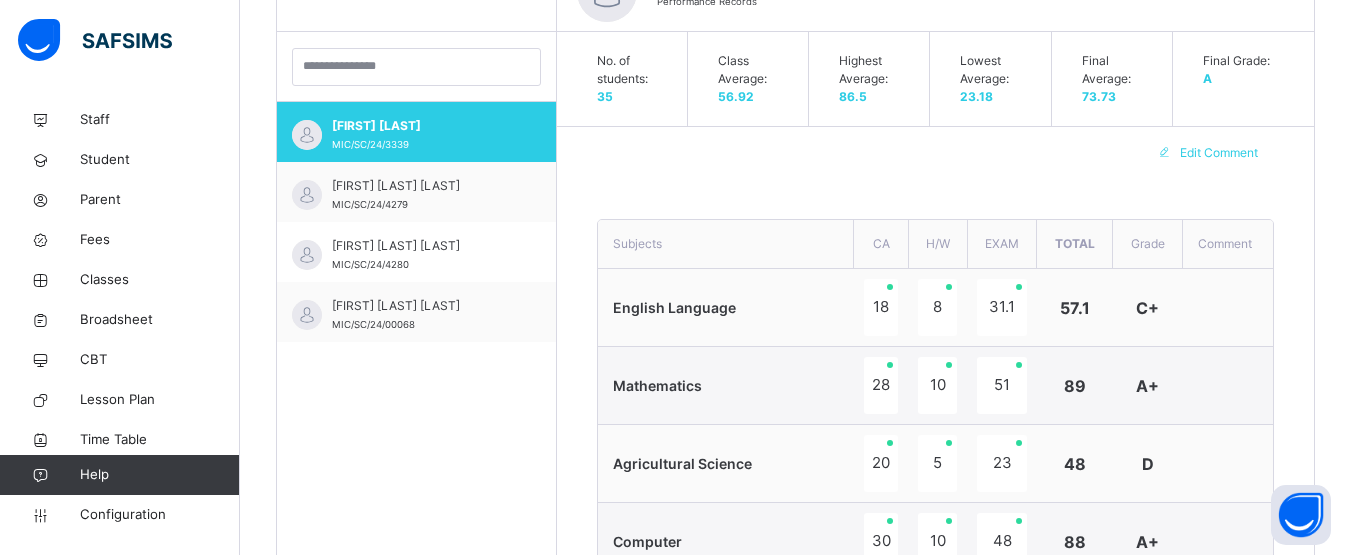 scroll, scrollTop: 533, scrollLeft: 0, axis: vertical 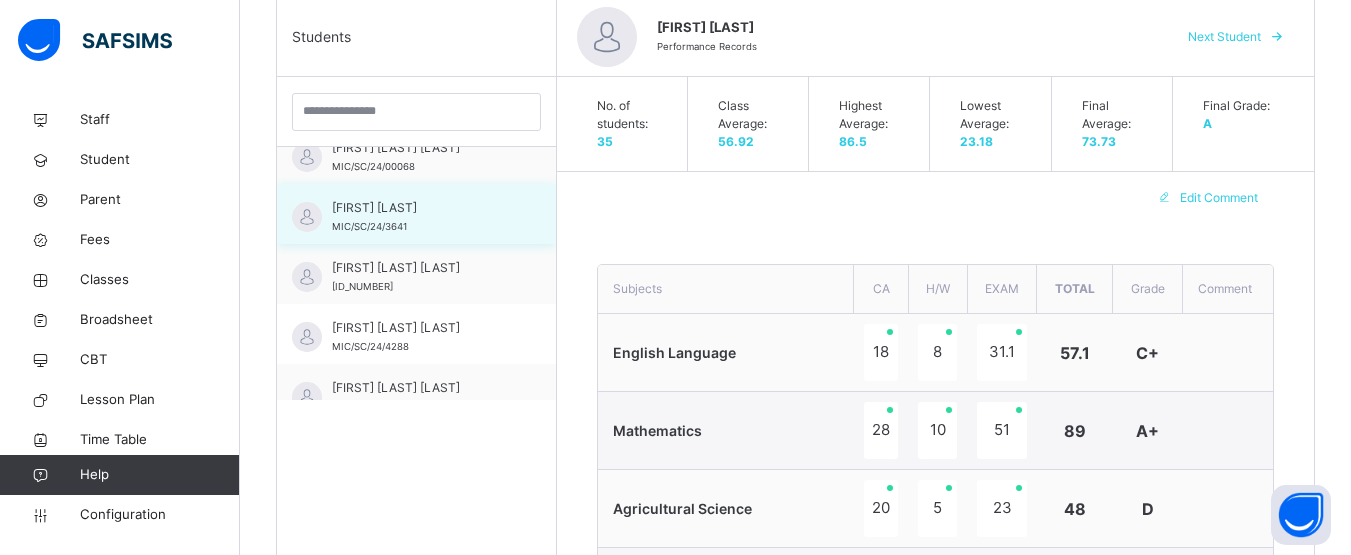 click on "Abubakar Garo Haruna MIC/SC/24/3641" at bounding box center (421, 217) 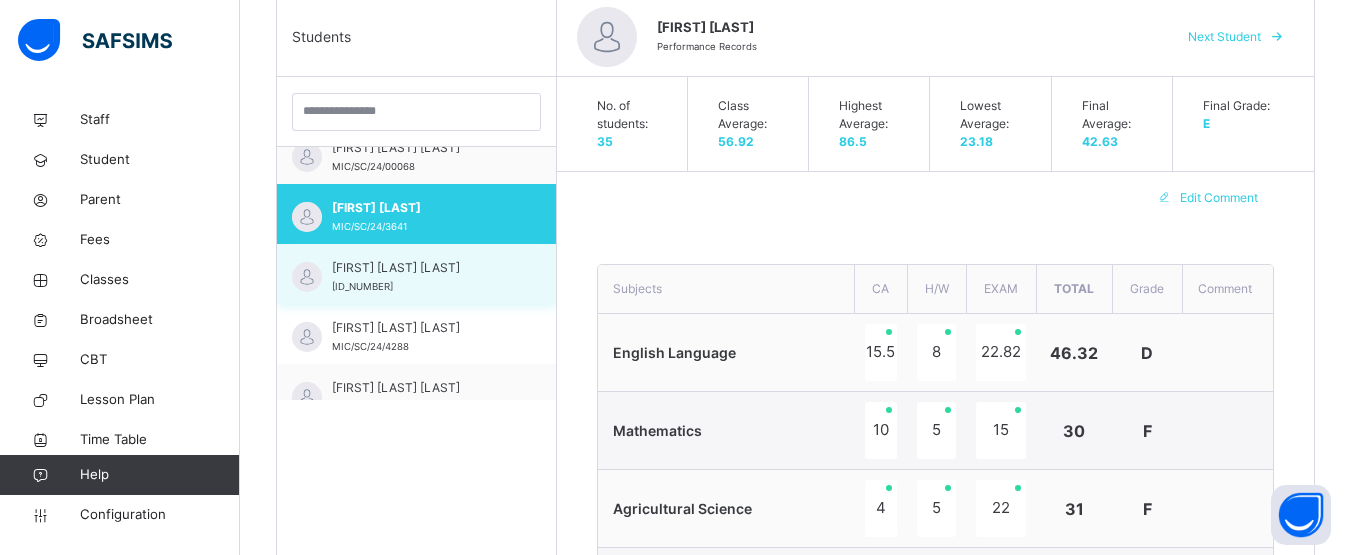 type on "**********" 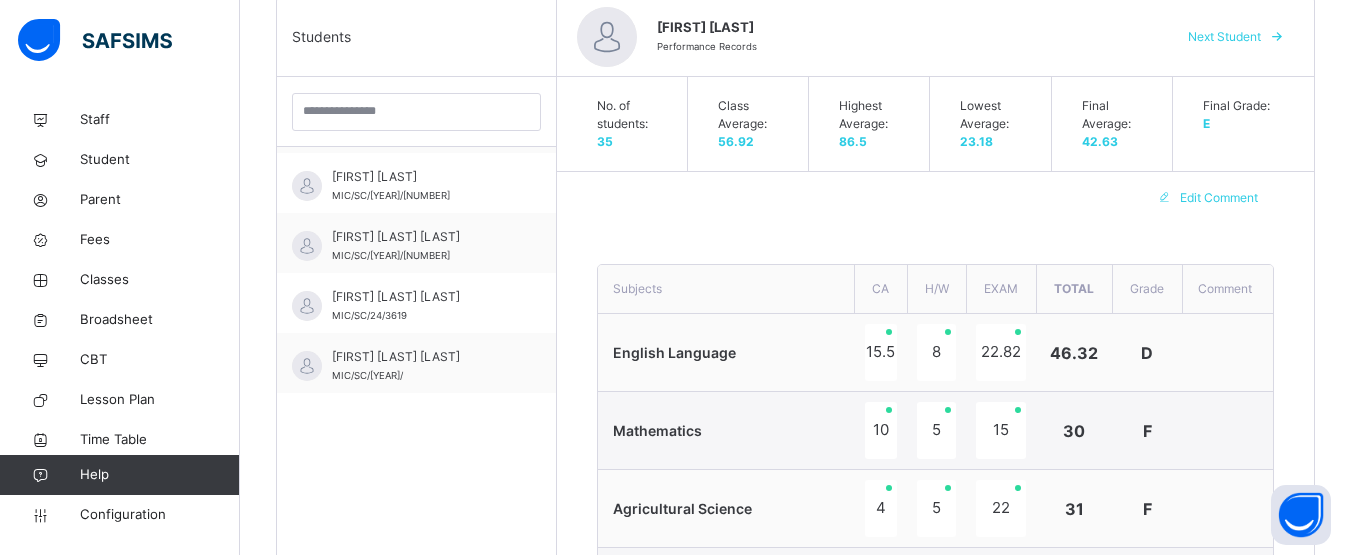 scroll, scrollTop: 493, scrollLeft: 0, axis: vertical 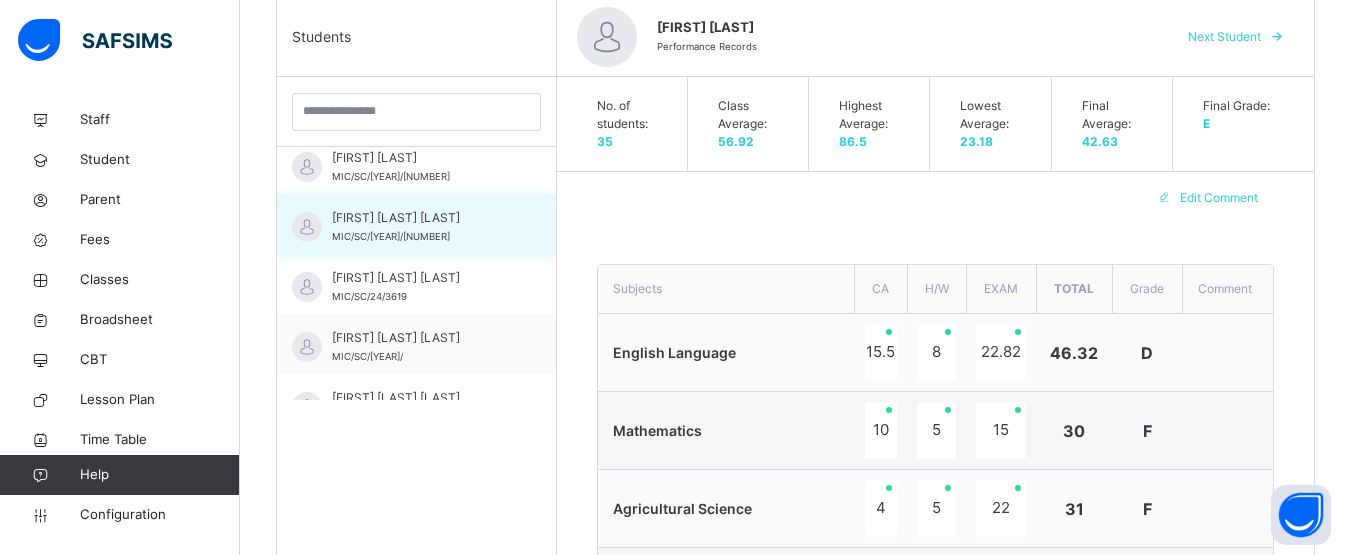 click on "[FIRST] [LAST] [LAST]" at bounding box center [421, 218] 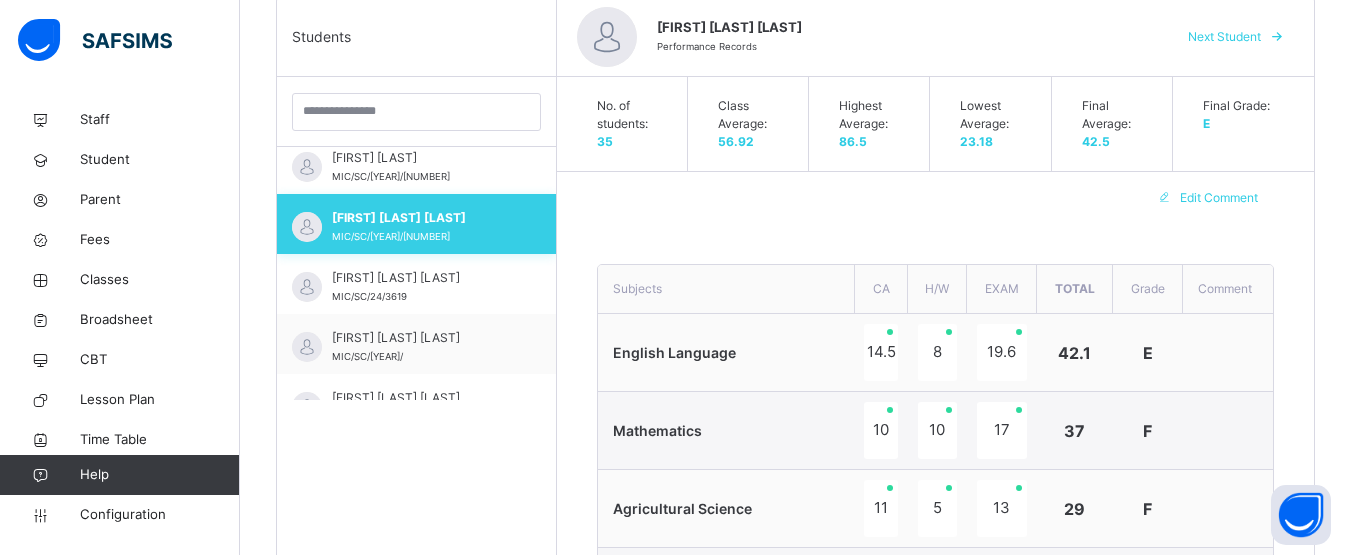 type on "**********" 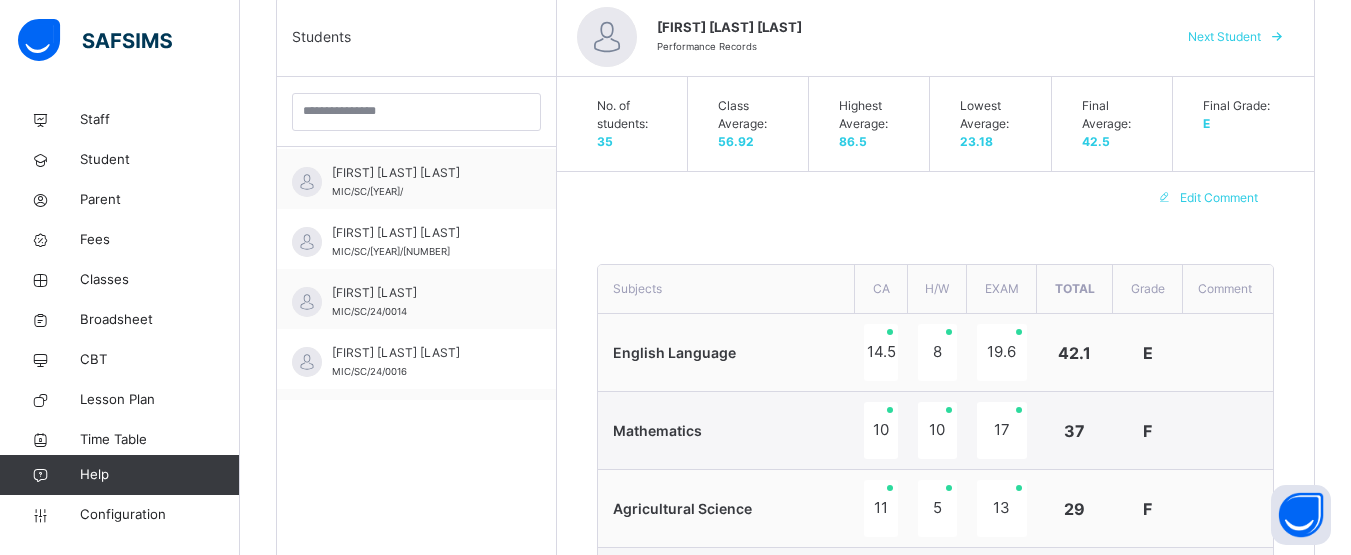 scroll, scrollTop: 677, scrollLeft: 0, axis: vertical 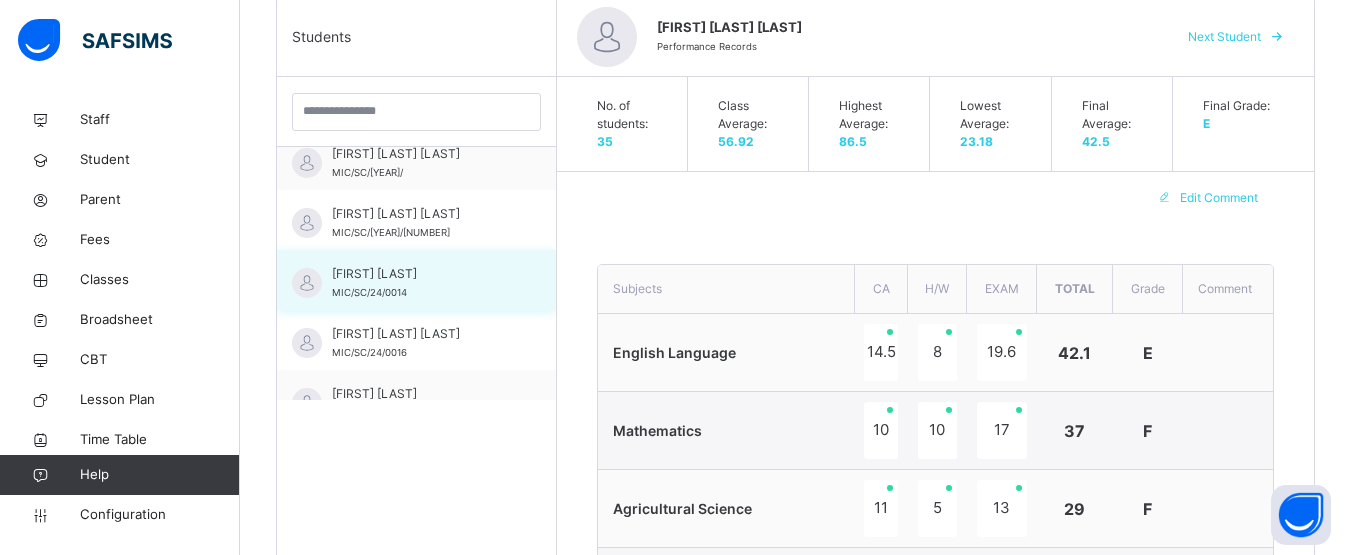 click on "Fatima Tukur Muhammad" at bounding box center (421, 274) 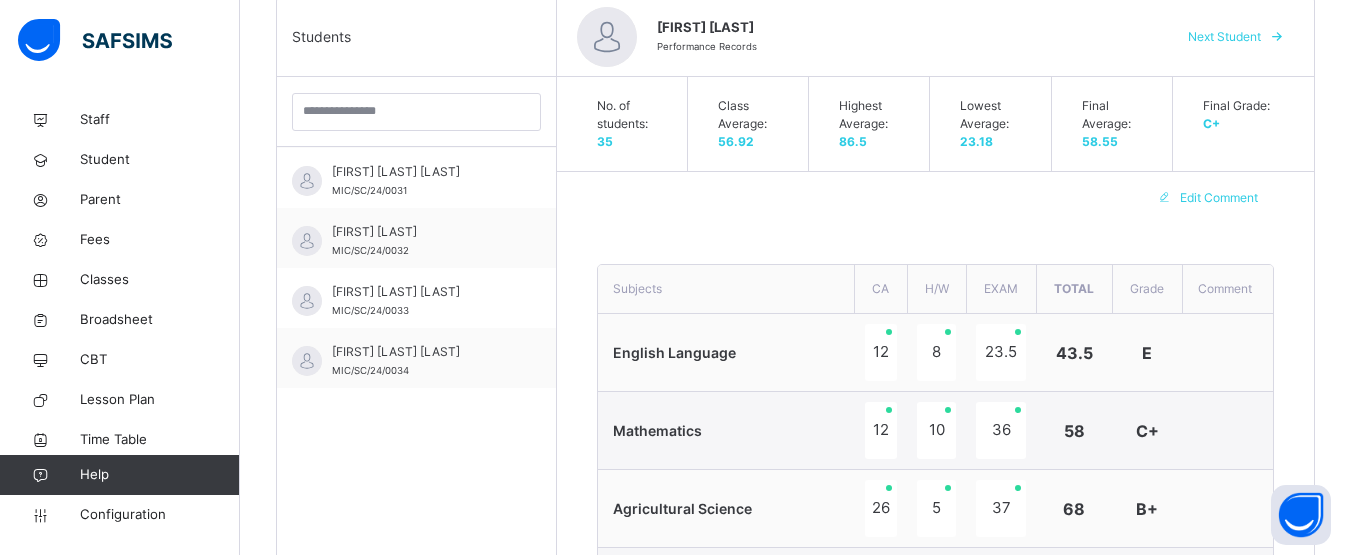 scroll, scrollTop: 1847, scrollLeft: 0, axis: vertical 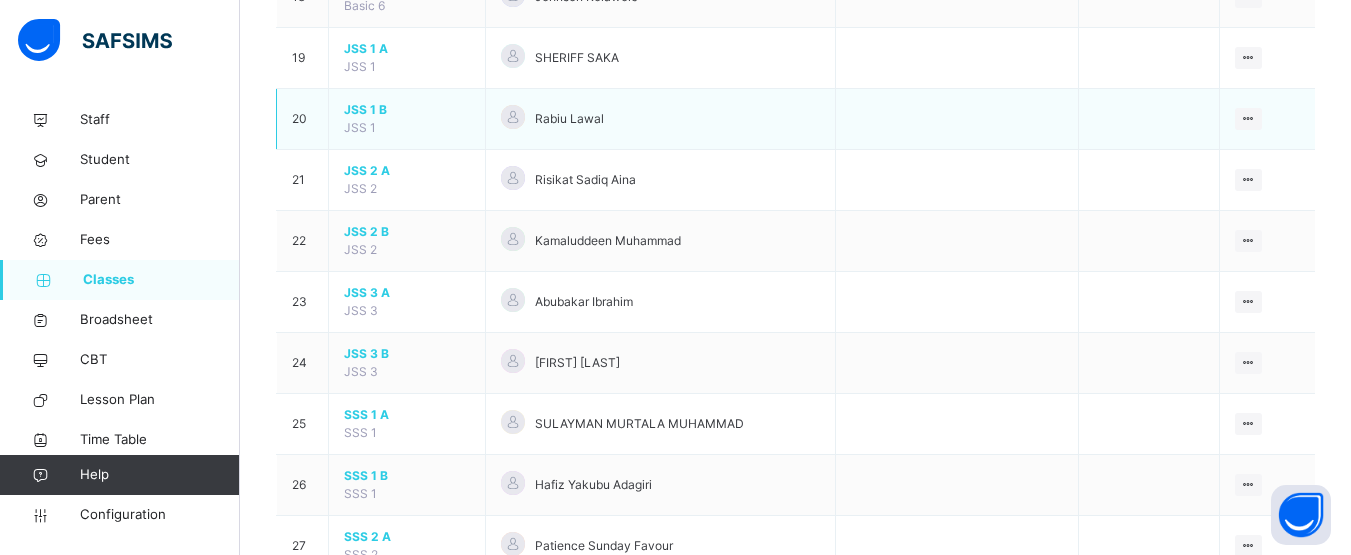 click on "JSS 1   B" at bounding box center (407, 110) 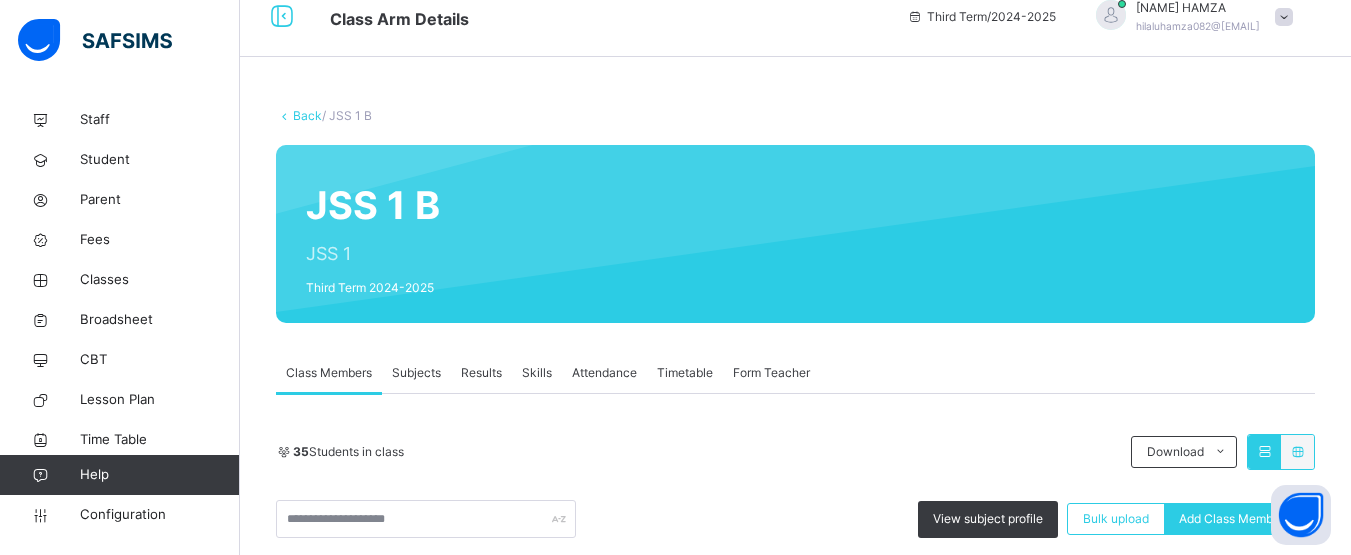 scroll, scrollTop: 1308, scrollLeft: 0, axis: vertical 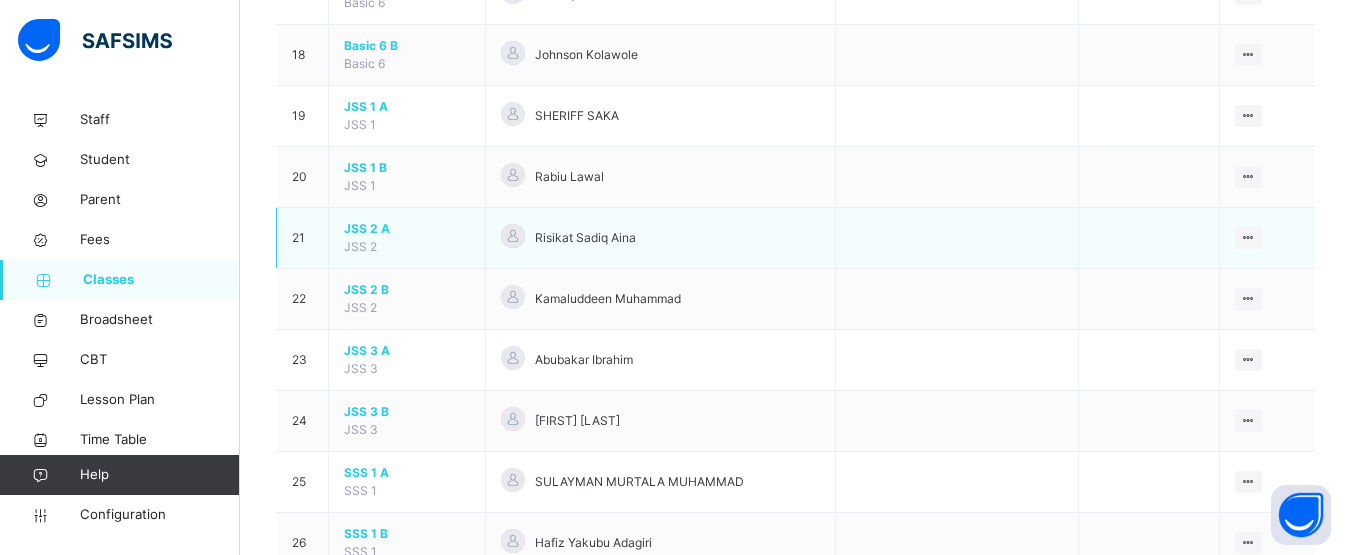 click on "JSS 2   A" at bounding box center (407, 229) 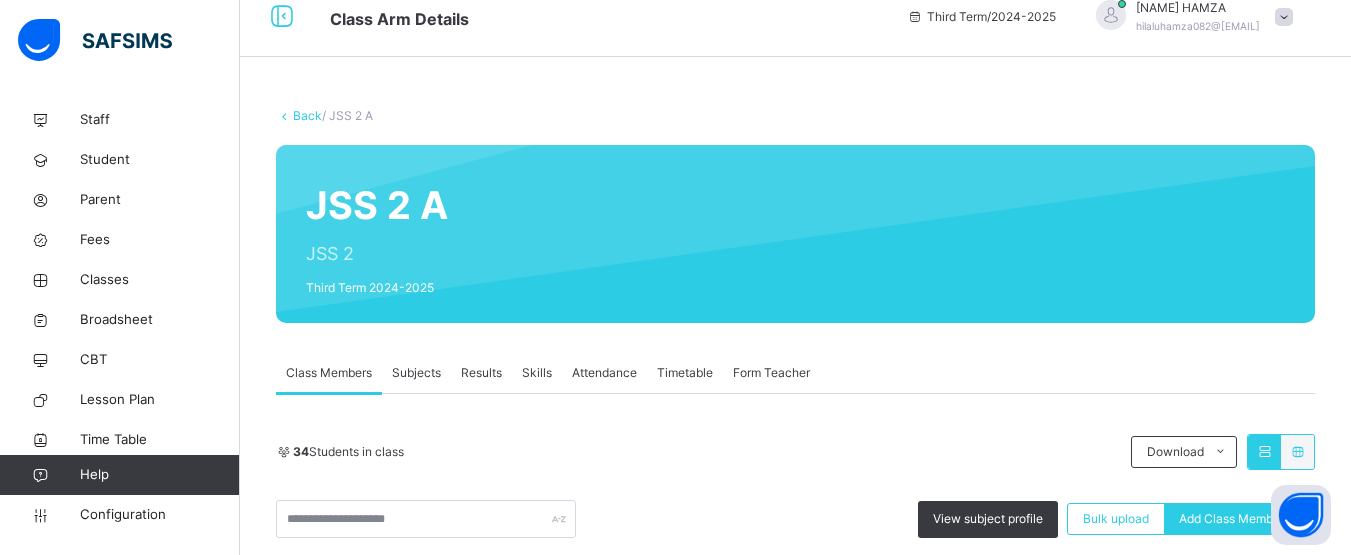 scroll, scrollTop: 1250, scrollLeft: 0, axis: vertical 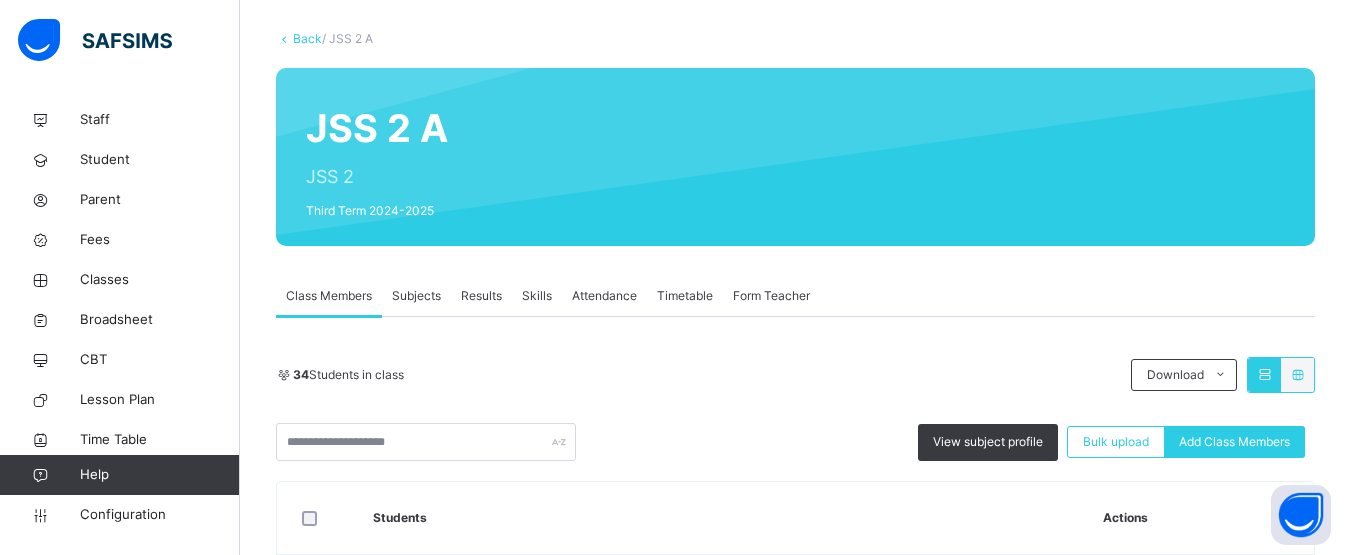 click on "Results" at bounding box center (481, 296) 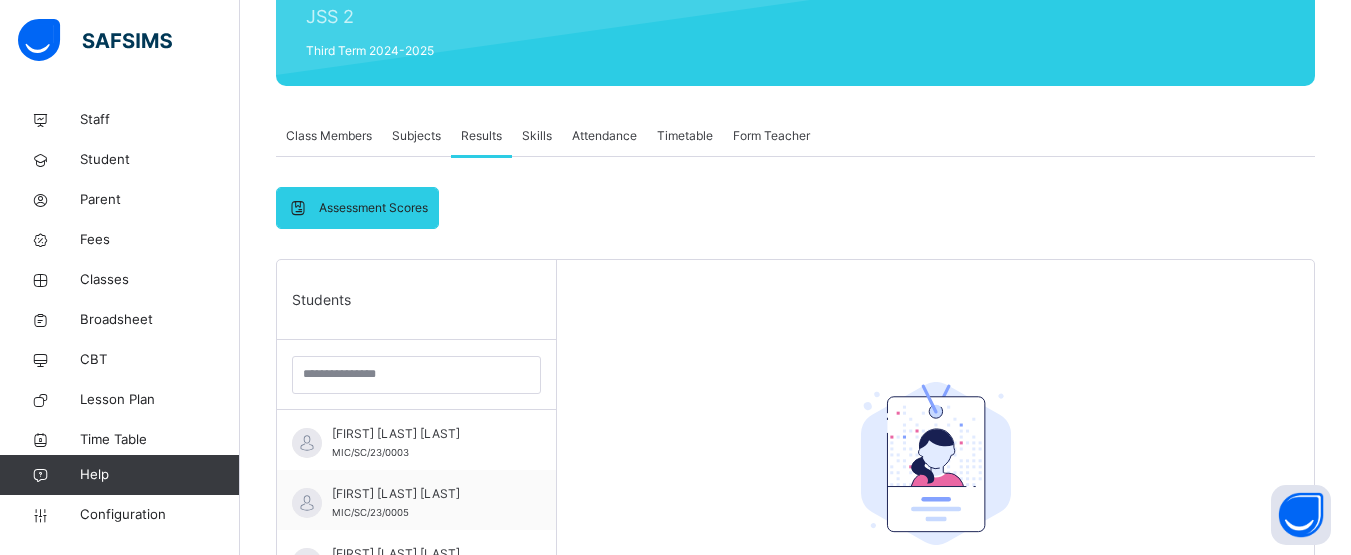 scroll, scrollTop: 275, scrollLeft: 0, axis: vertical 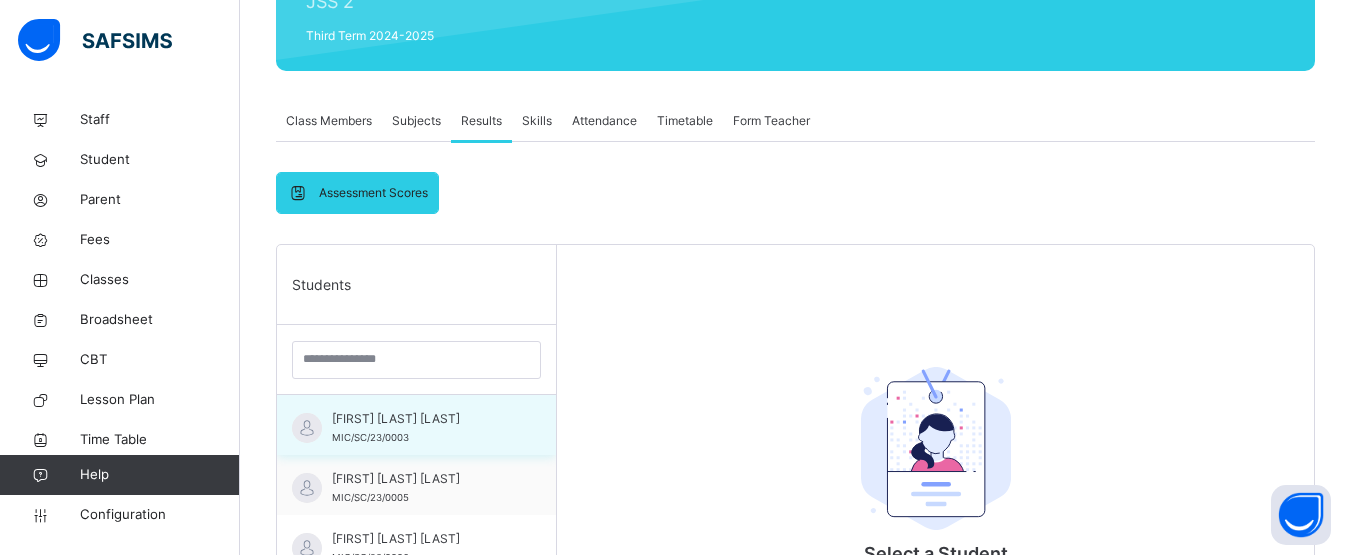 click on "[LAST] [LAST] [LAST]" at bounding box center [421, 419] 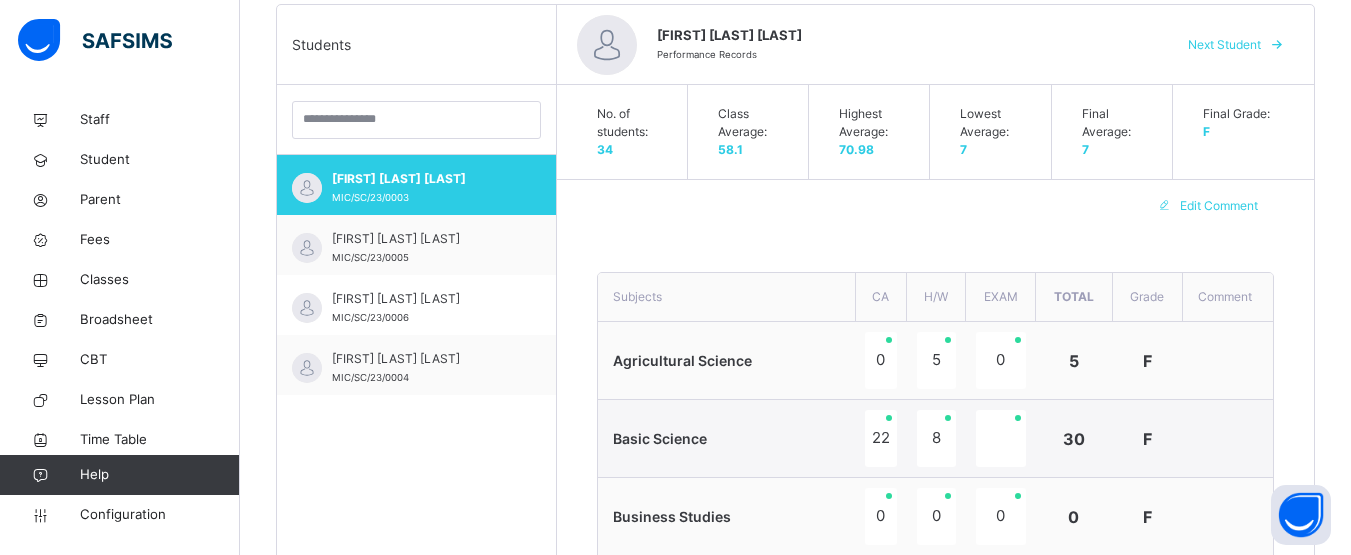 scroll, scrollTop: 502, scrollLeft: 0, axis: vertical 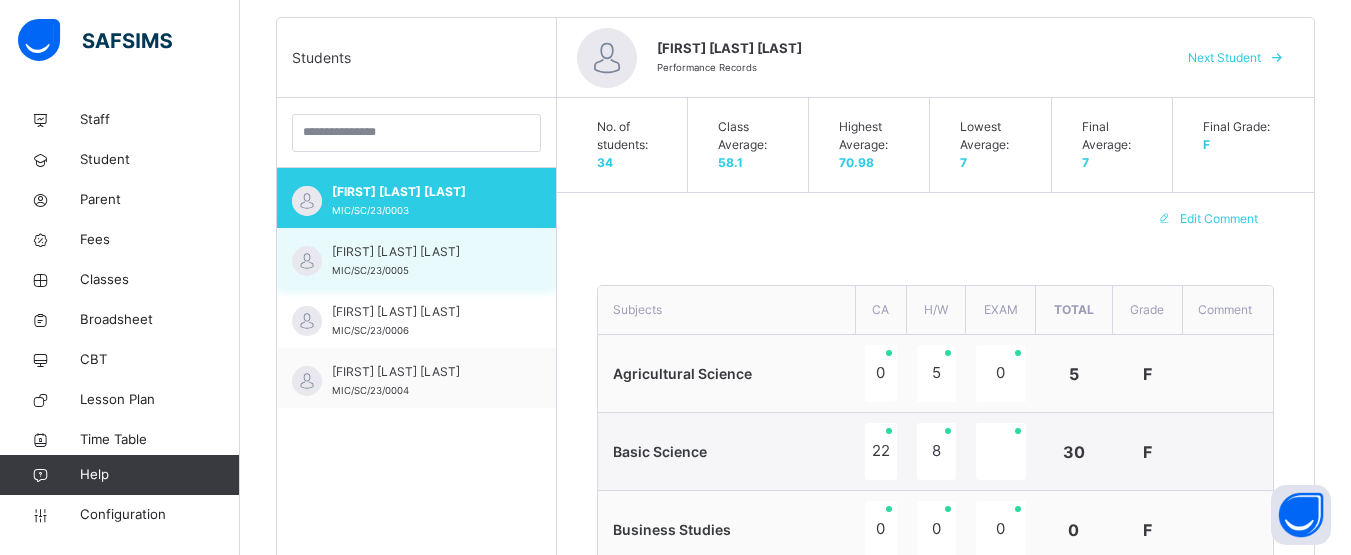 click on "[LAST] [LAST] [LAST]" at bounding box center [421, 252] 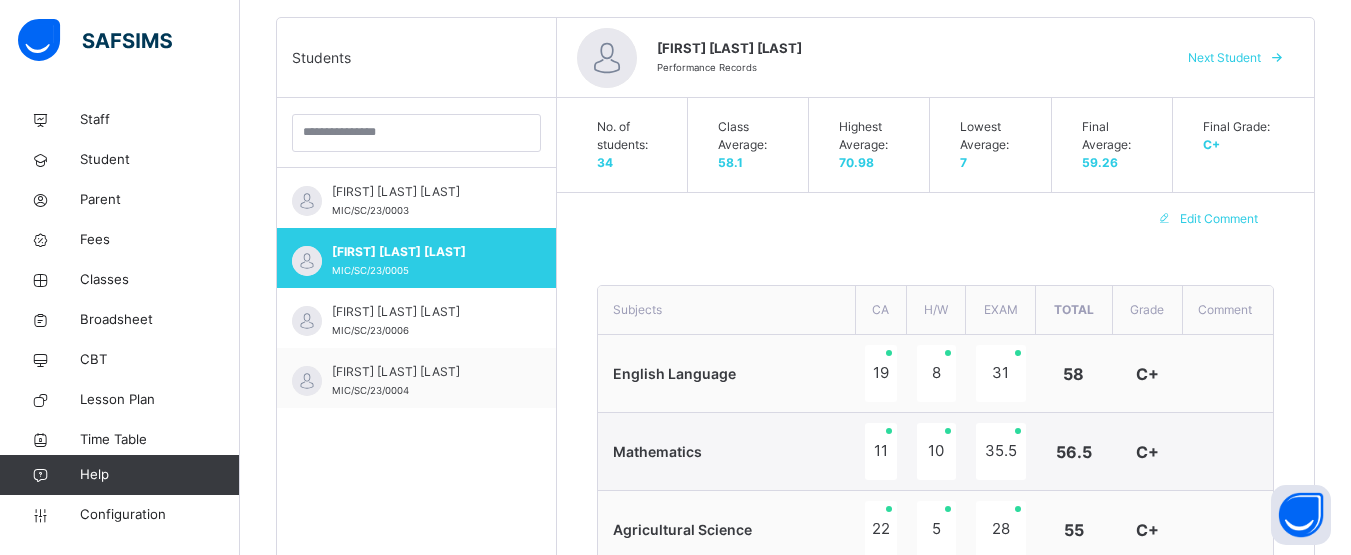 type on "**********" 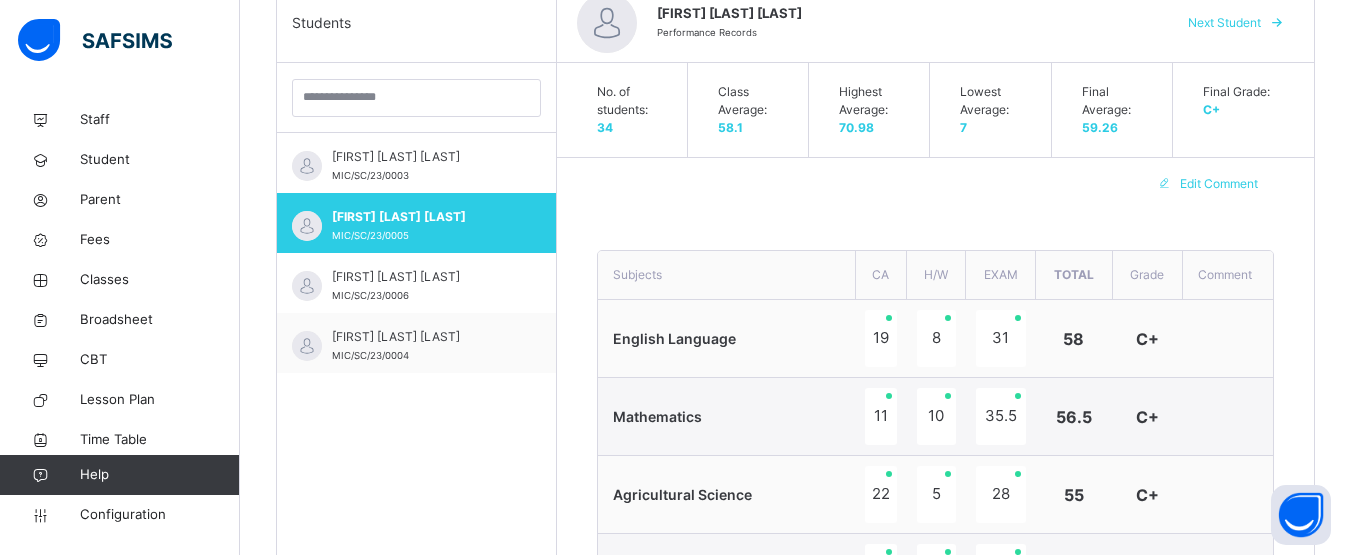 scroll, scrollTop: 412, scrollLeft: 0, axis: vertical 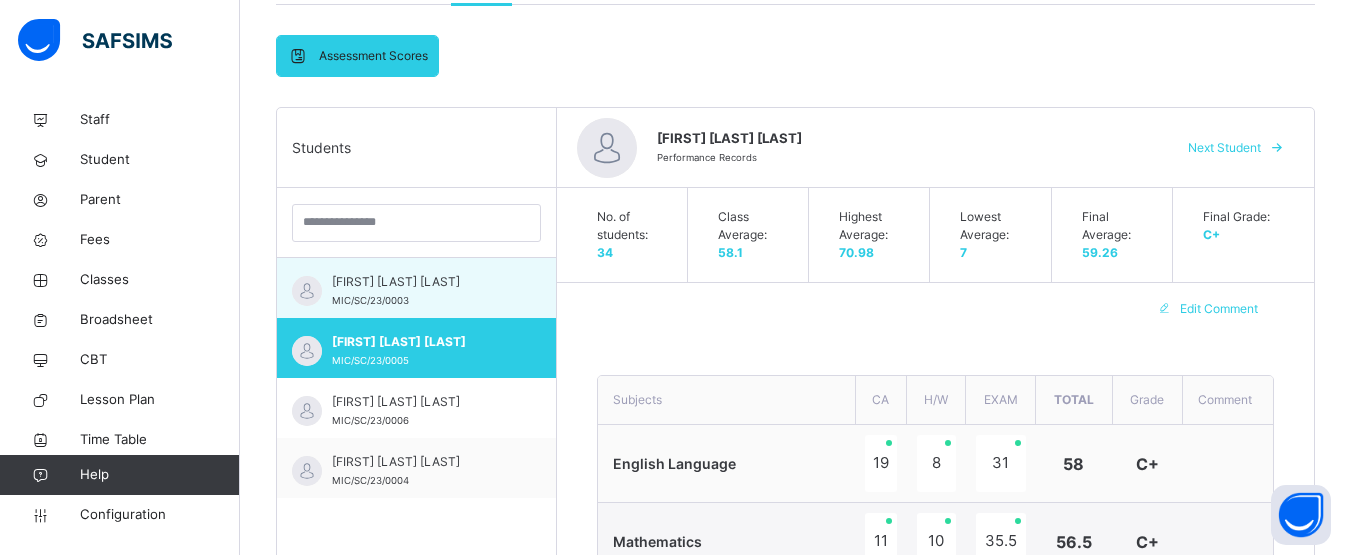 click on "[LAST] [LAST] [LAST]" at bounding box center (421, 282) 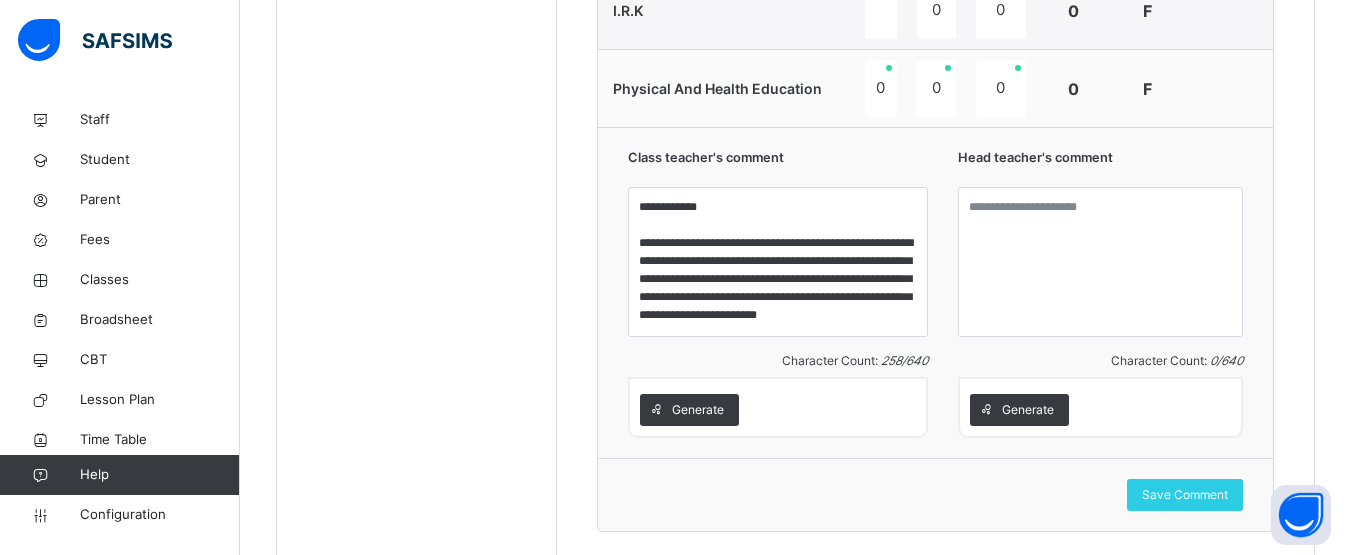 scroll, scrollTop: 1106, scrollLeft: 0, axis: vertical 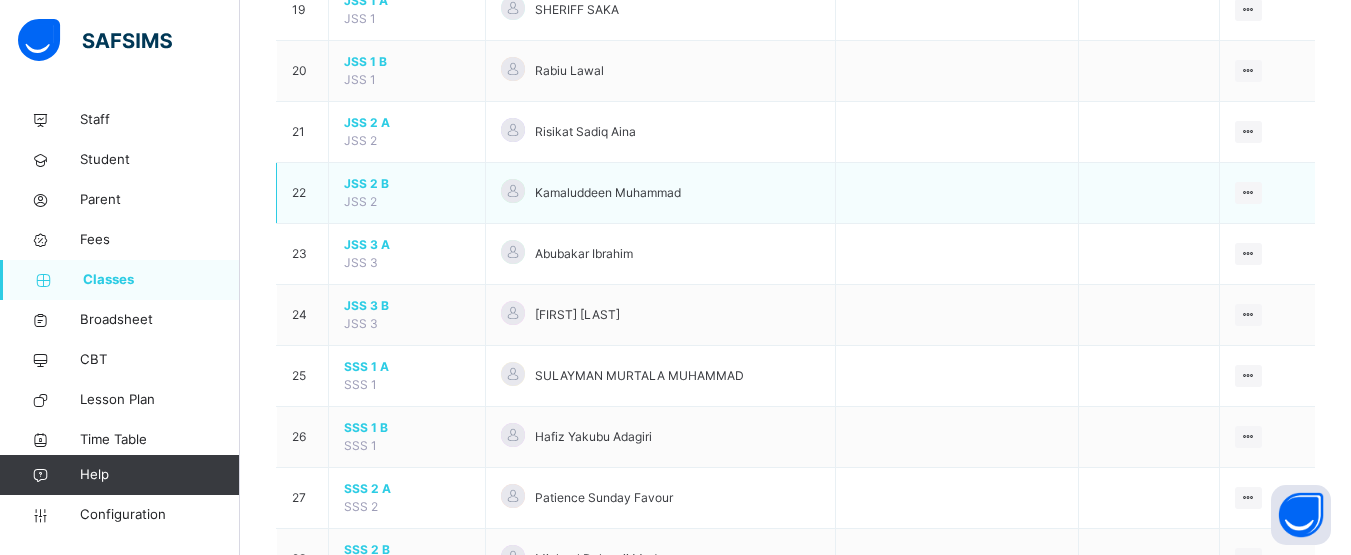 click on "JSS 2   B" at bounding box center (407, 184) 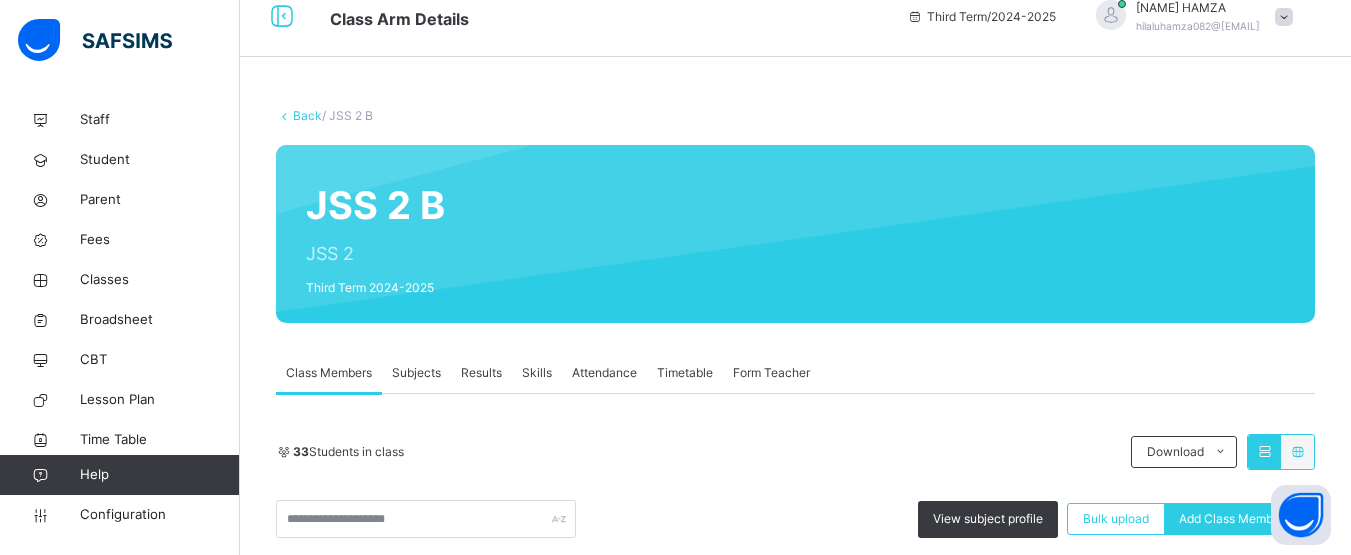 scroll, scrollTop: 1356, scrollLeft: 0, axis: vertical 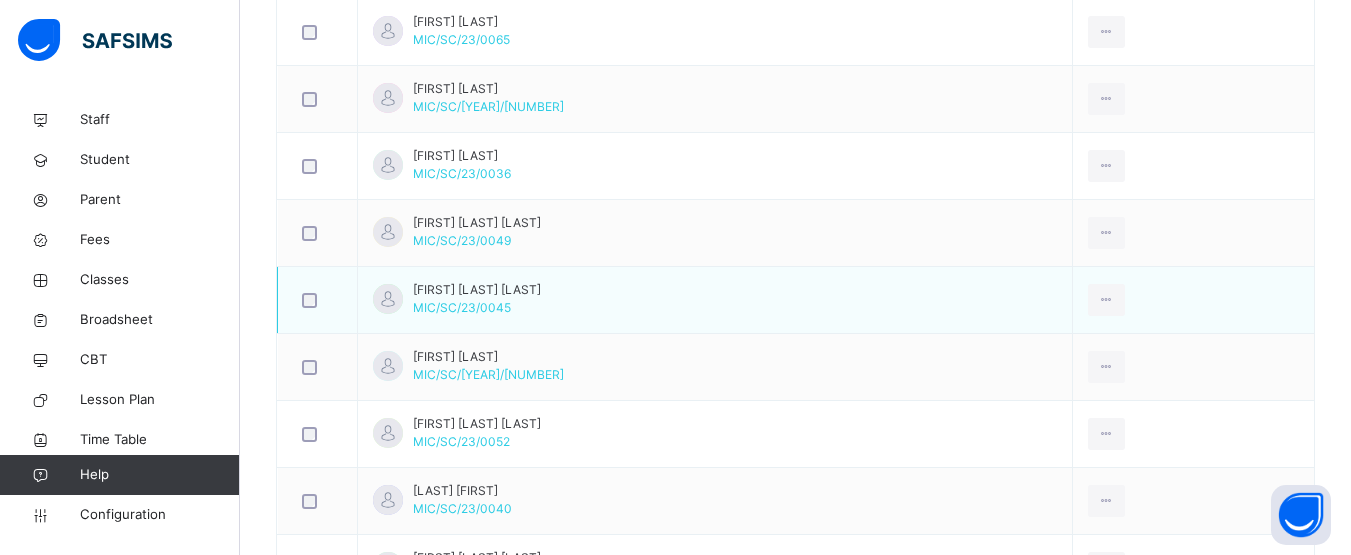 click on "Asiaku Lawan Nawwal" at bounding box center [477, 290] 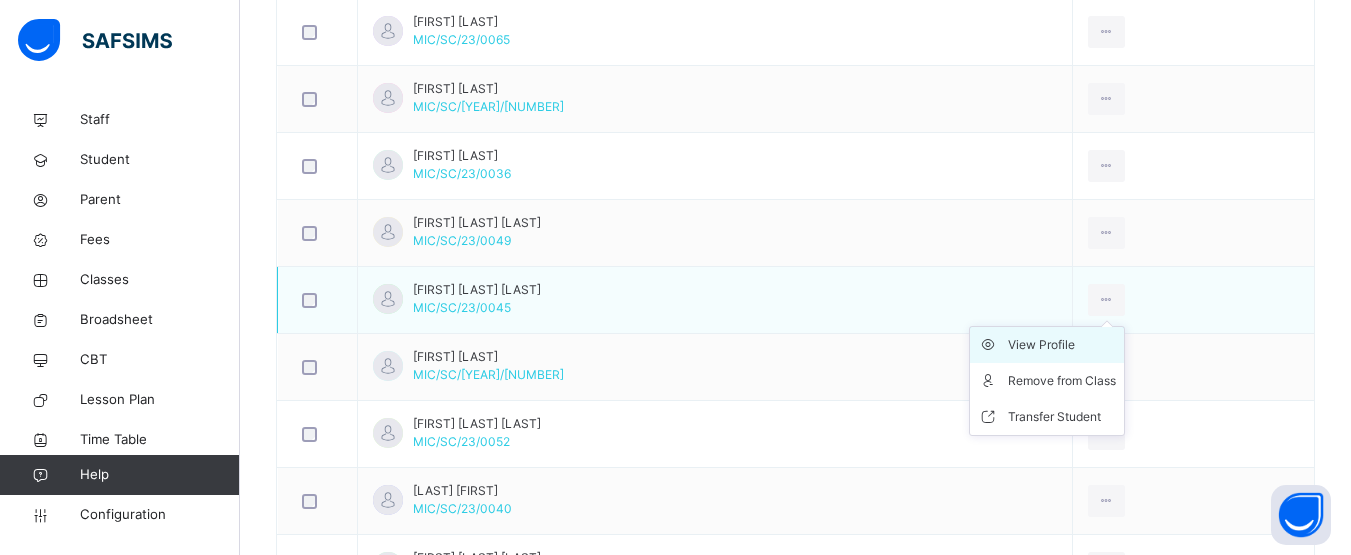 click on "View Profile" at bounding box center [1062, 345] 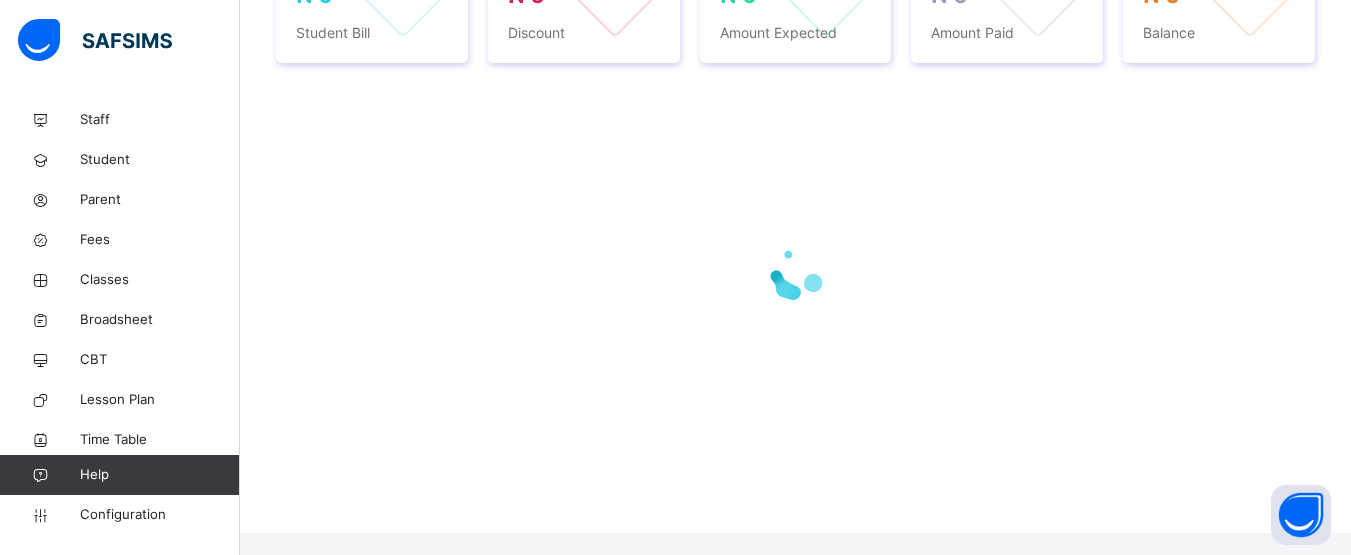 scroll, scrollTop: 541, scrollLeft: 0, axis: vertical 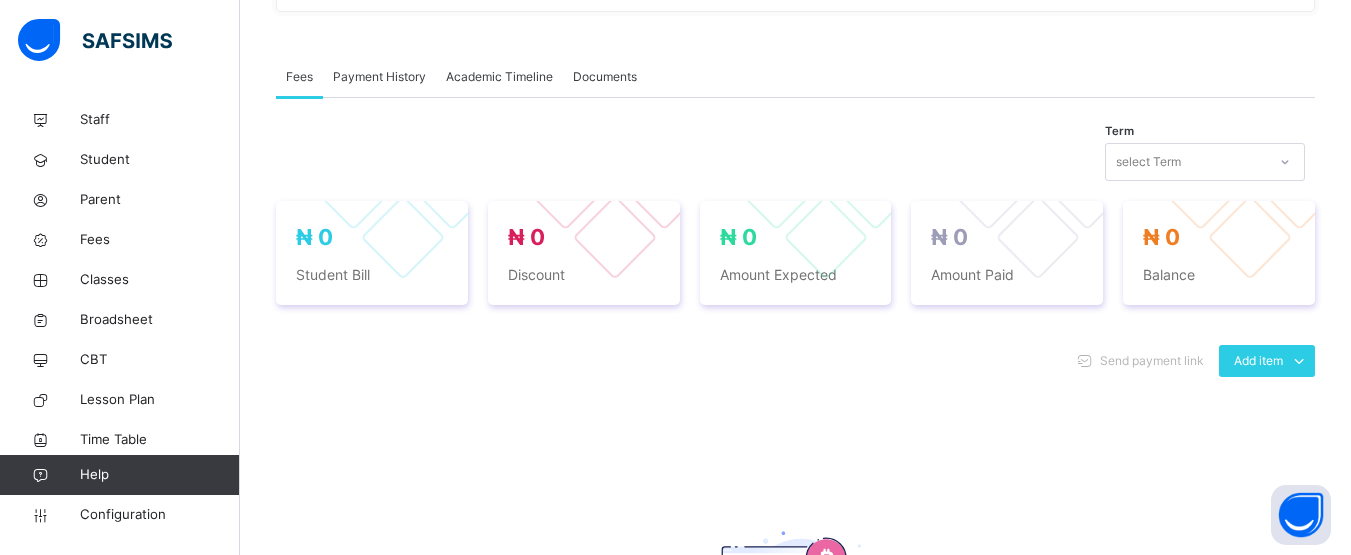 click on "Documents" at bounding box center (605, 77) 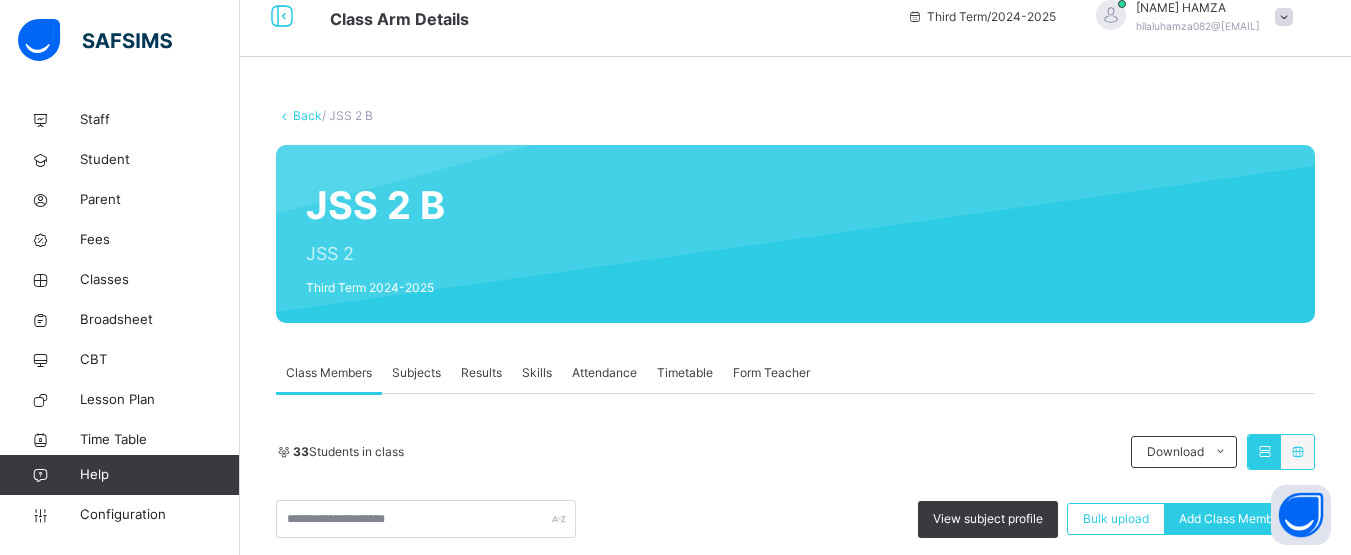 scroll, scrollTop: 597, scrollLeft: 0, axis: vertical 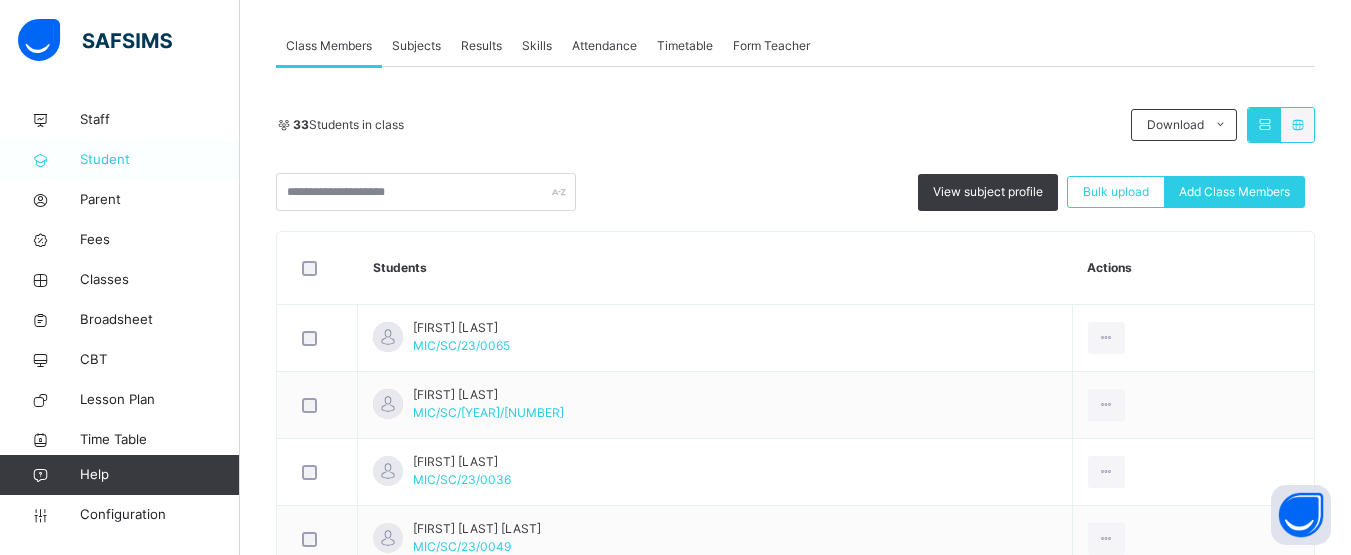 click on "Student" at bounding box center [160, 160] 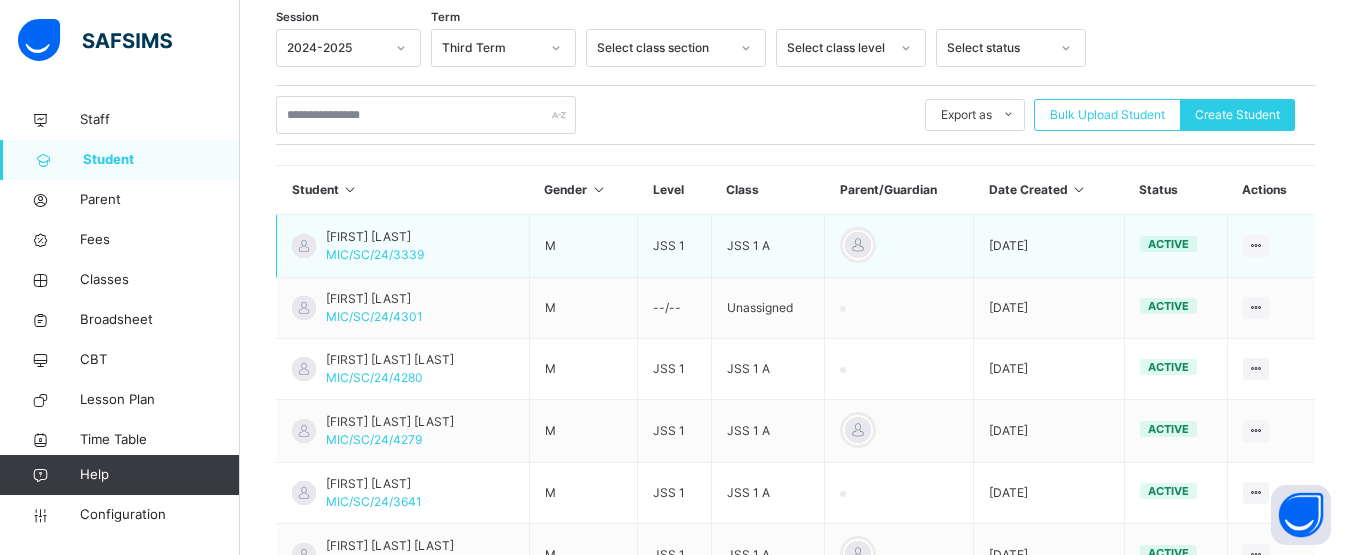 scroll, scrollTop: 350, scrollLeft: 0, axis: vertical 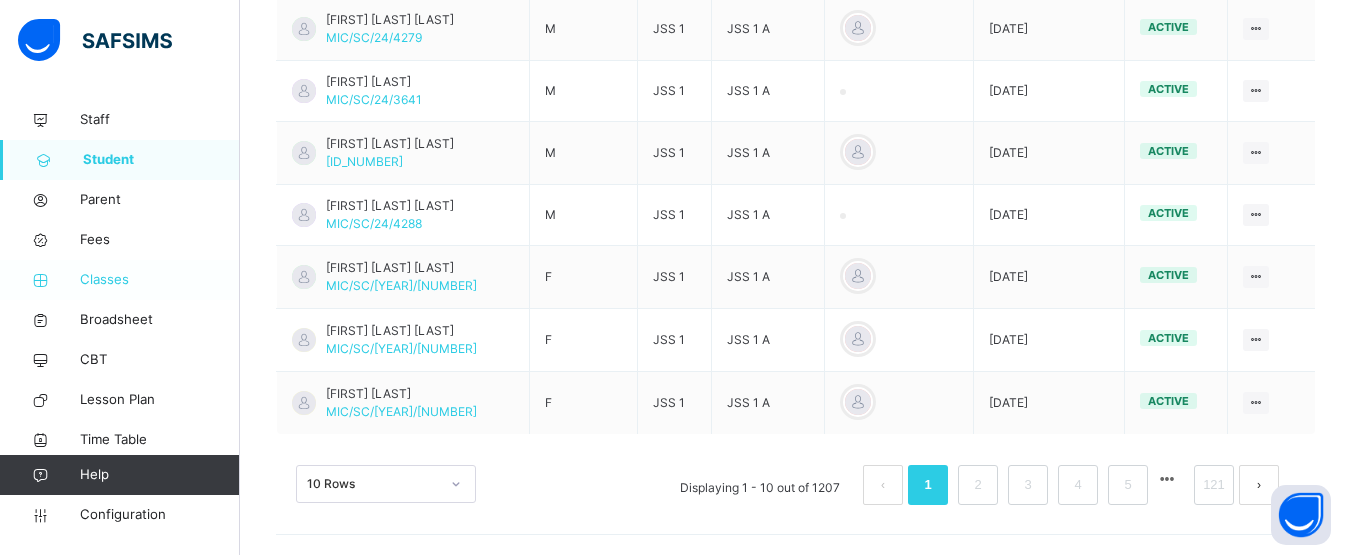 click on "Classes" at bounding box center (160, 280) 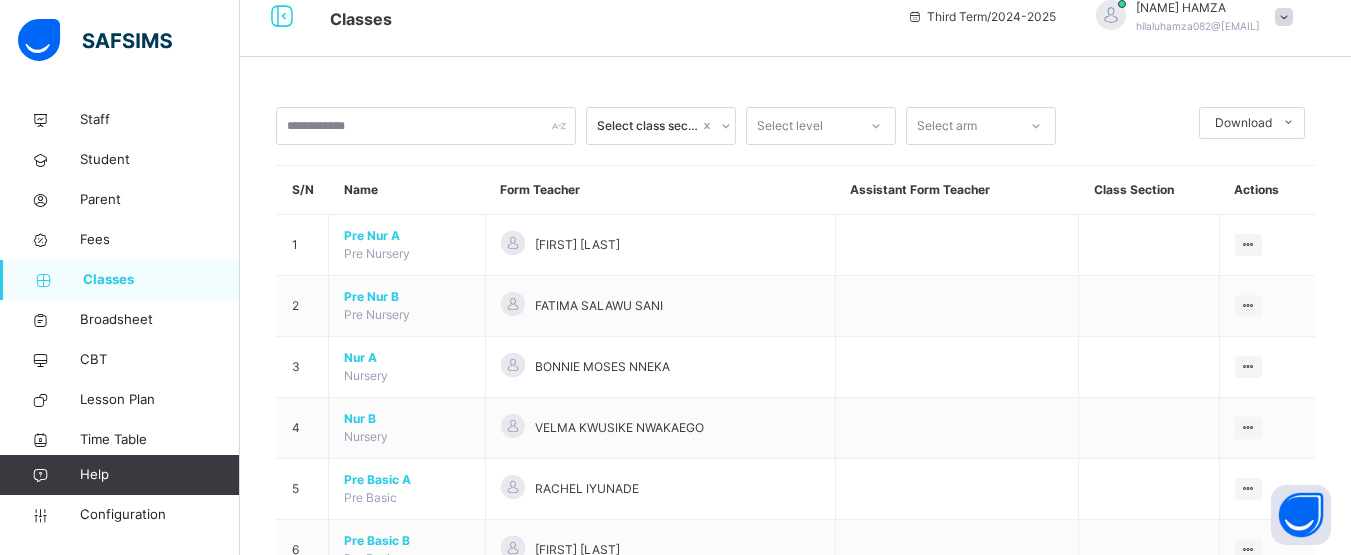 scroll, scrollTop: 737, scrollLeft: 0, axis: vertical 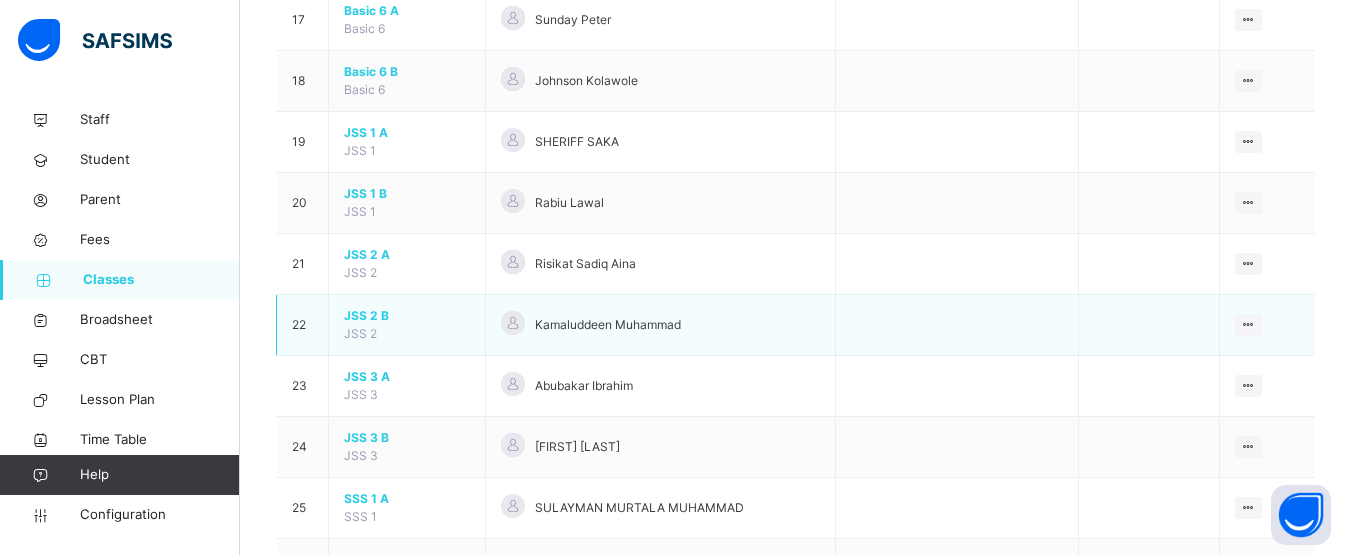 click on "JSS 2   B" at bounding box center (407, 316) 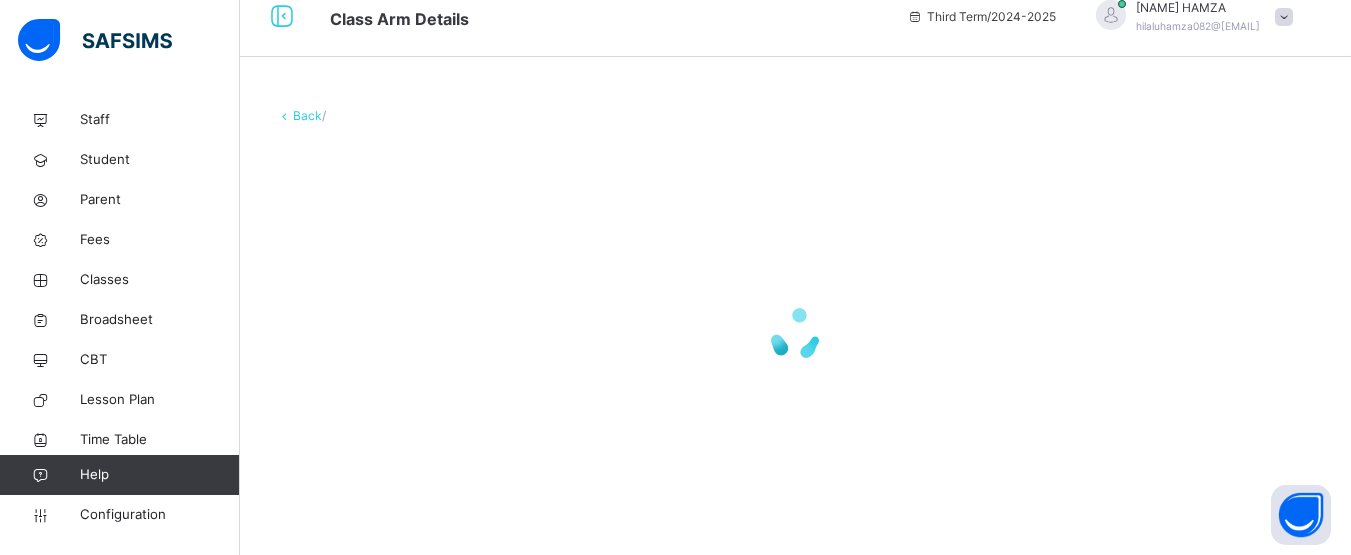 scroll, scrollTop: 1224, scrollLeft: 0, axis: vertical 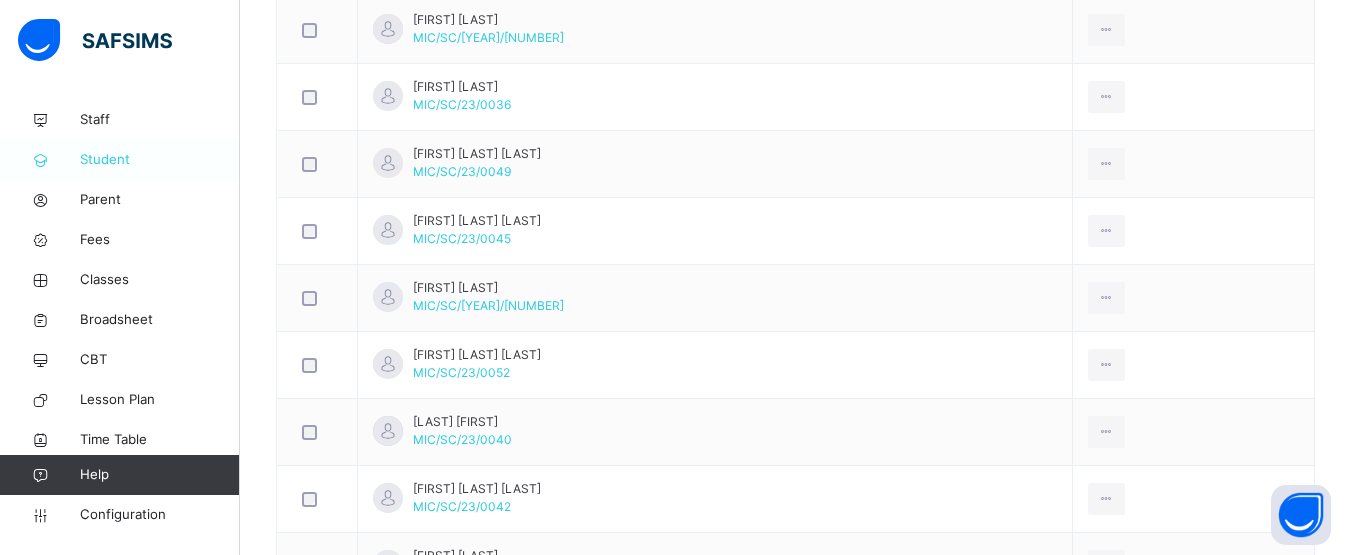 click on "Student" at bounding box center (160, 160) 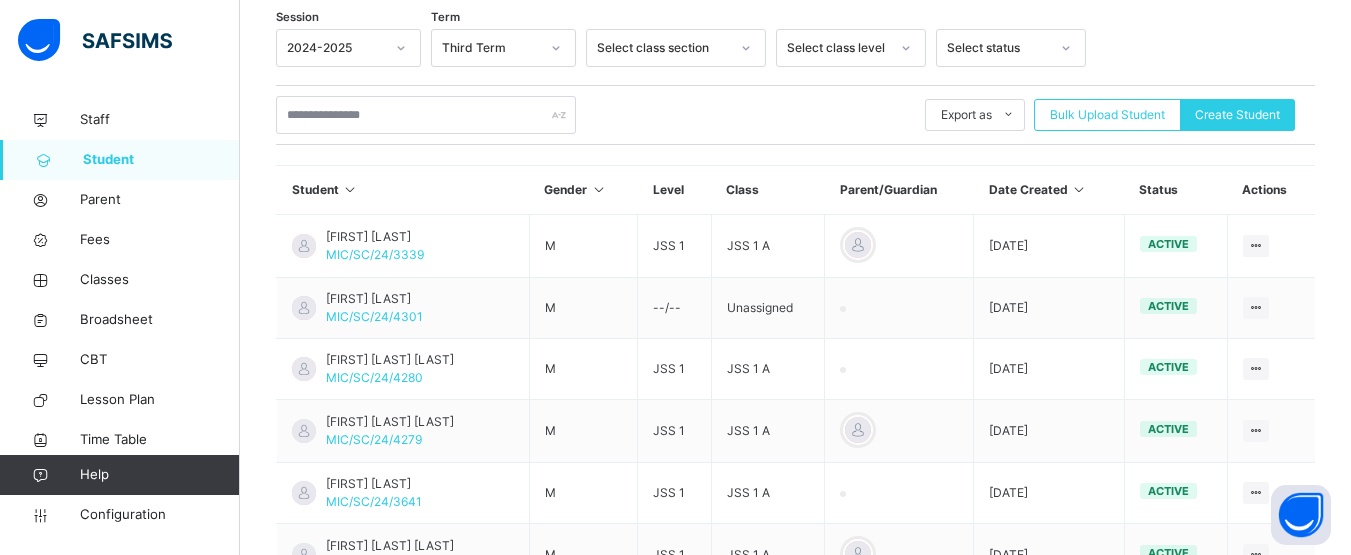 scroll, scrollTop: 725, scrollLeft: 0, axis: vertical 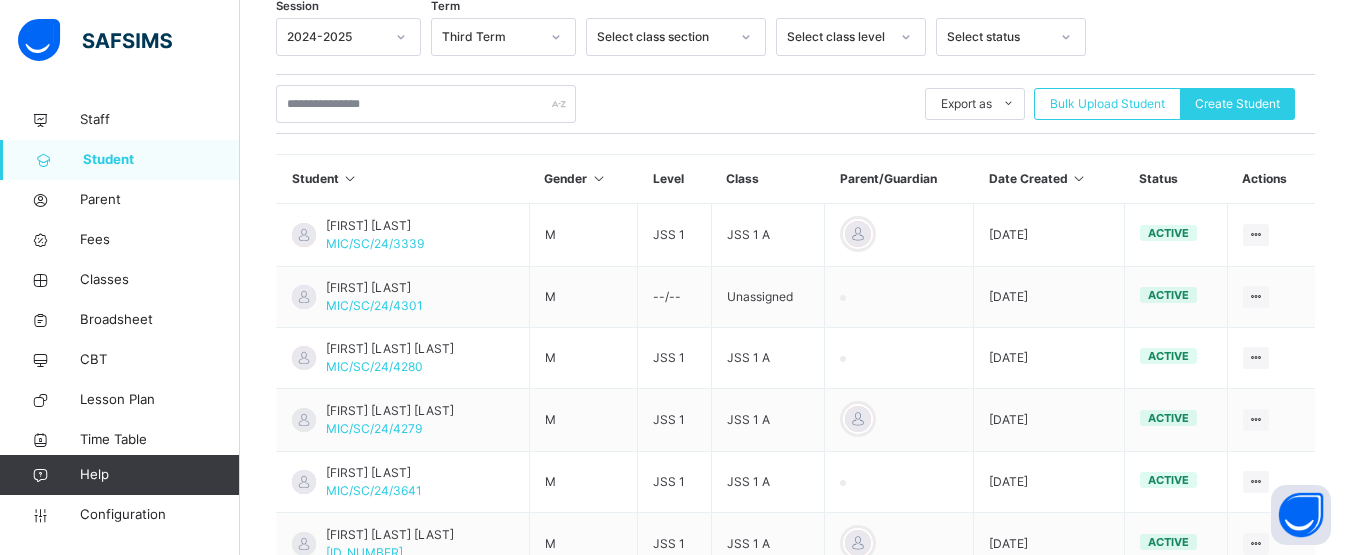 click 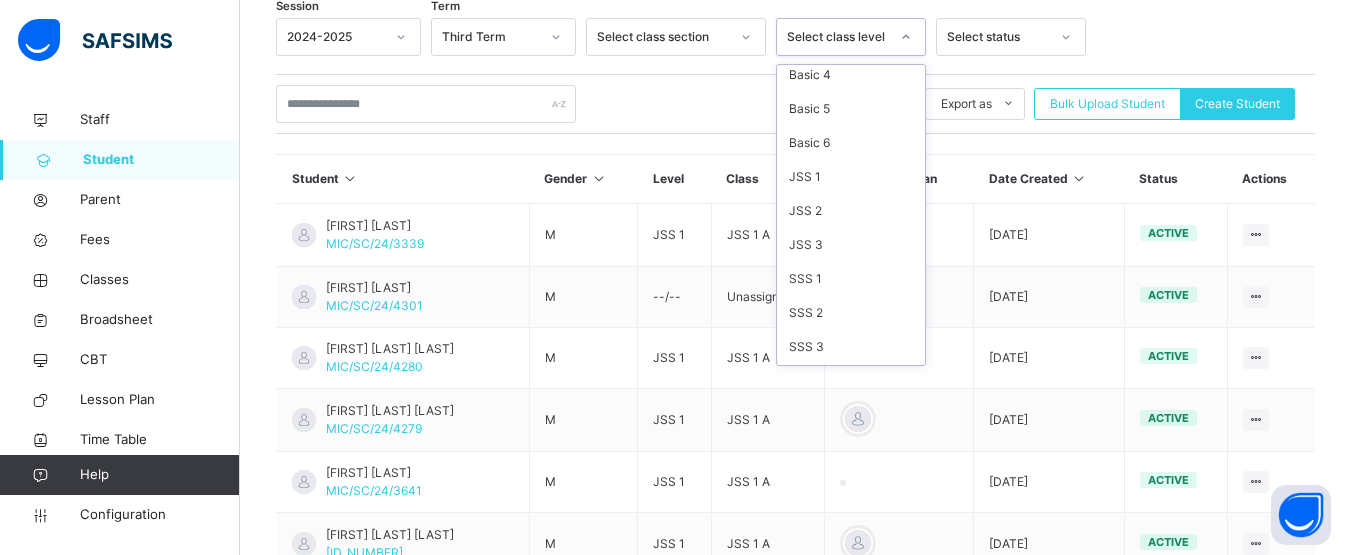 scroll, scrollTop: 249, scrollLeft: 0, axis: vertical 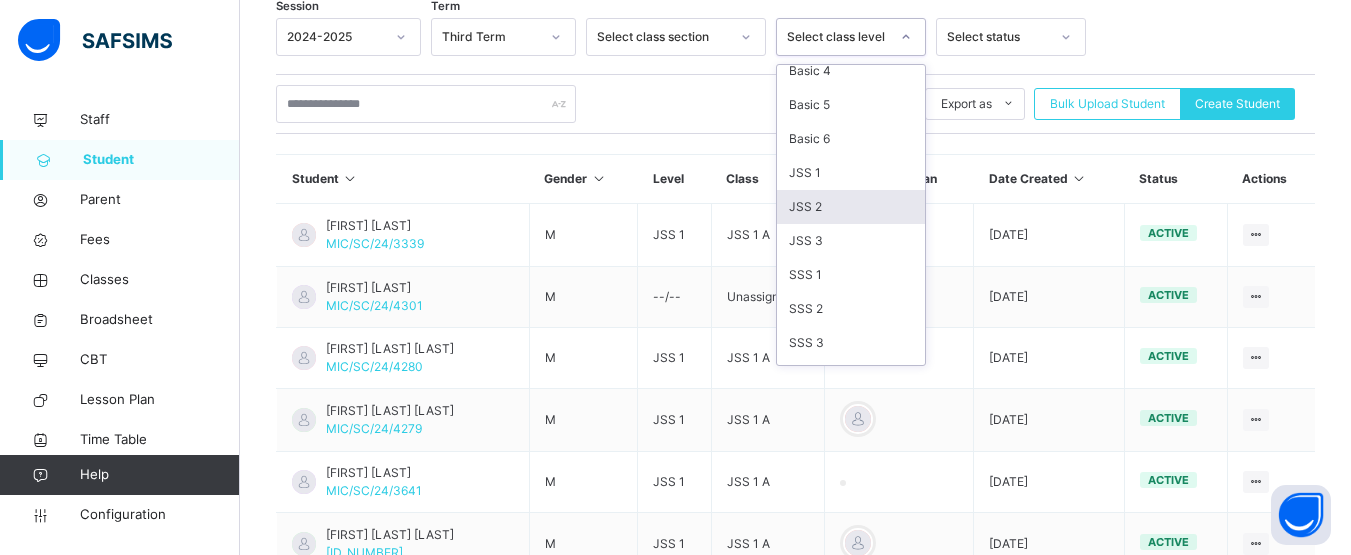 click on "JSS 2" at bounding box center [851, 207] 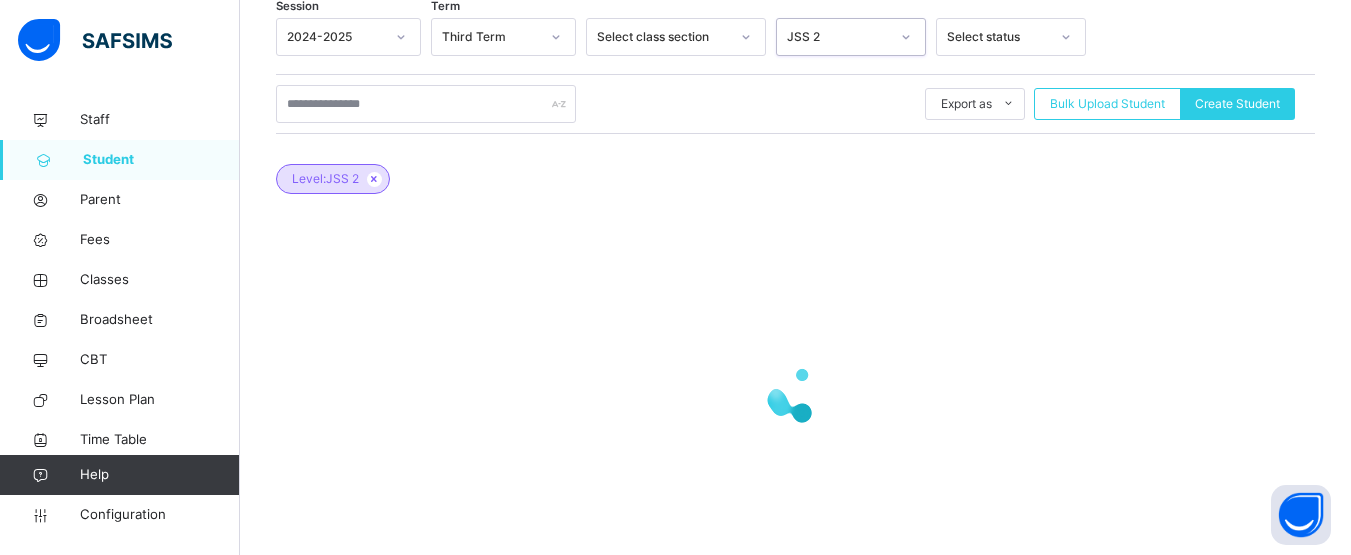click at bounding box center (795, 394) 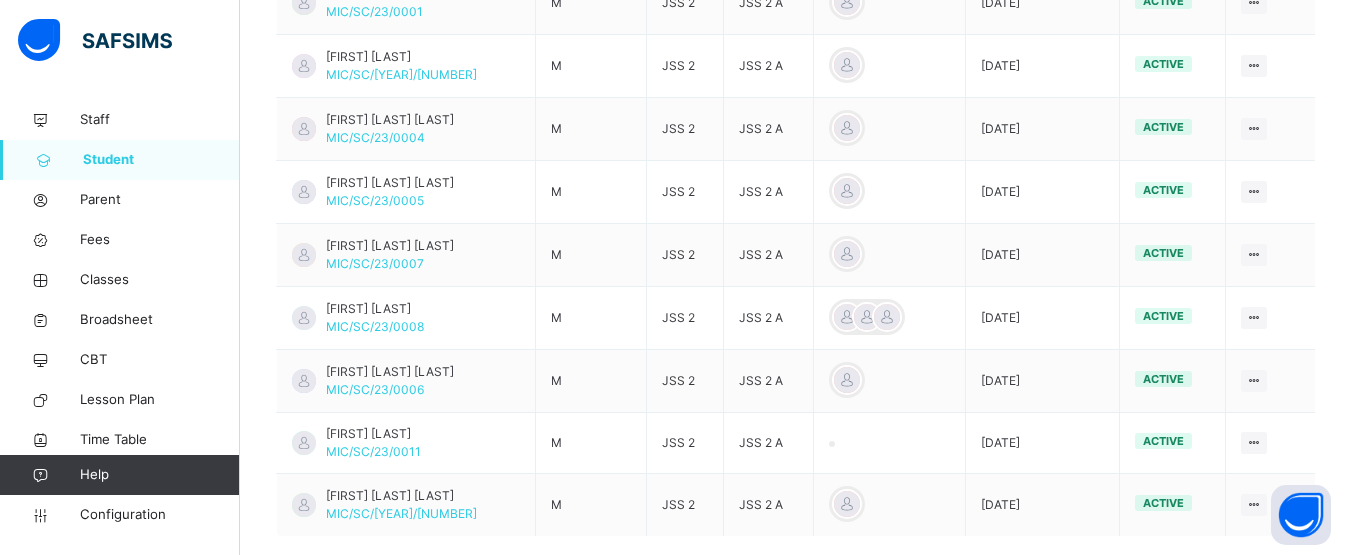 scroll, scrollTop: 813, scrollLeft: 0, axis: vertical 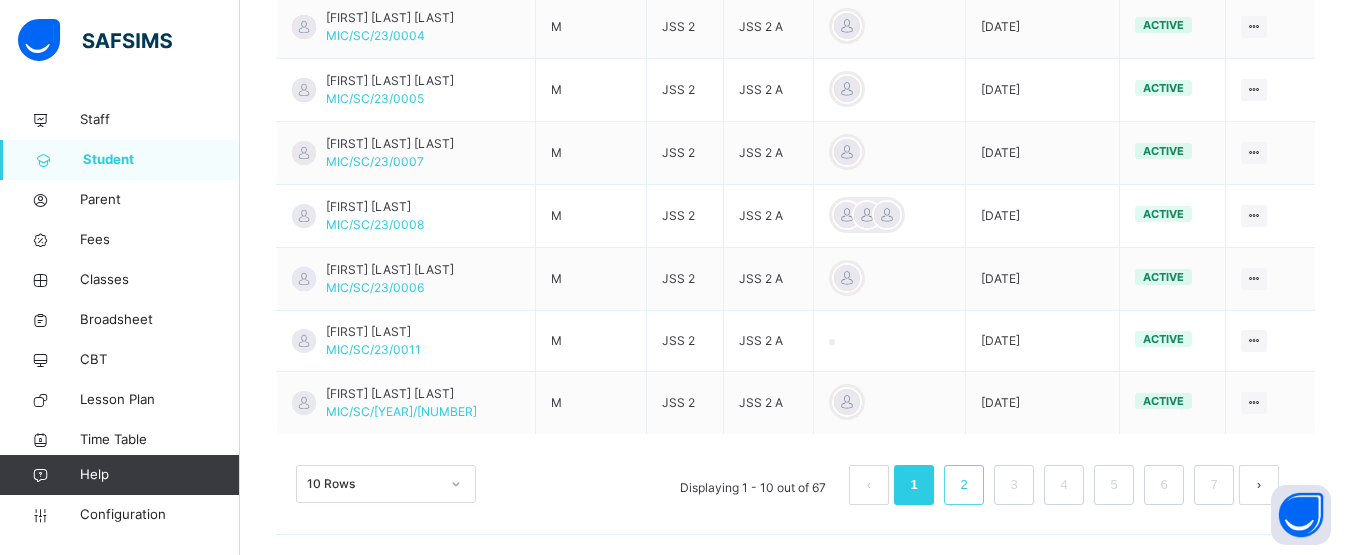 click on "2" at bounding box center [964, 485] 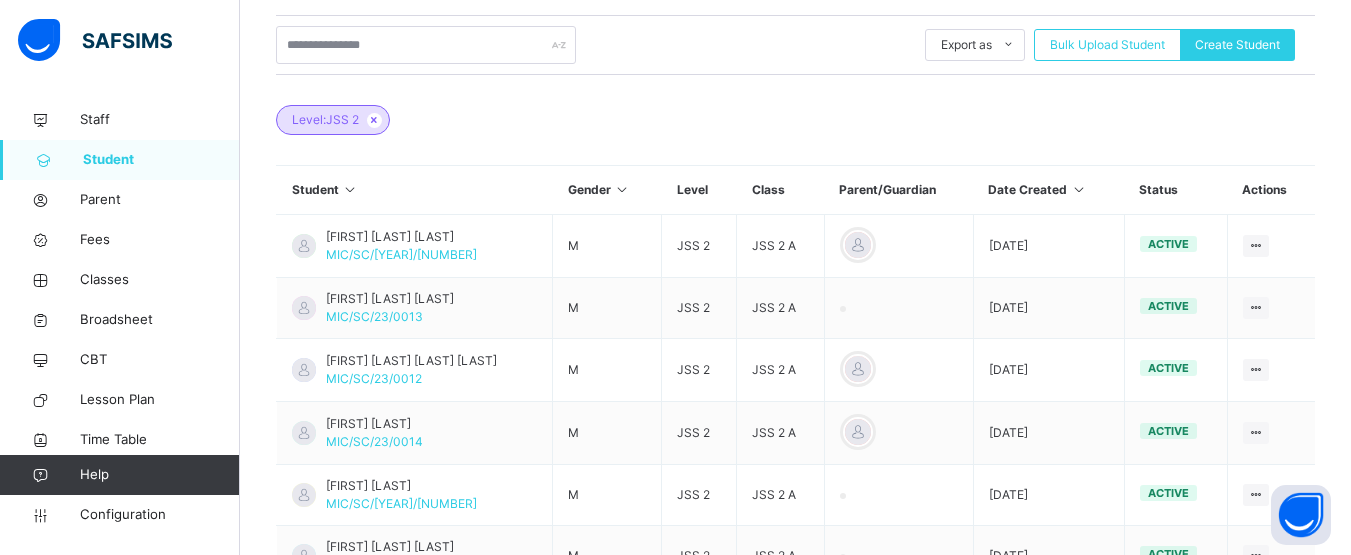 scroll, scrollTop: 803, scrollLeft: 0, axis: vertical 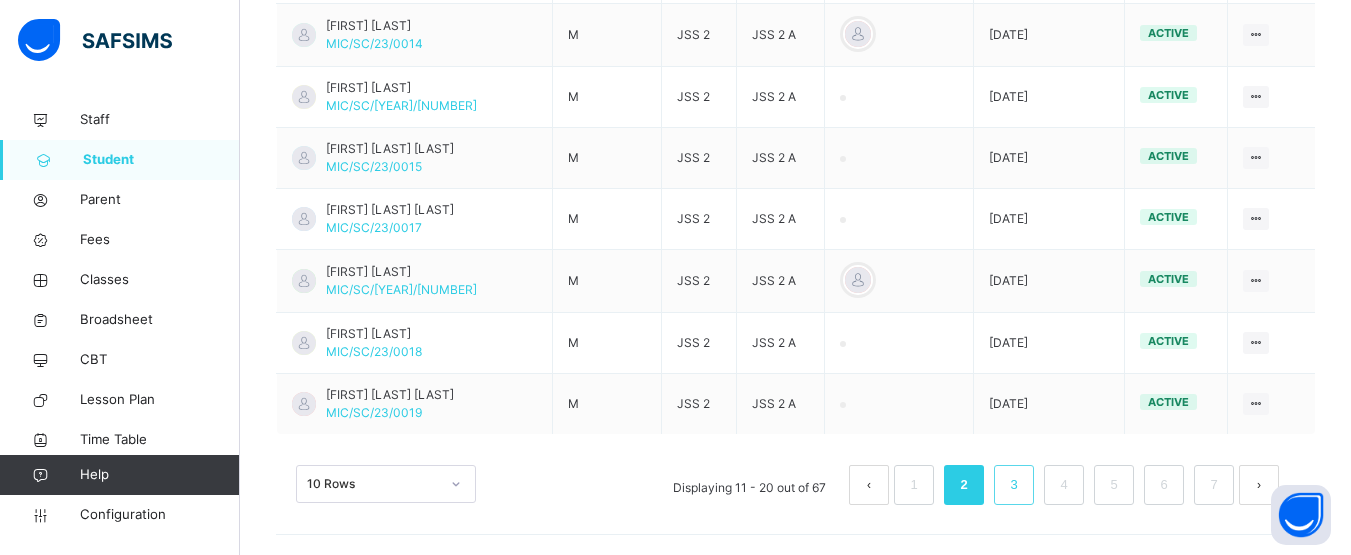 click on "3" at bounding box center (1013, 485) 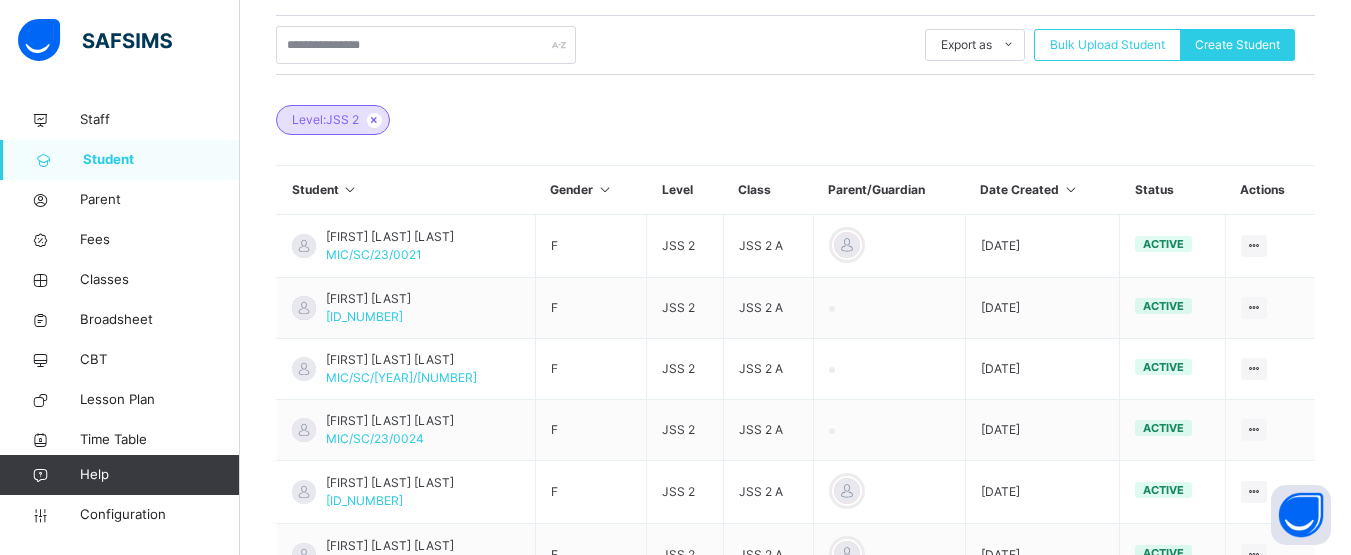 scroll, scrollTop: 803, scrollLeft: 0, axis: vertical 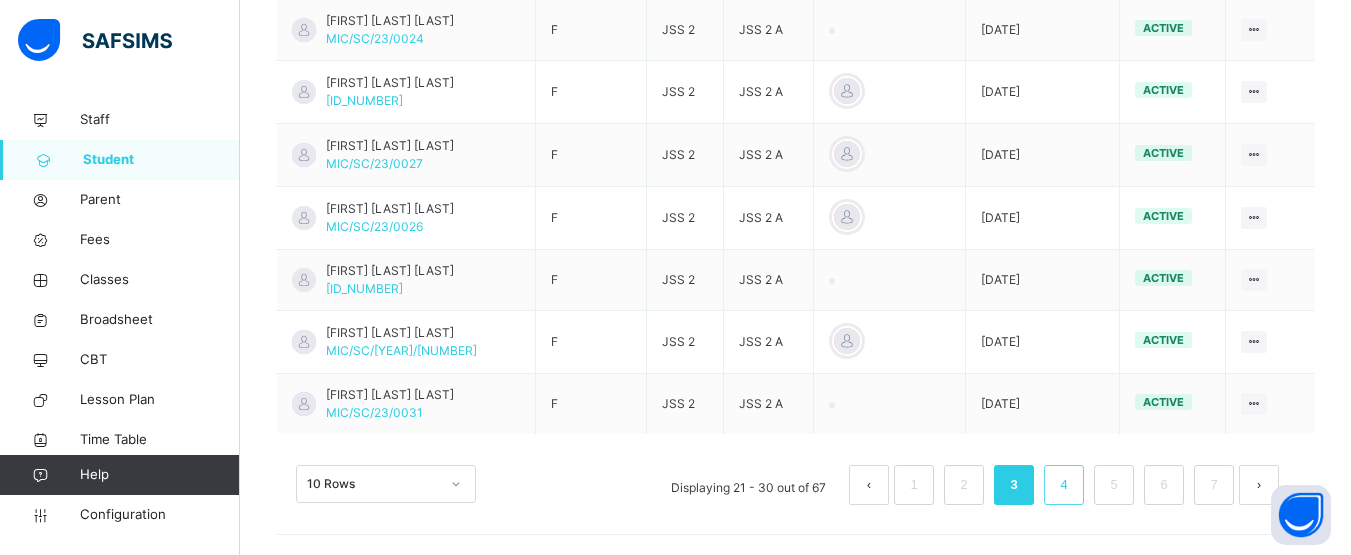 click on "4" at bounding box center (1063, 485) 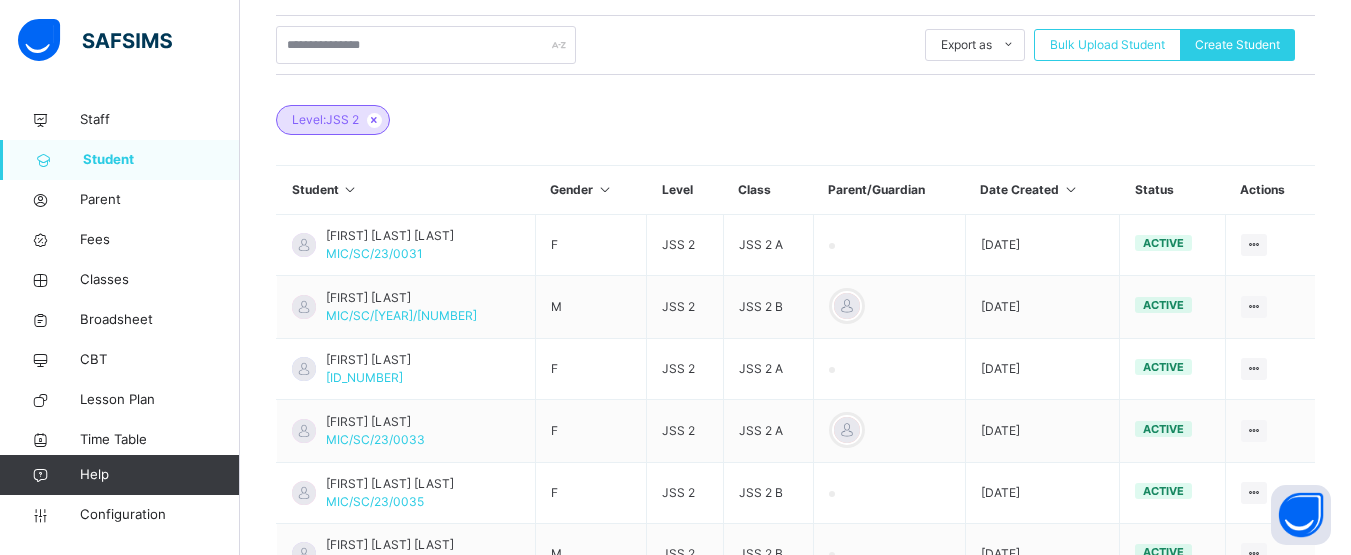 scroll, scrollTop: 805, scrollLeft: 0, axis: vertical 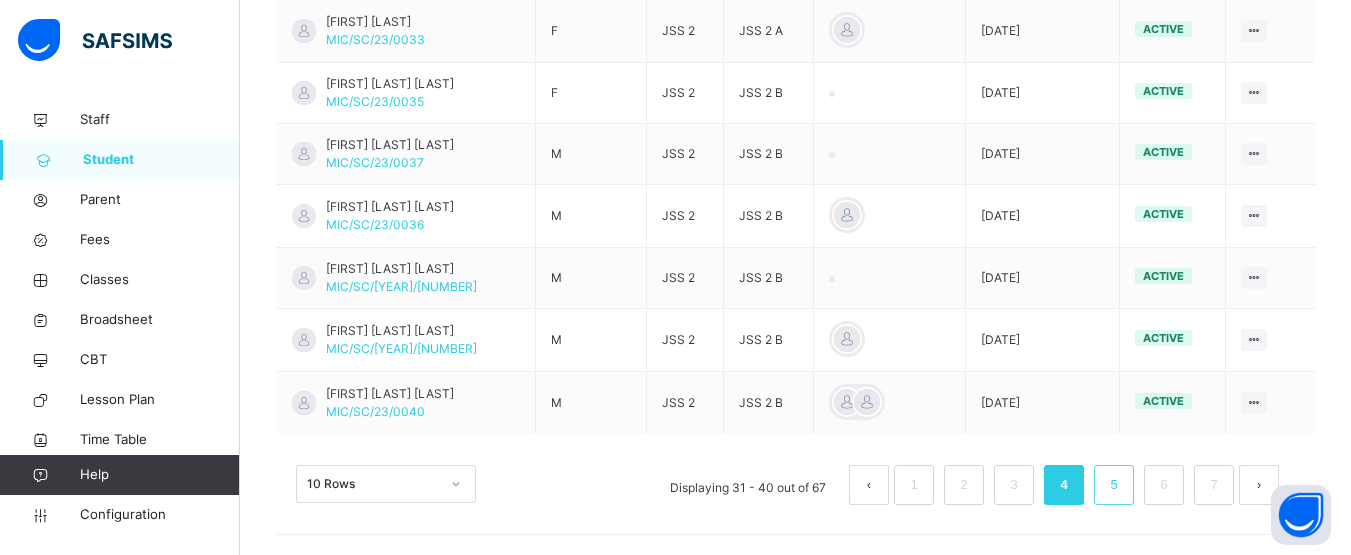 click on "5" at bounding box center [1113, 485] 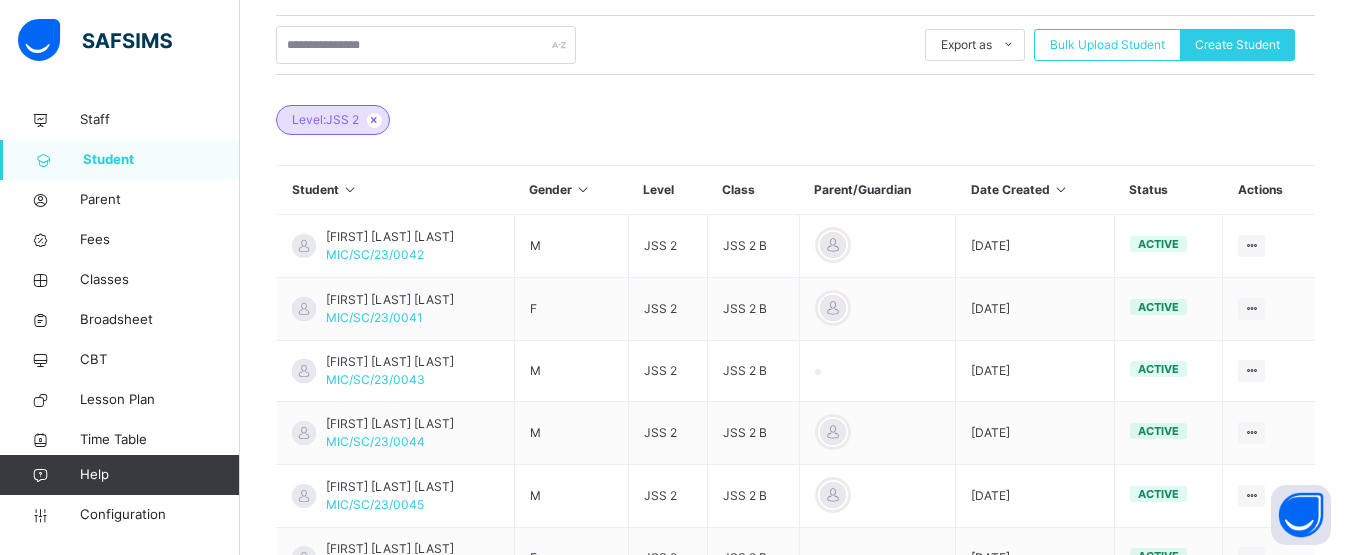 scroll, scrollTop: 805, scrollLeft: 0, axis: vertical 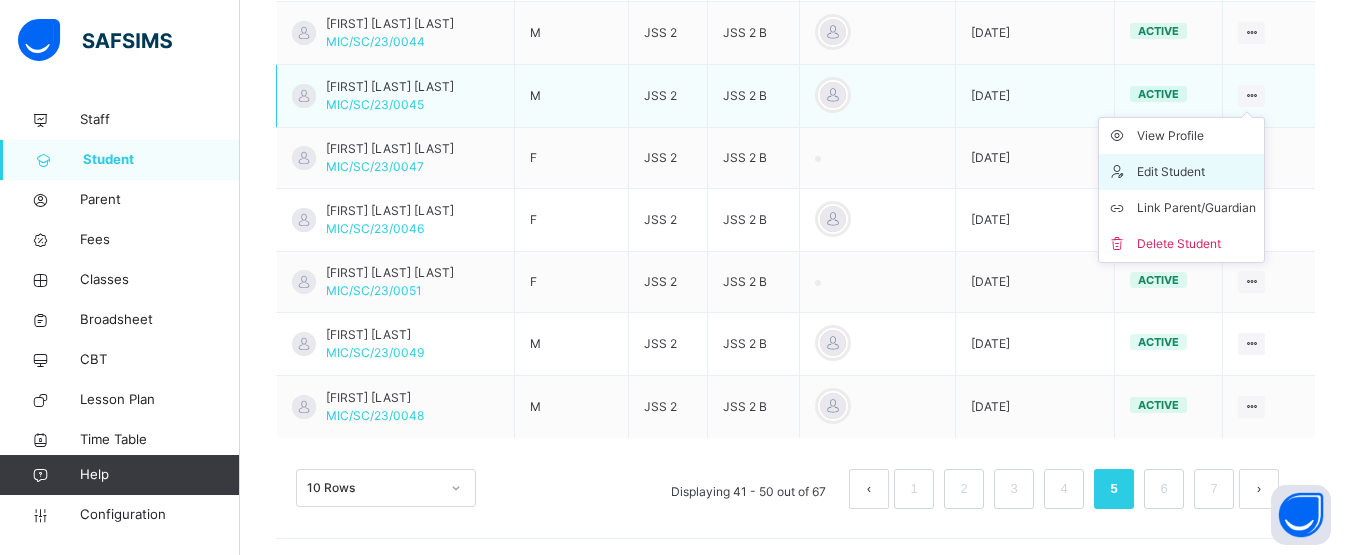 click on "Edit Student" at bounding box center [1196, 172] 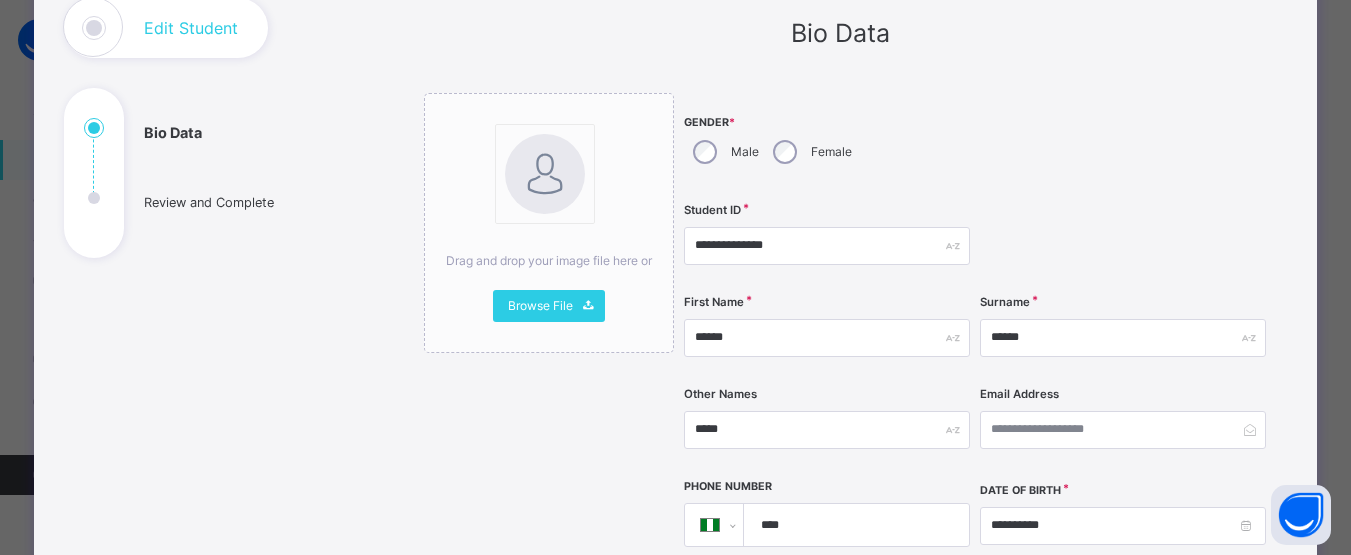 scroll, scrollTop: 146, scrollLeft: 0, axis: vertical 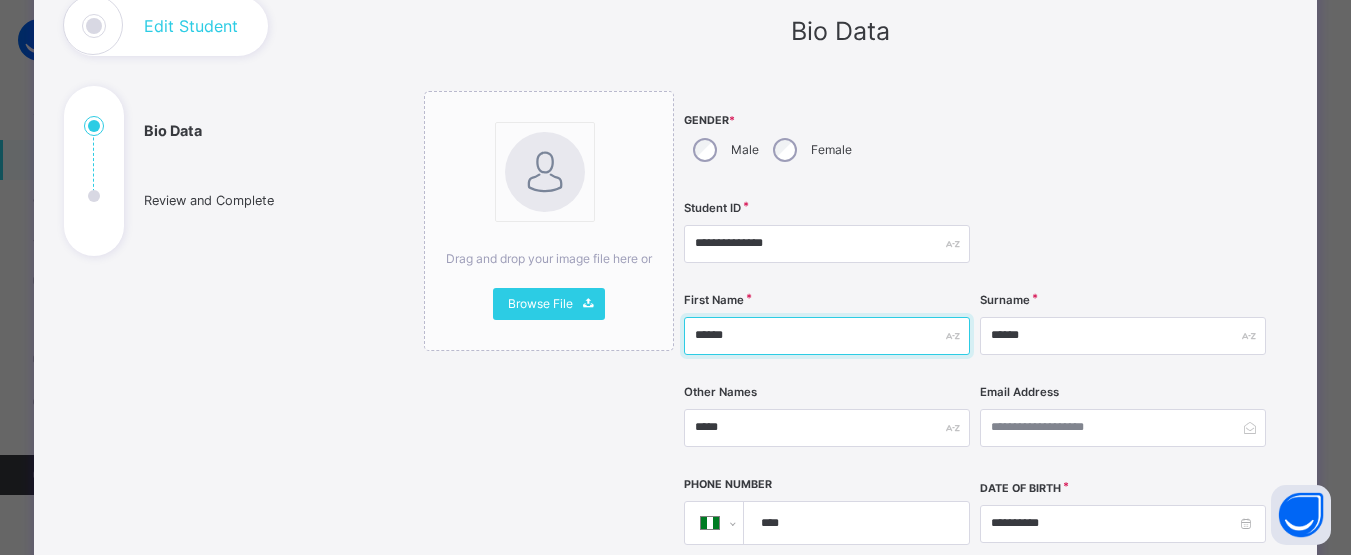 click on "******" at bounding box center [827, 336] 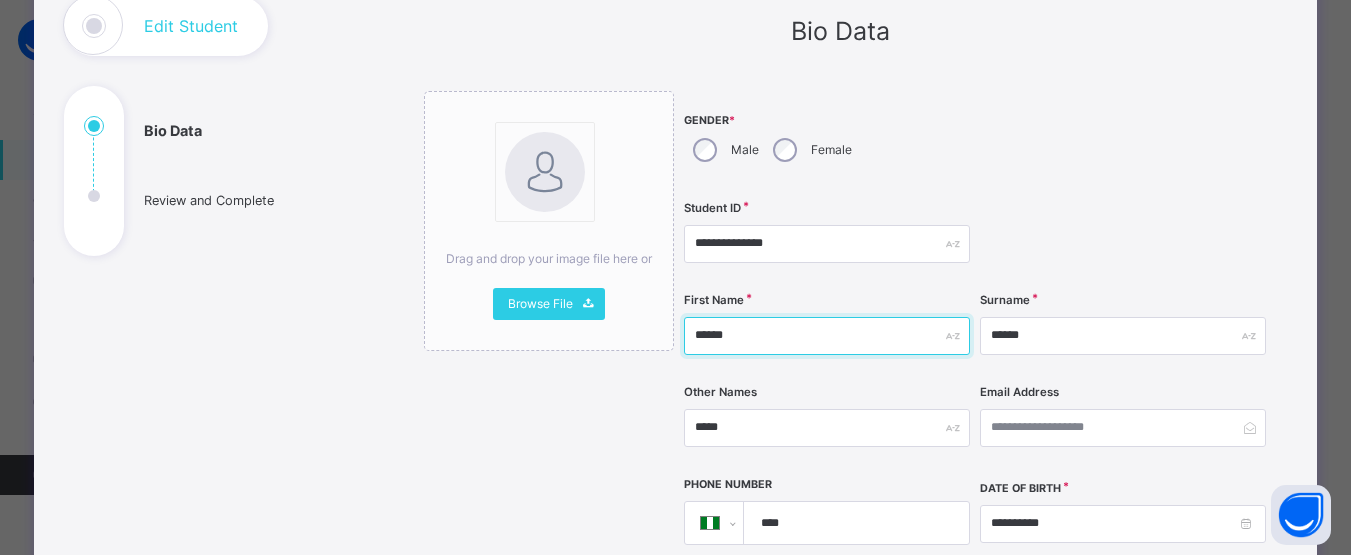 click on "******" at bounding box center [827, 336] 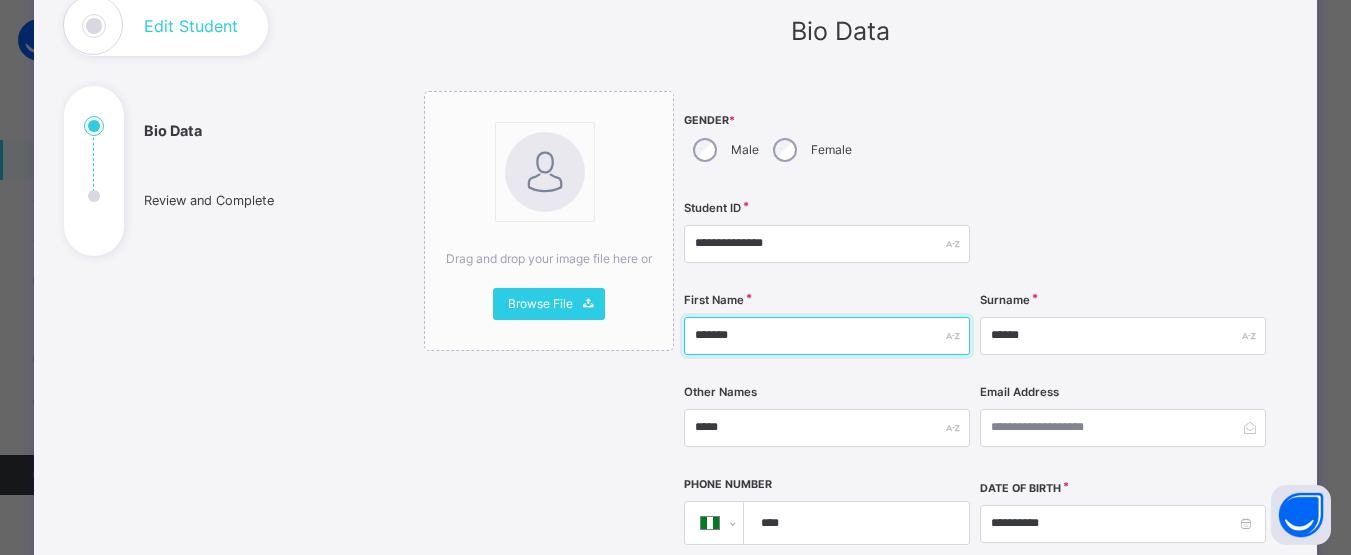 scroll, scrollTop: 158, scrollLeft: 0, axis: vertical 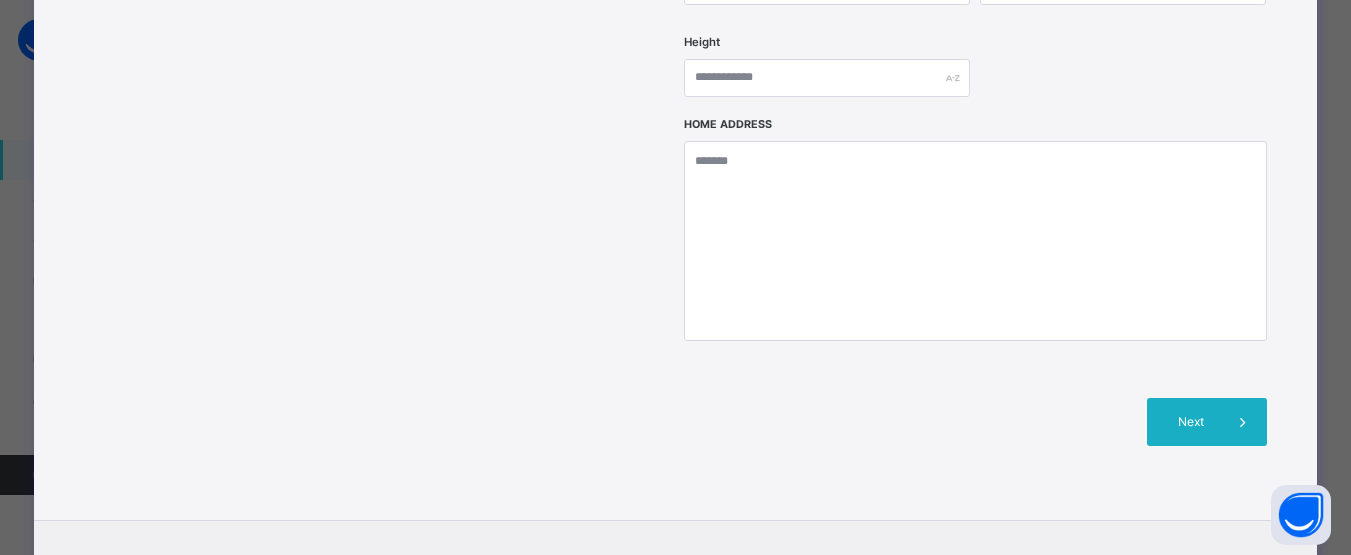 click on "Next" at bounding box center [1190, 422] 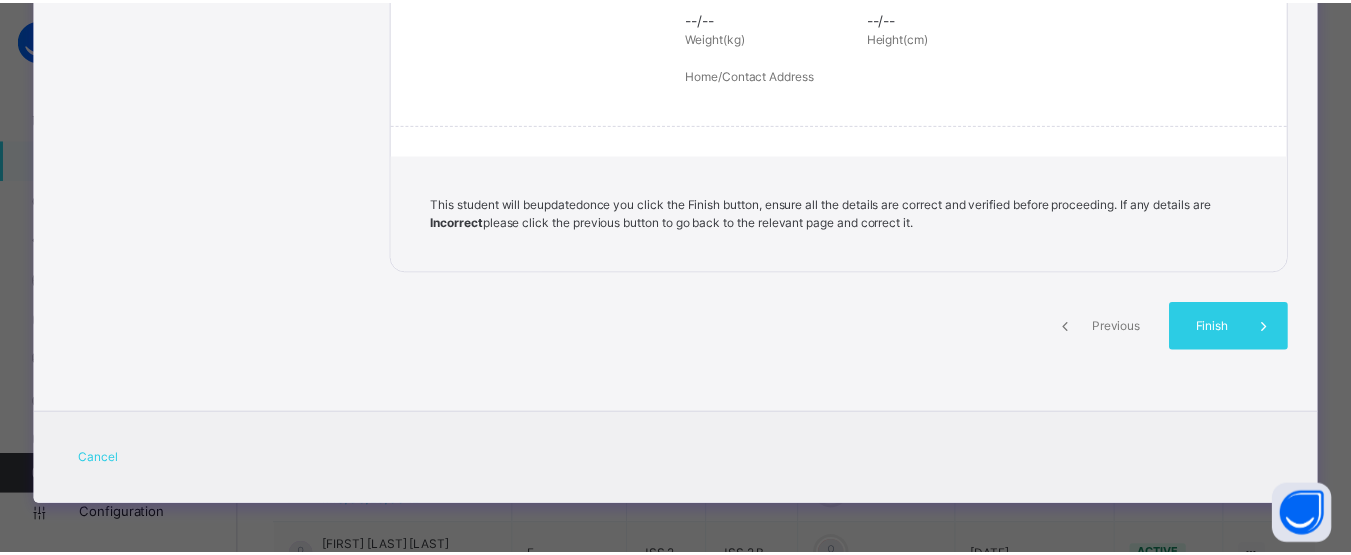 scroll, scrollTop: 524, scrollLeft: 0, axis: vertical 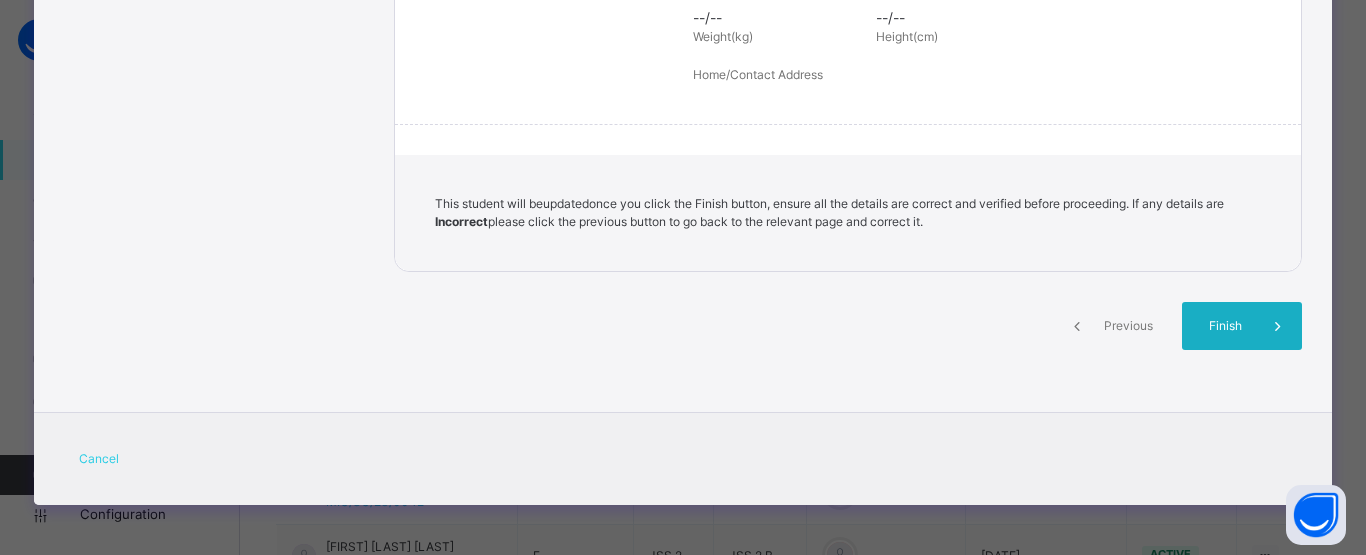 click on "Finish" at bounding box center [1225, 326] 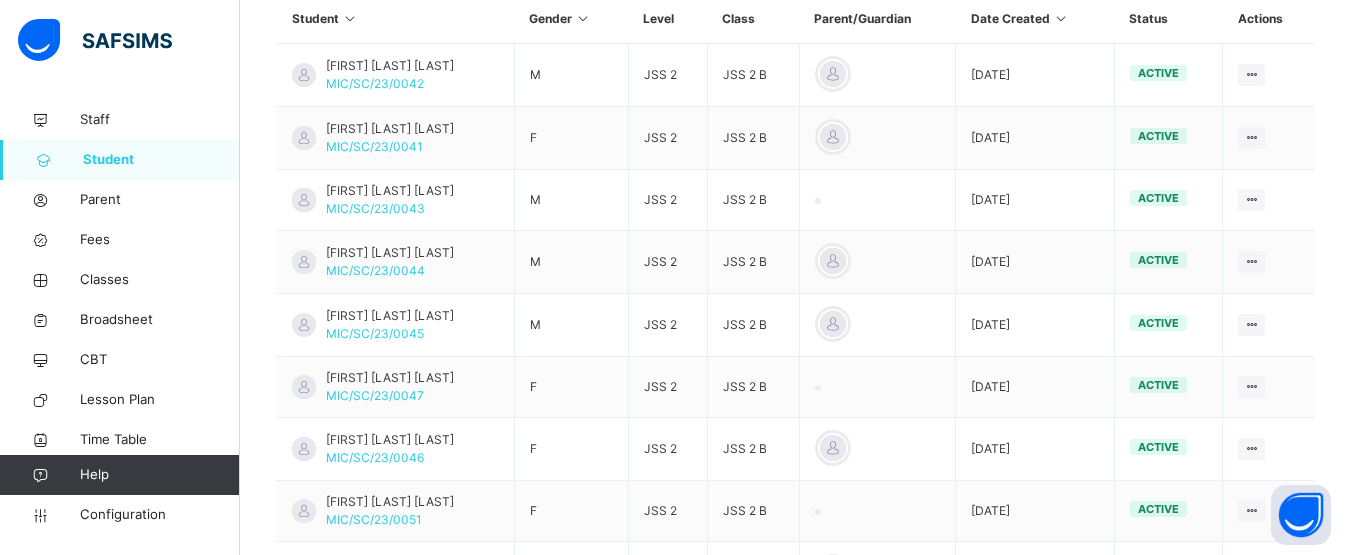 scroll, scrollTop: 592, scrollLeft: 0, axis: vertical 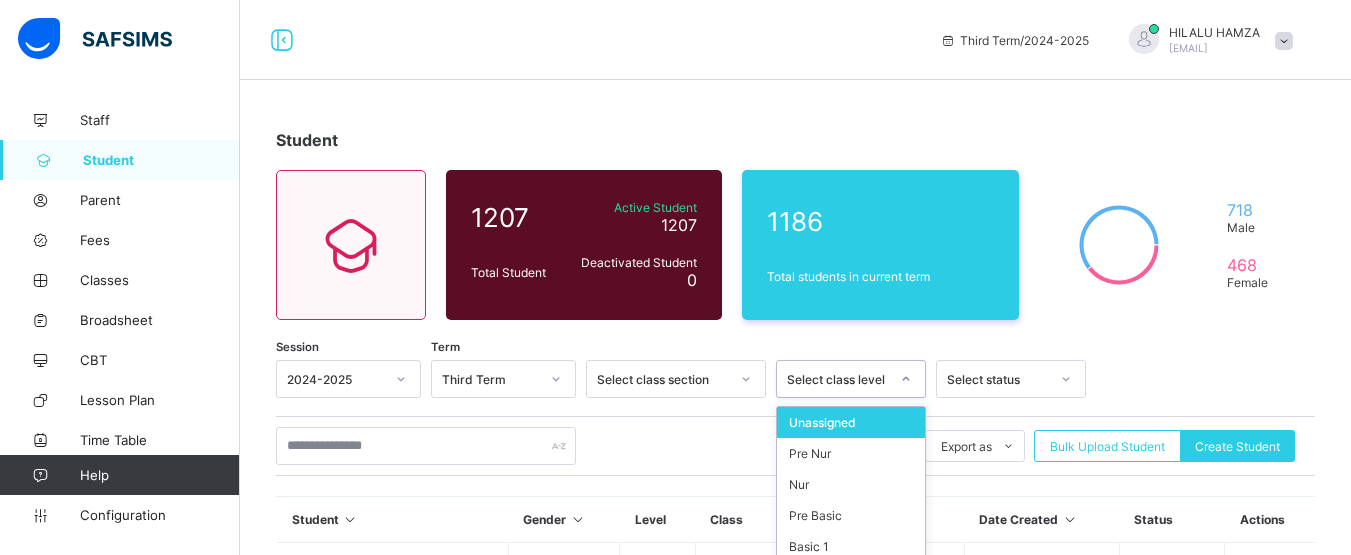 click on "option Unassigned focused, 1 of 28. 28 results available. Use Up and Down to choose options, press Enter to select the currently focused option, press Escape to exit the menu, press Tab to select the option and exit the menu. Select class level Unassigned Pre Nur Nur  Pre Basic Basic  1 Basic 2 Basic 3 Basic 4 Basic 5 Basic 6 JSS 1 JSS 2 JSS 3 SSS 1 SSS 2 SSS 3 DEMO 1 DEMO 2 ISLAMIYYA 1 ISLAMIYYA 2 ISLAMIYYA 3 ISLAMIYYA 4 ISLAMIYYA 5 ISLAMIYYA 6 ISLAMIYYA 7 ISLAMIYYA 8 ISLAMIYYA 9 ISL 1" at bounding box center [851, 379] 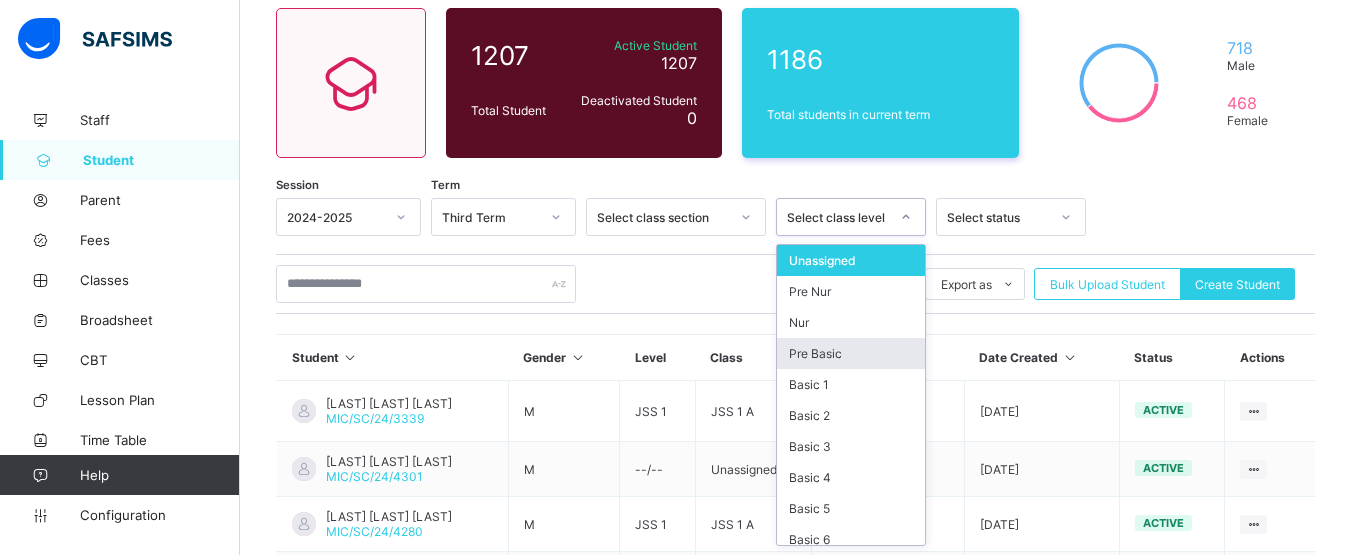 scroll, scrollTop: 165, scrollLeft: 0, axis: vertical 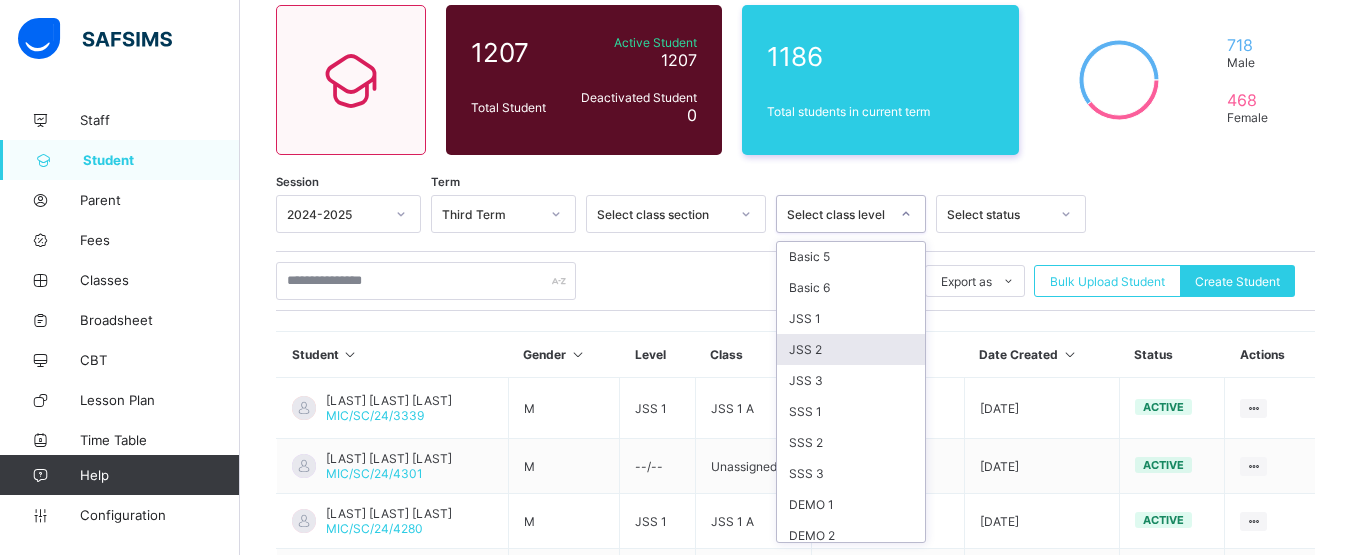 click on "JSS 2" at bounding box center (851, 349) 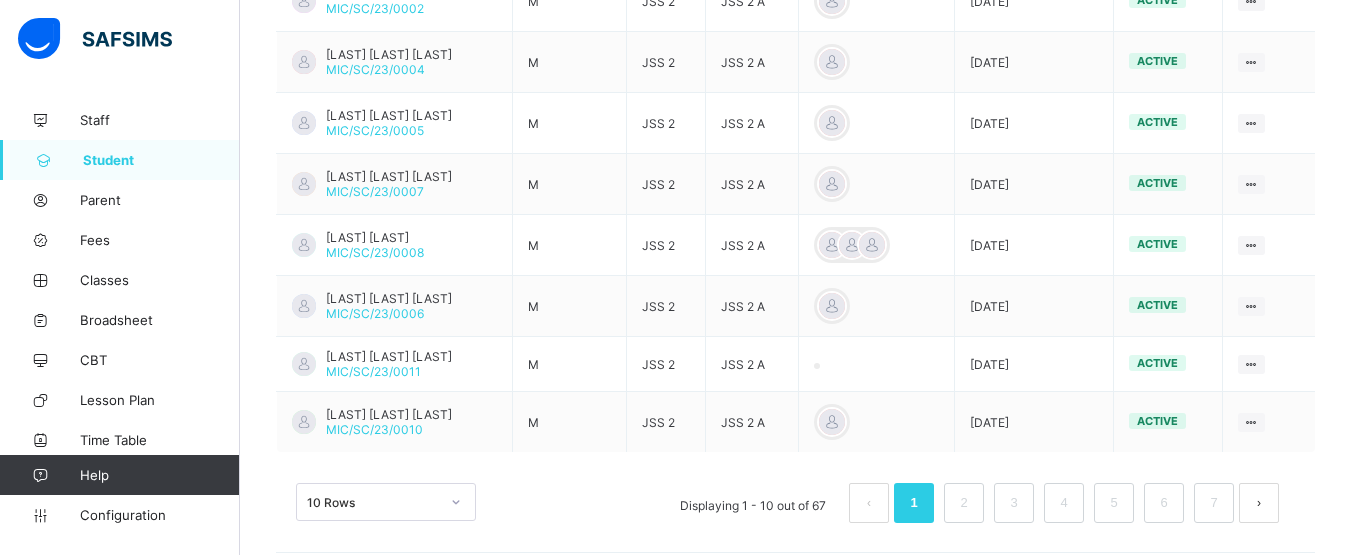 scroll, scrollTop: 813, scrollLeft: 0, axis: vertical 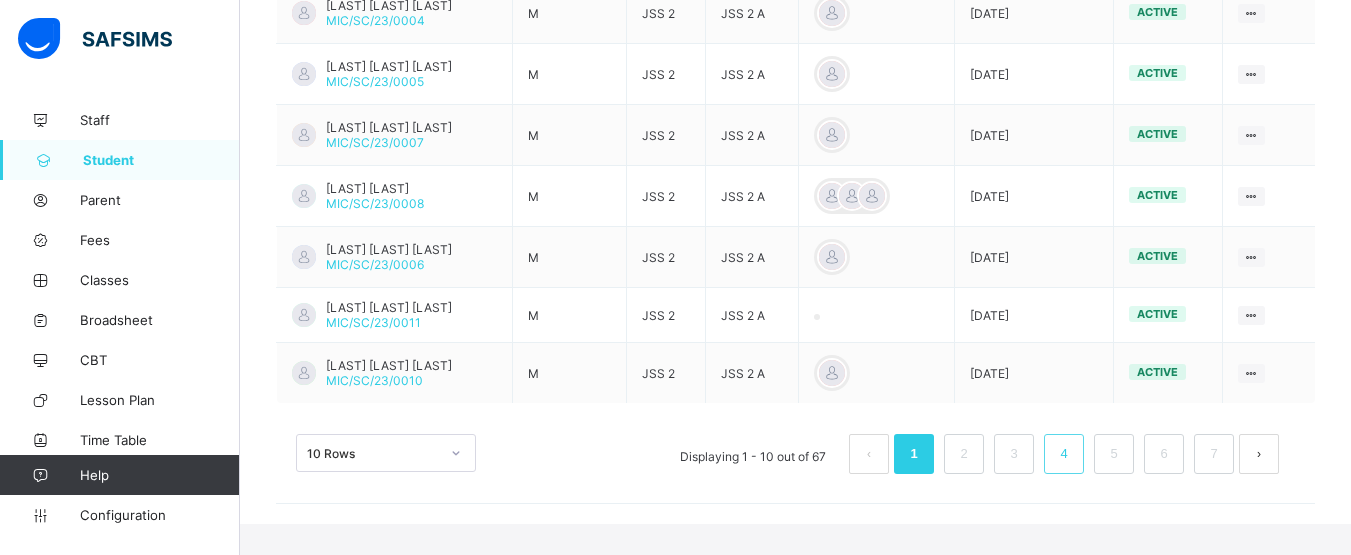 click on "4" at bounding box center (1063, 454) 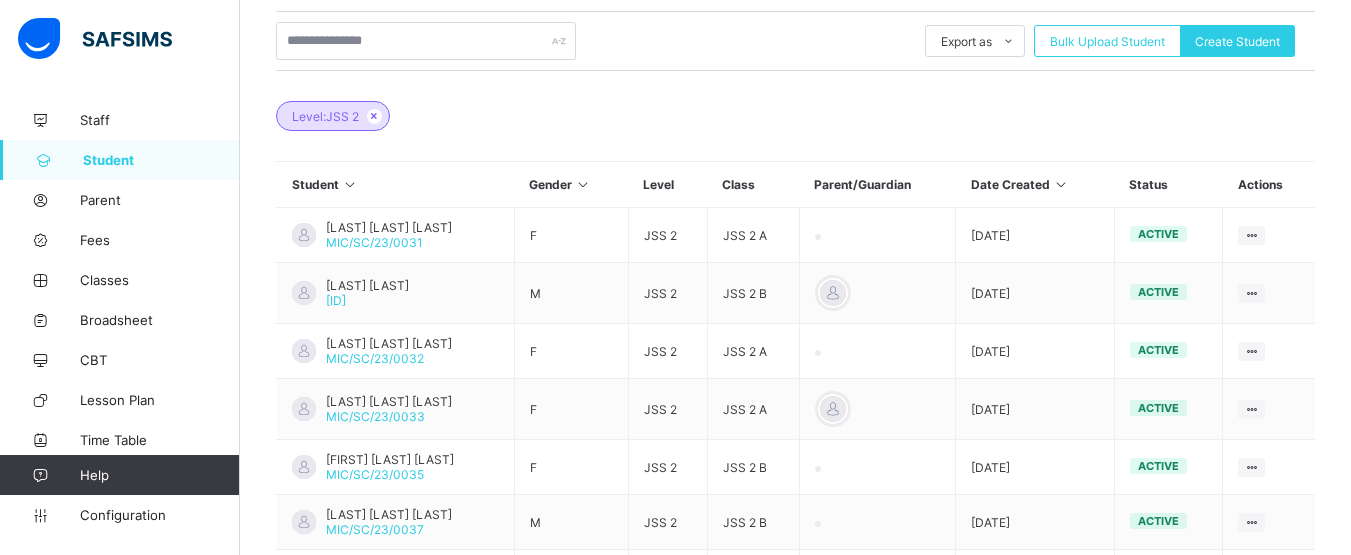 scroll, scrollTop: 805, scrollLeft: 0, axis: vertical 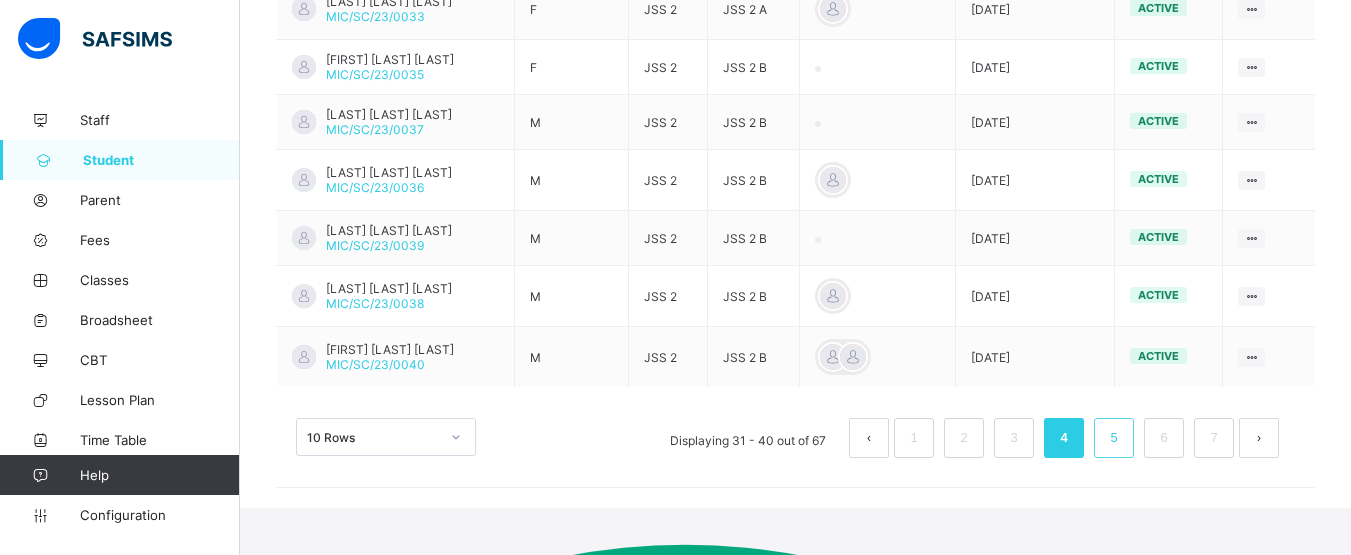 click on "5" at bounding box center (1113, 438) 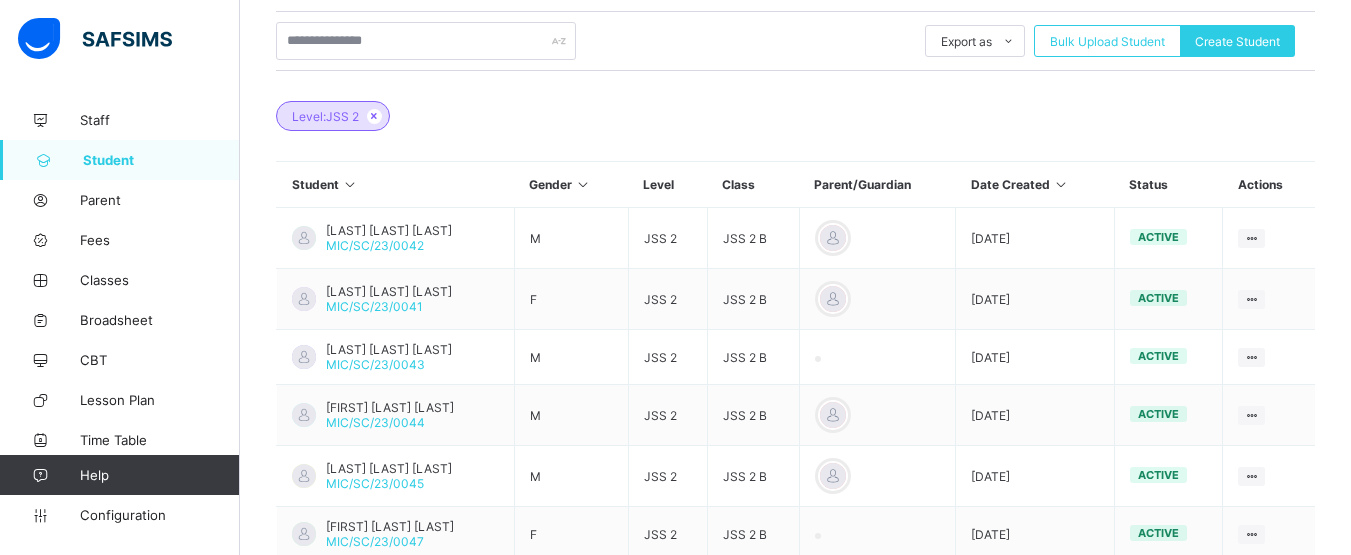 scroll, scrollTop: 805, scrollLeft: 0, axis: vertical 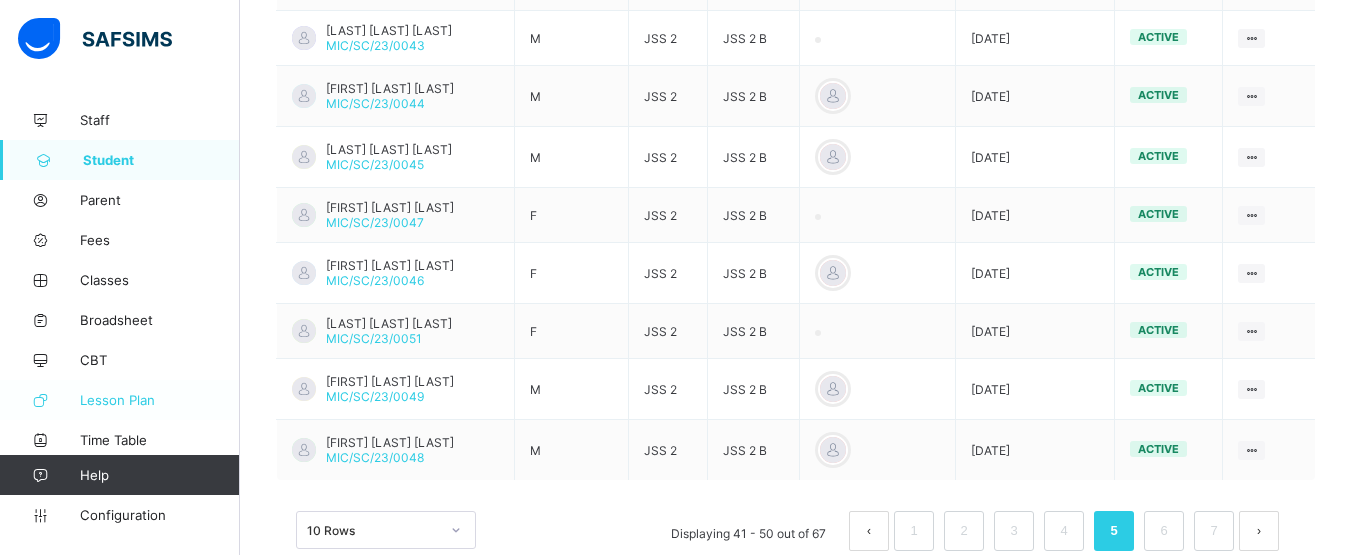 click on "Lesson Plan" at bounding box center (160, 400) 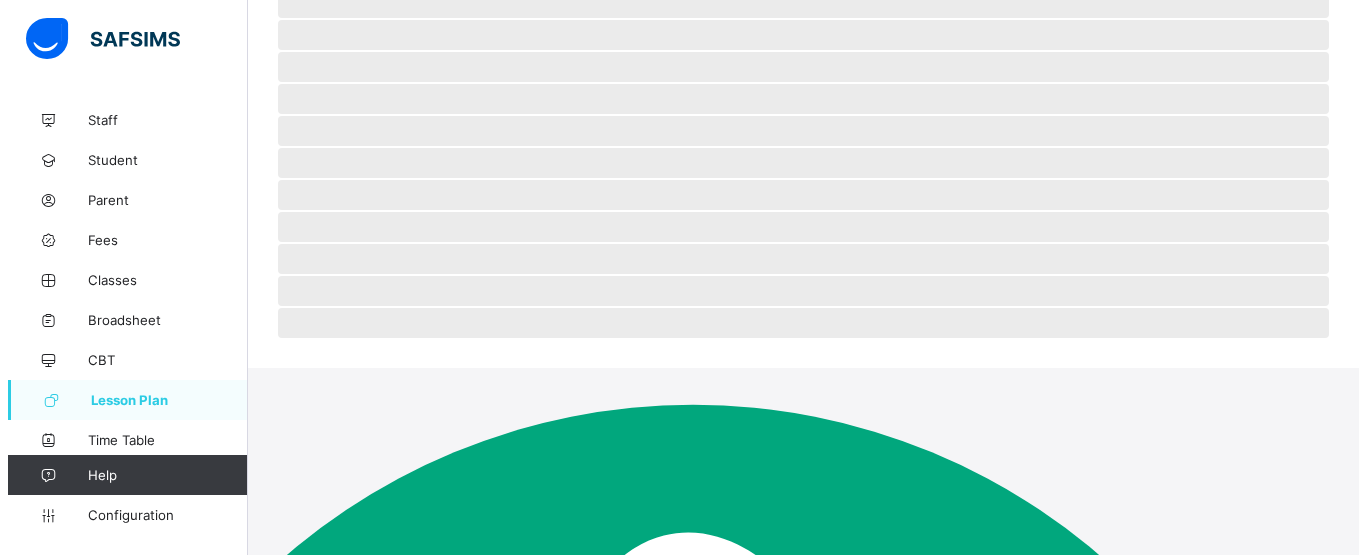 scroll, scrollTop: 0, scrollLeft: 0, axis: both 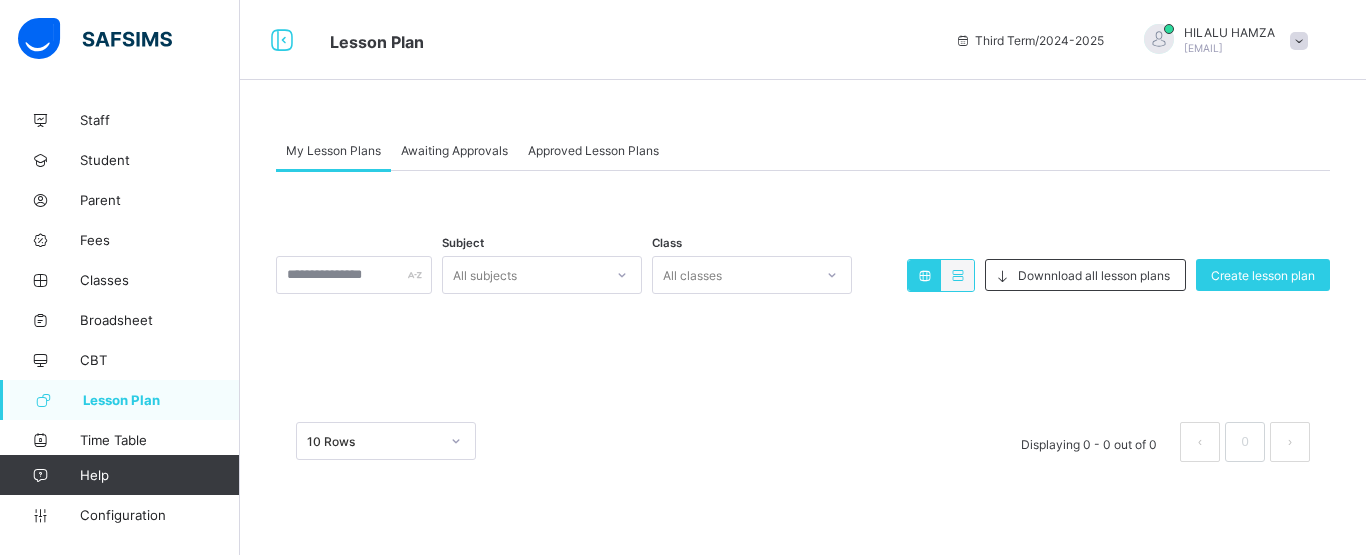 click 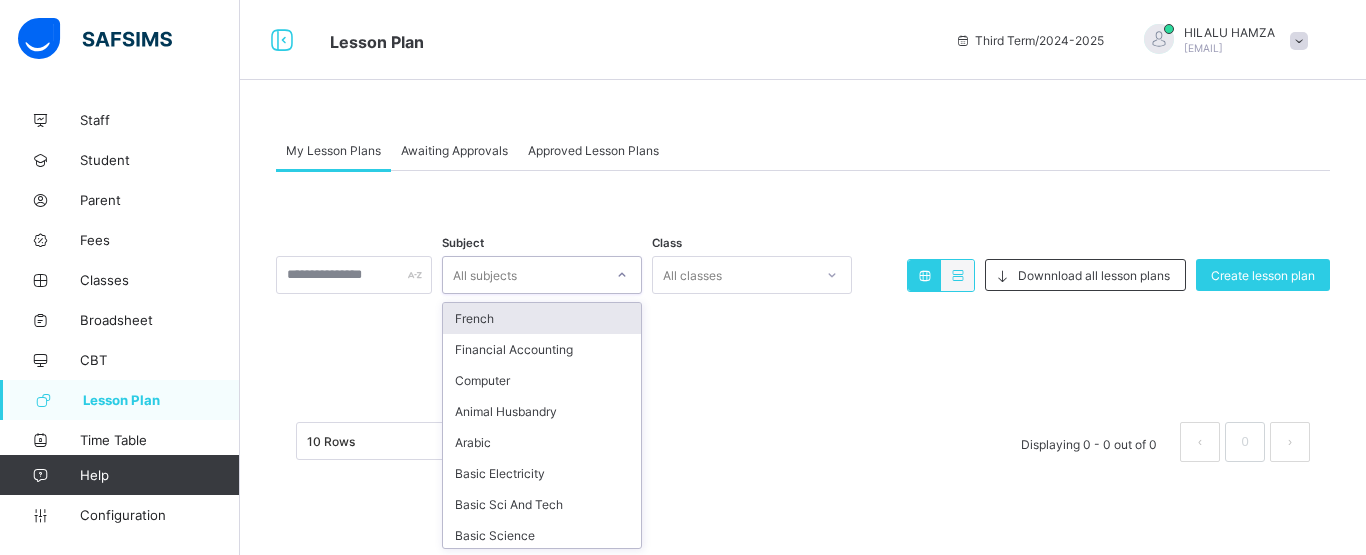 click on "French" at bounding box center (542, 318) 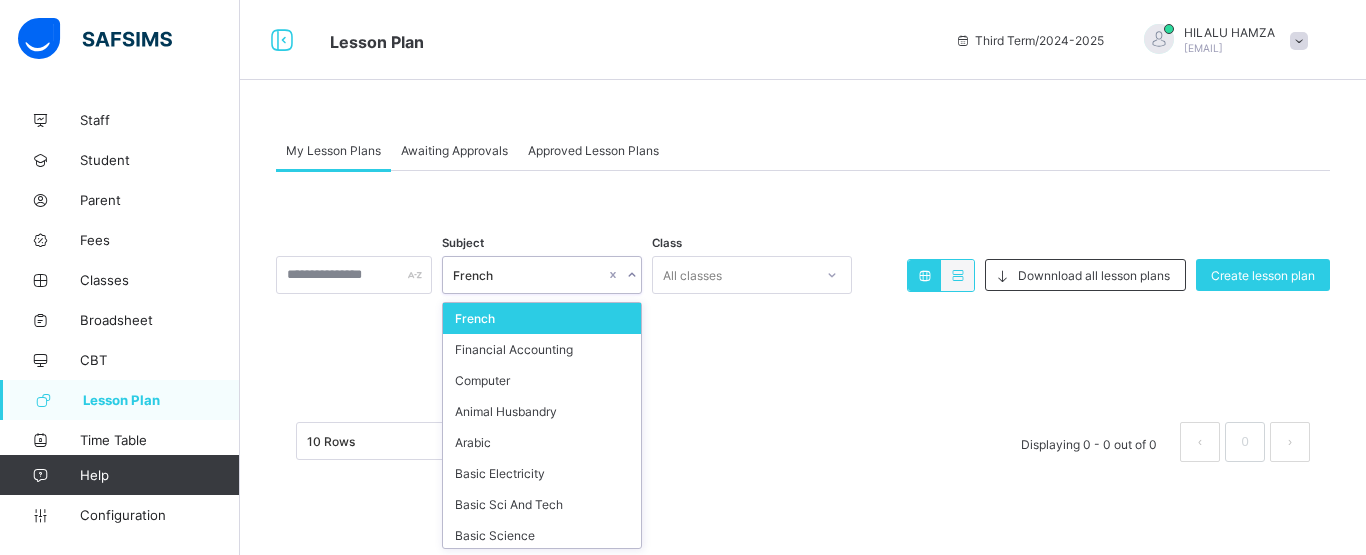 scroll, scrollTop: 106, scrollLeft: 0, axis: vertical 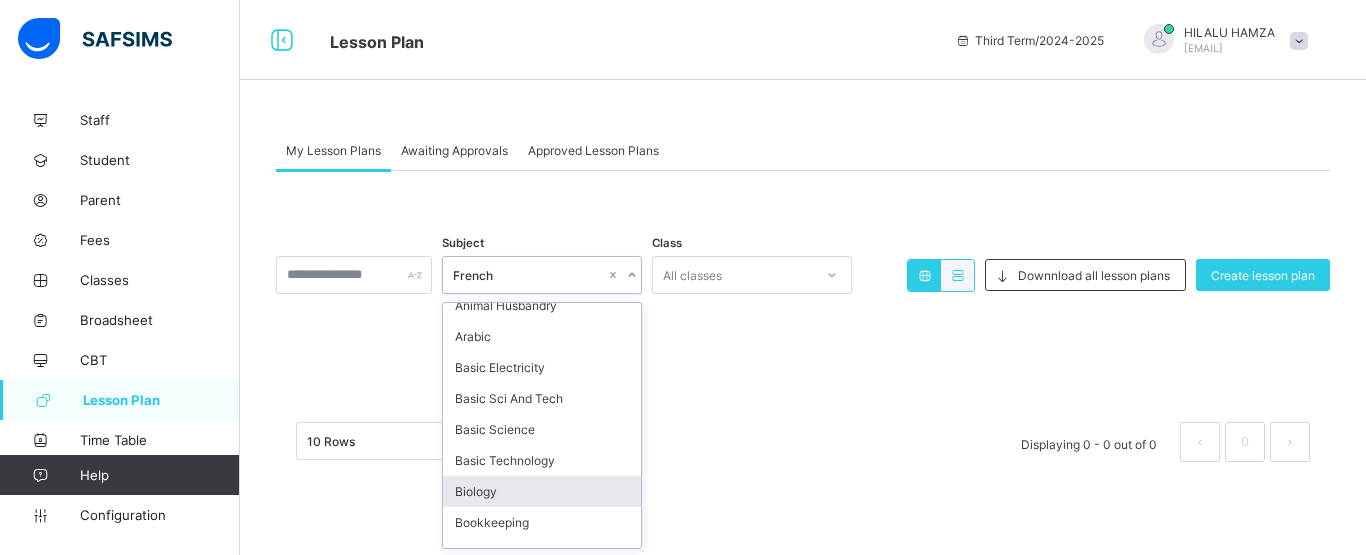 click on "Subject   option French, selected.    option Biology focused, 10 of 75. 75 results available. Use Up and Down to choose options, press Enter to select the currently focused option, press Escape to exit the menu, press Tab to select the option and exit the menu. French French Financial Accounting Computer Animal Husbandry Arabic Basic Electricity Basic Sci And Tech Basic Science Basic Technology Biology Bookkeeping Business Studies Chemistry Commerce Data Processing Economics C.R.K Agricultural Science Civic Education Fine Art Further Mathematics Geography Government Hausa Language History Literature In English Marketing Physics Pre Vocational Studies Quantitative Reasoning Technical Drawing Verbal Reasoning Vocational Aptitude Food and Nutrition Rhymes Health Habit Moral Instruction Practical life National values Elocution Social and Health Habit Literacy Numeracy Practical Life Exercise Sensorial Education Cultural Activities Jolly Phonics Creative Arts Mathematics Yoruba Language I.R.K Igbo Language Music" at bounding box center (803, 326) 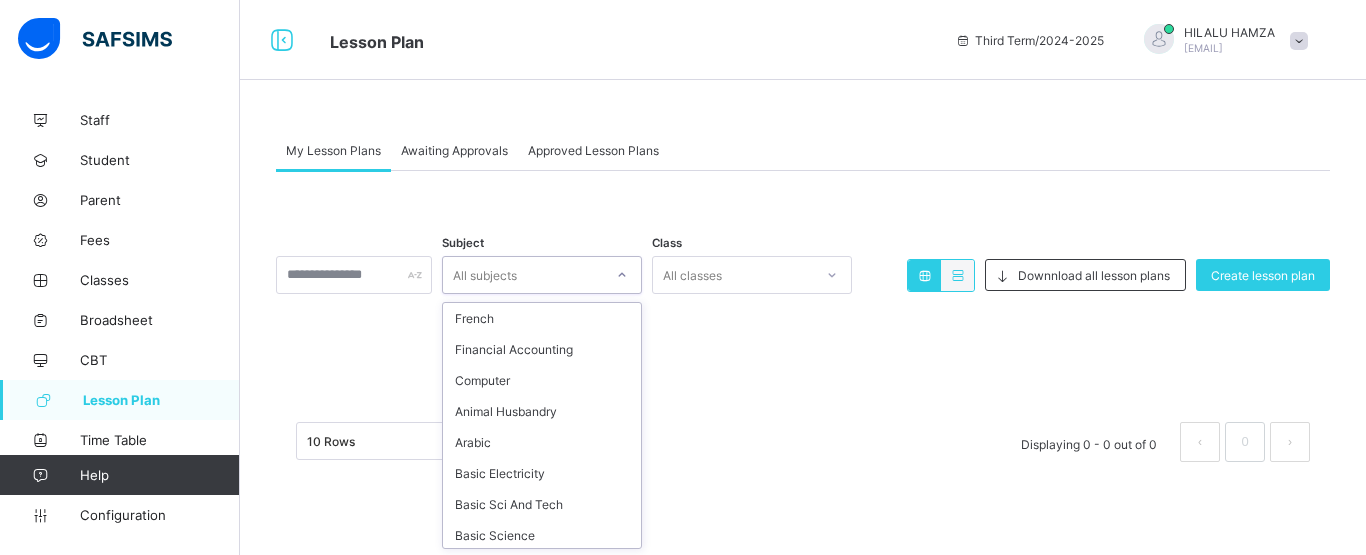 scroll, scrollTop: 174, scrollLeft: 0, axis: vertical 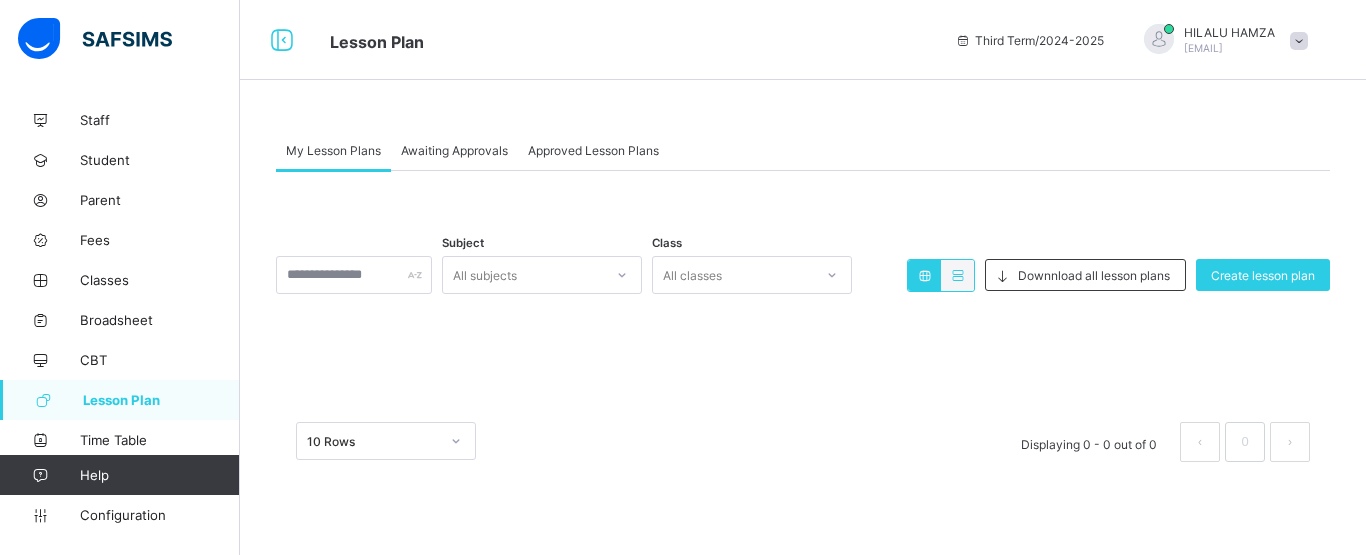 click on "Subject All subjects Class All classes   Downnload all lesson plans   Create lesson plan × Delete Lesson Plan This action will delete this lesson plan from the system. Are you sure you want to proceed? Cancel Yes,  Delete 10 Rows Displaying 0 - 0 out of 0 0" at bounding box center [803, 326] 